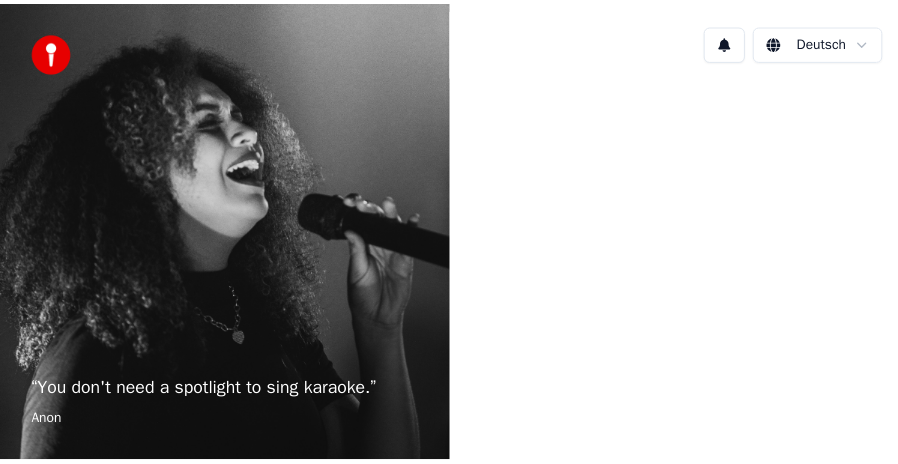 scroll, scrollTop: 0, scrollLeft: 0, axis: both 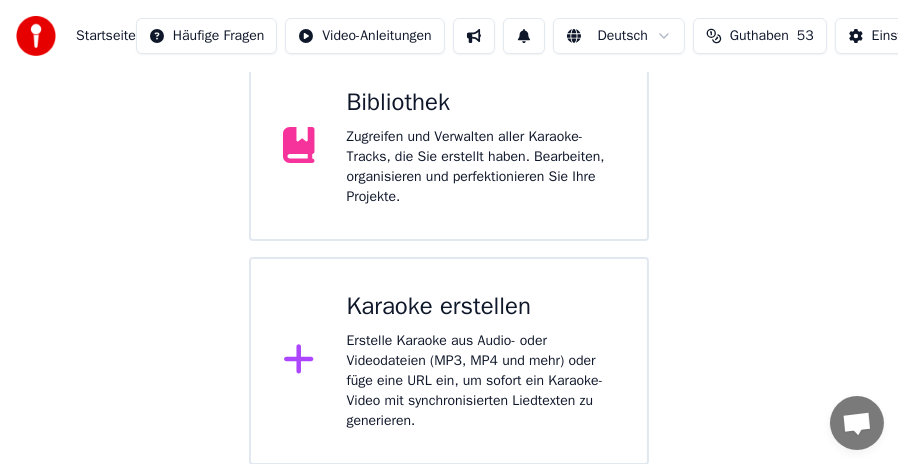click on "Erstelle Karaoke aus Audio- oder Videodateien (MP3, MP4 und mehr) oder füge eine URL ein, um sofort ein Karaoke-Video mit synchronisierten Liedtexten zu generieren." at bounding box center (481, 381) 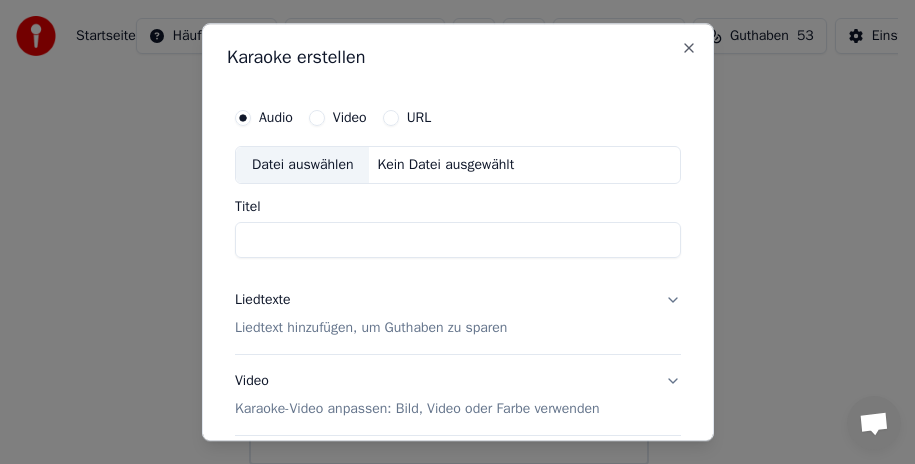 click on "Datei auswählen" at bounding box center (302, 165) 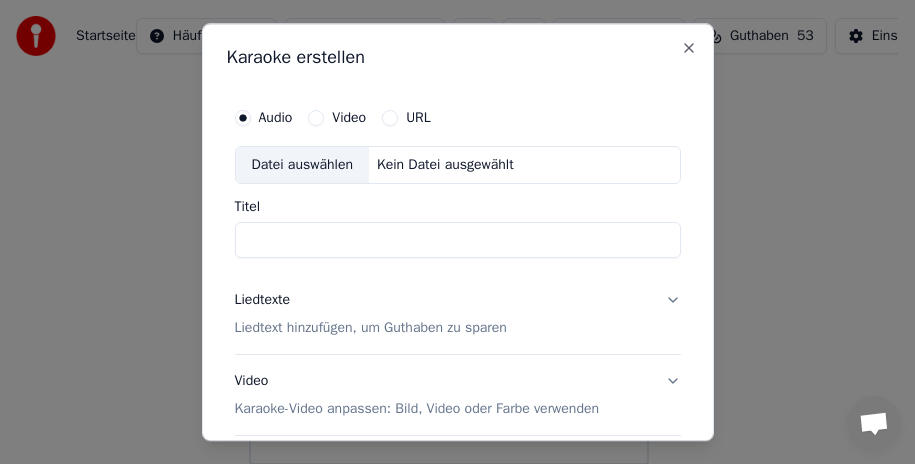 type on "**********" 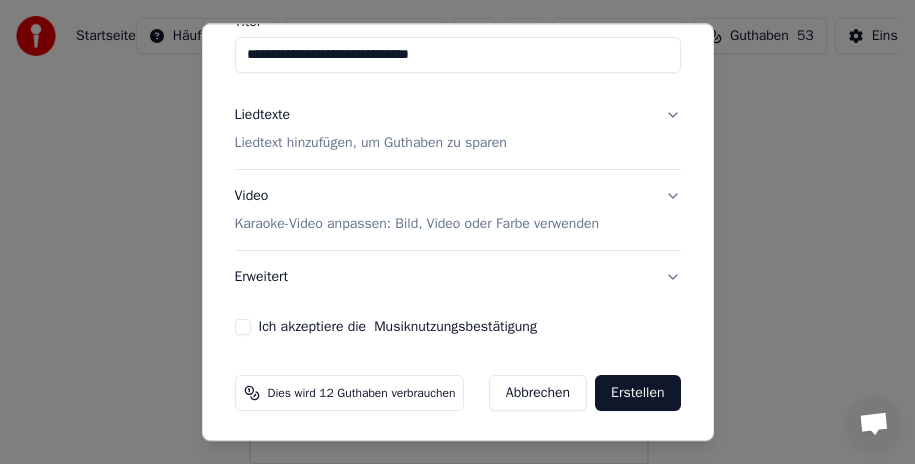 scroll, scrollTop: 187, scrollLeft: 0, axis: vertical 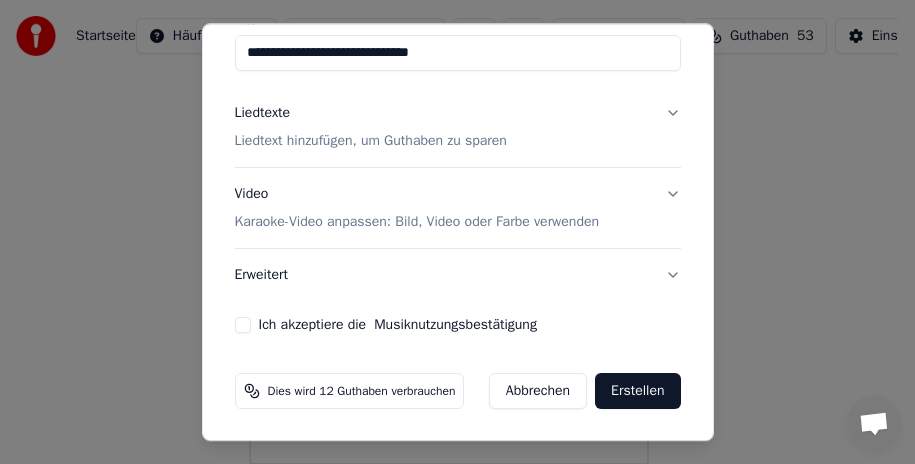 click on "Liedtexte Liedtext hinzufügen, um Guthaben zu sparen" at bounding box center [458, 127] 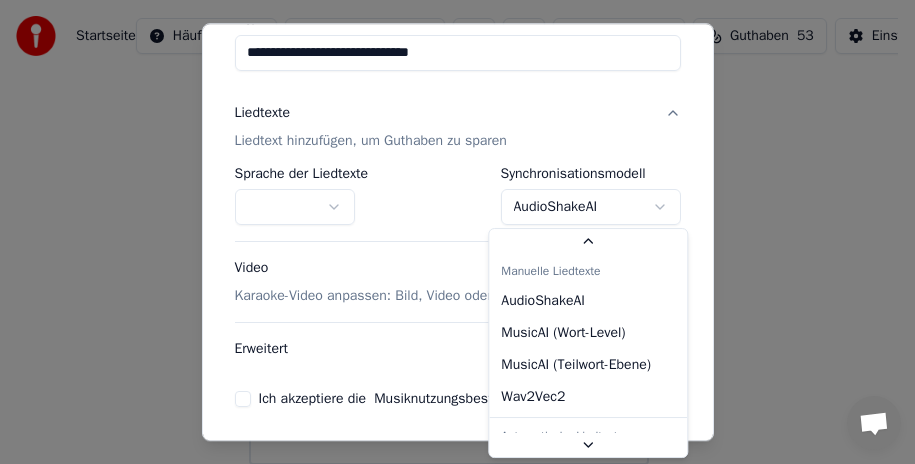 click on "**********" at bounding box center (449, 131) 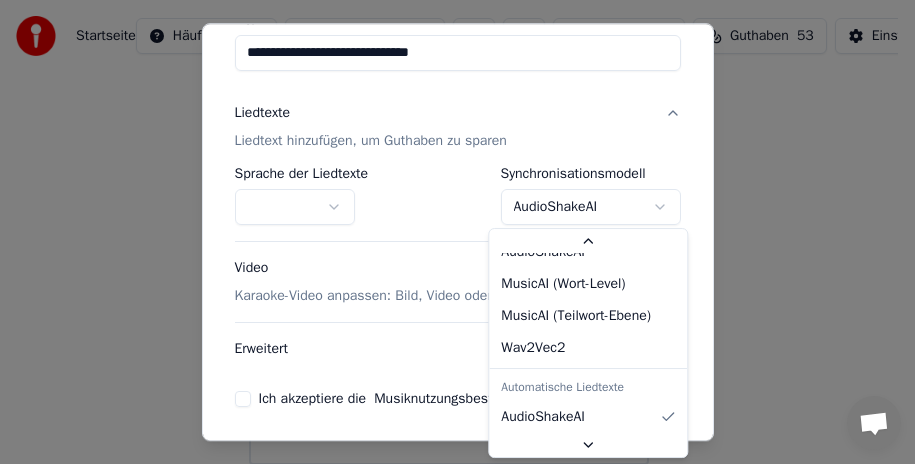 click on "**********" at bounding box center [449, 131] 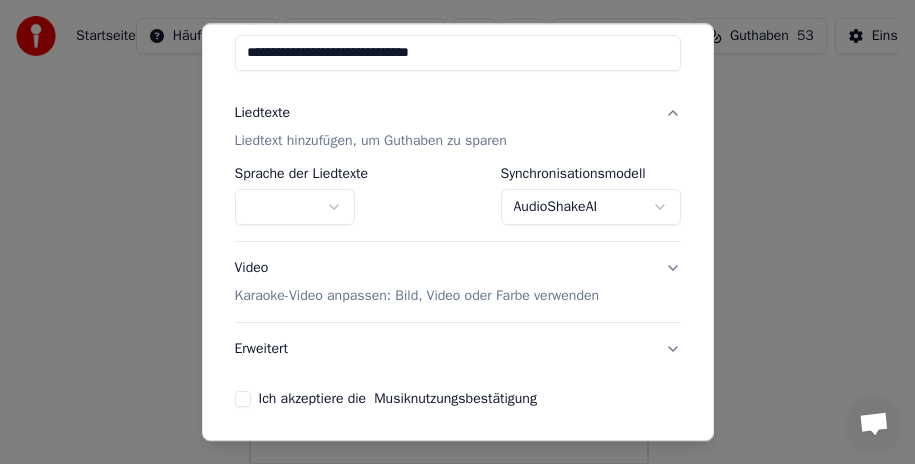 click at bounding box center (295, 207) 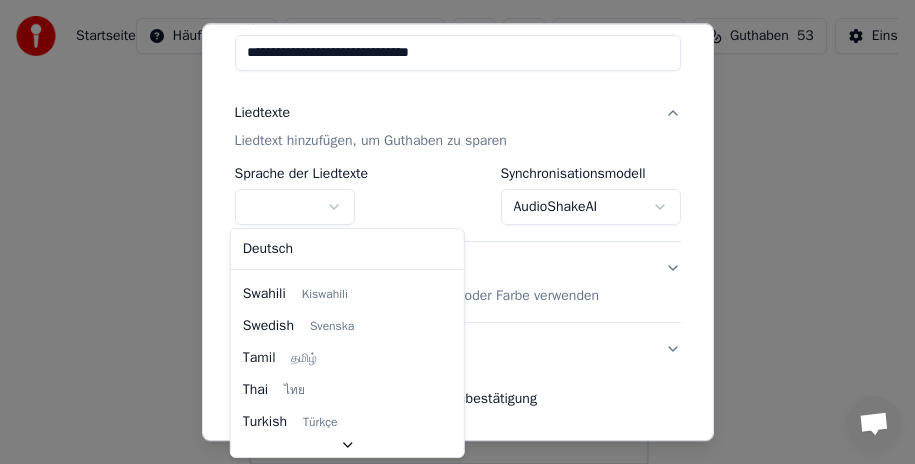 scroll, scrollTop: 1535, scrollLeft: 0, axis: vertical 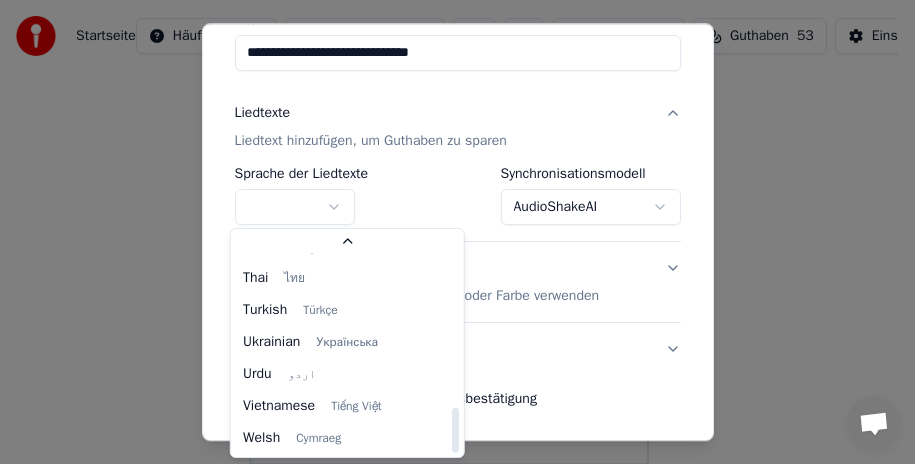 select on "**" 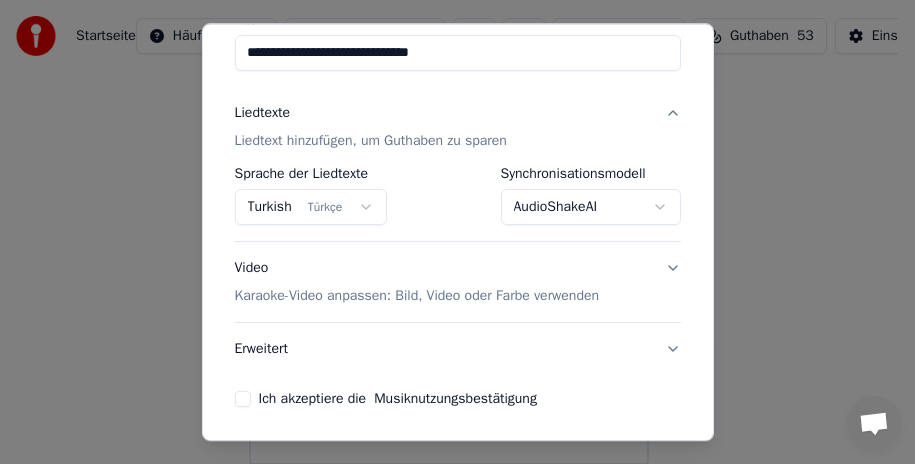 click on "Video Karaoke-Video anpassen: Bild, Video oder Farbe verwenden" at bounding box center (458, 282) 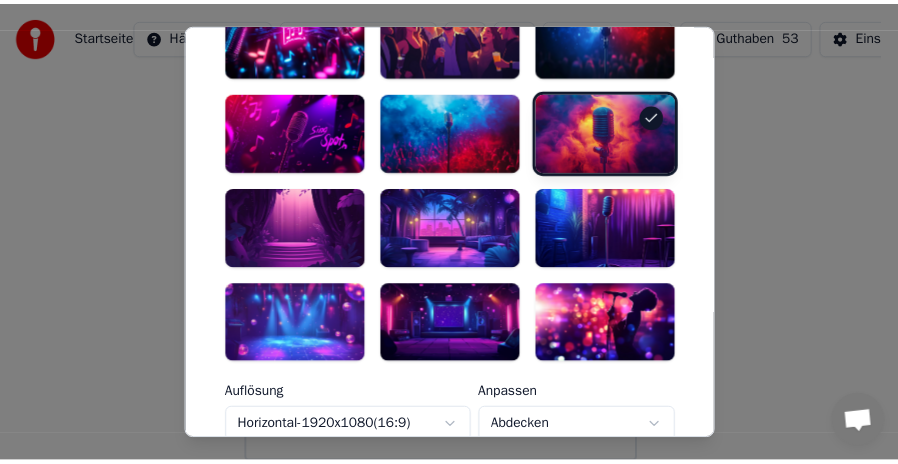 scroll, scrollTop: 387, scrollLeft: 0, axis: vertical 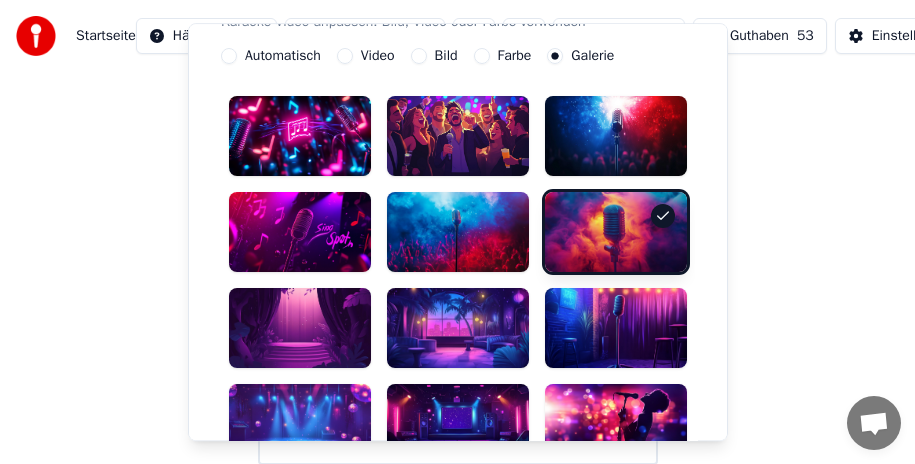 type 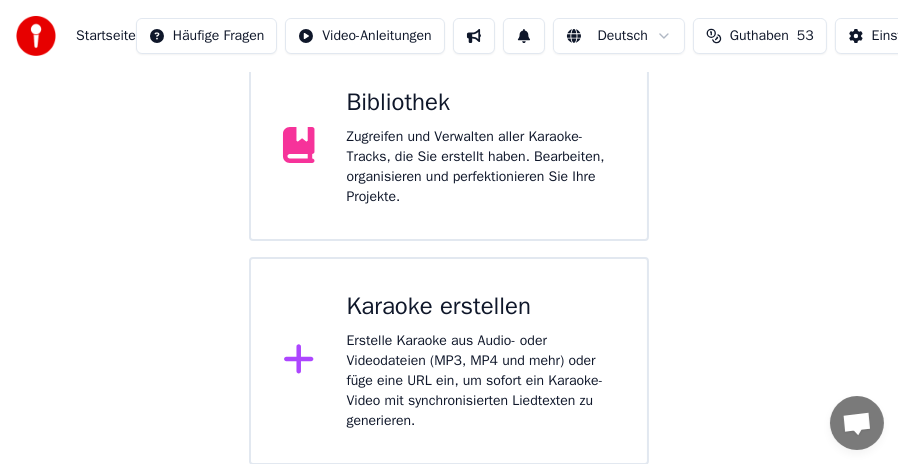 click on "Zugreifen und Verwalten aller Karaoke-Tracks, die Sie erstellt haben. Bearbeiten, organisieren und perfektionieren Sie Ihre Projekte." at bounding box center (481, 167) 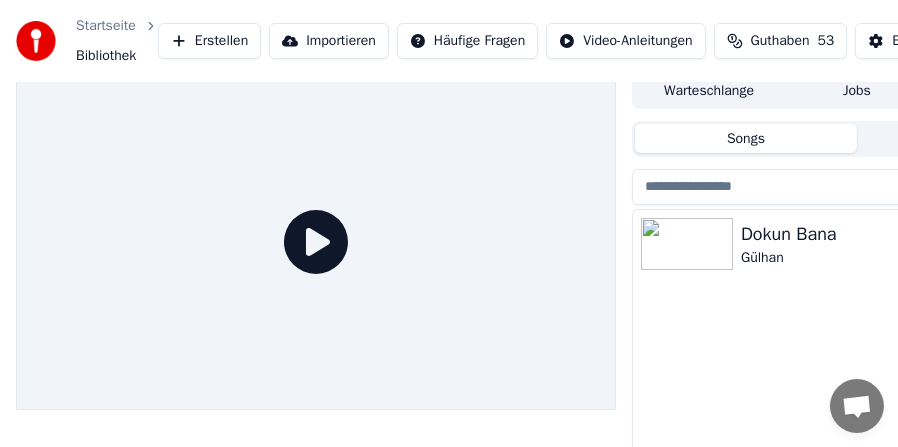 scroll, scrollTop: 0, scrollLeft: 0, axis: both 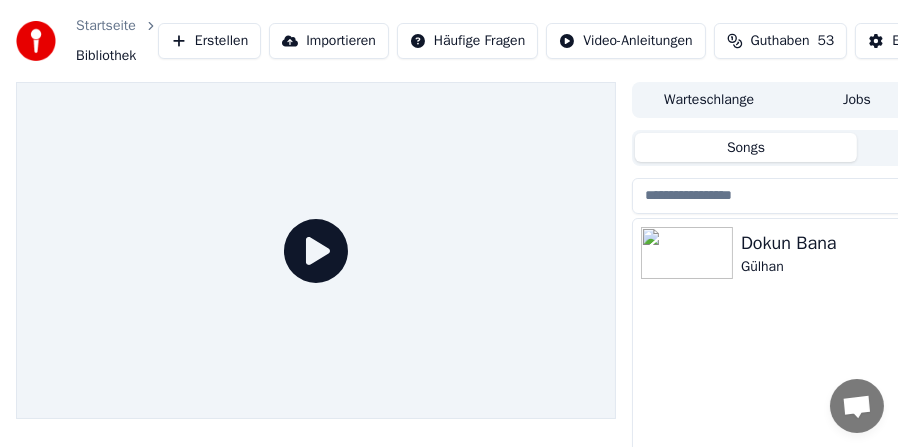 drag, startPoint x: 755, startPoint y: 9, endPoint x: 668, endPoint y: 11, distance: 87.02299 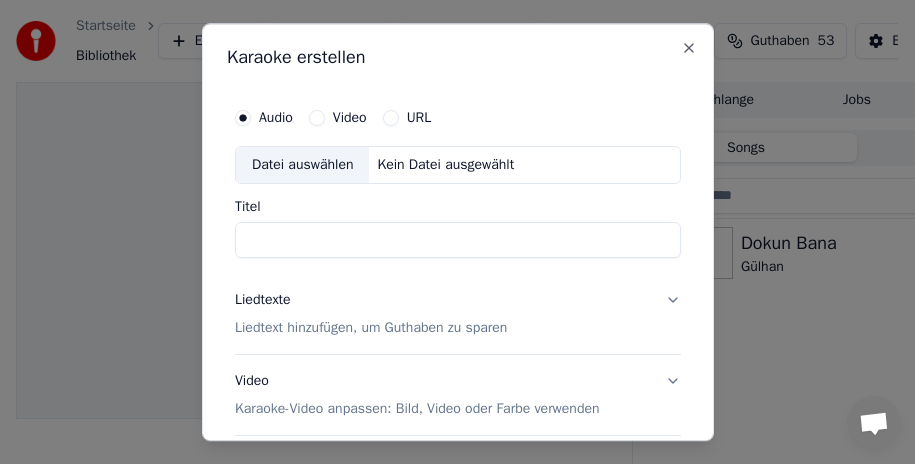 click on "Datei auswählen" at bounding box center [302, 165] 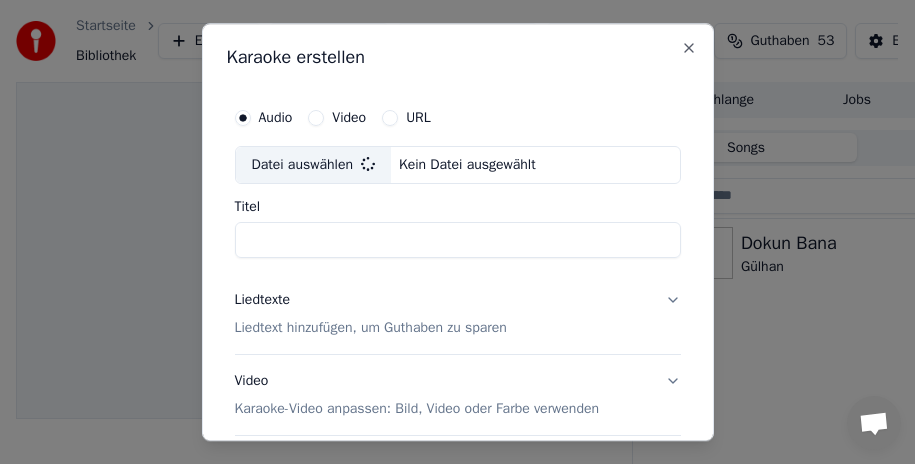 type on "**********" 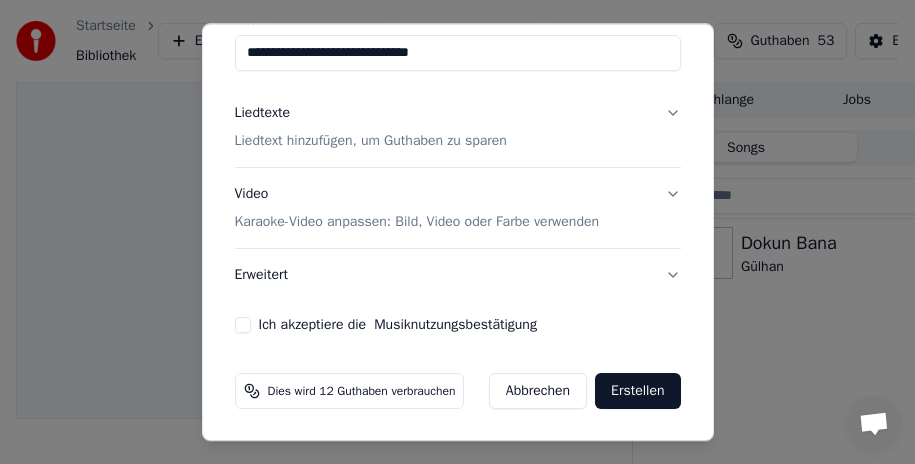scroll, scrollTop: 187, scrollLeft: 0, axis: vertical 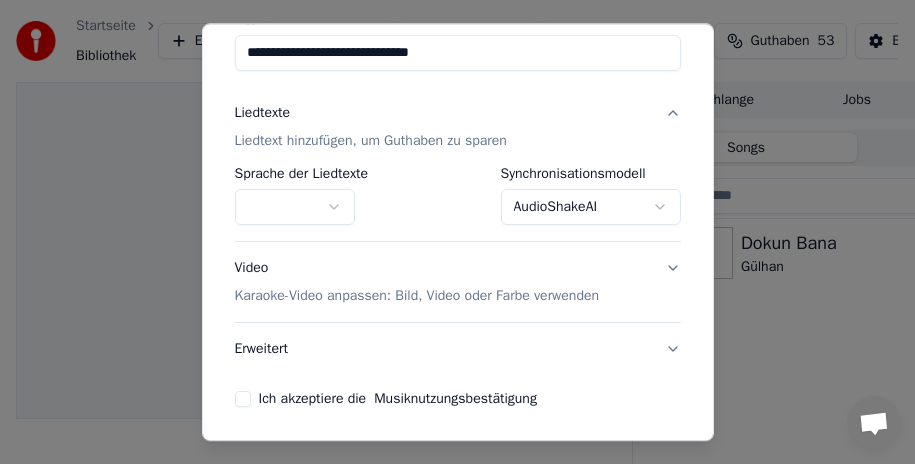 click on "Liedtexte Liedtext hinzufügen, um Guthaben zu sparen" at bounding box center (458, 127) 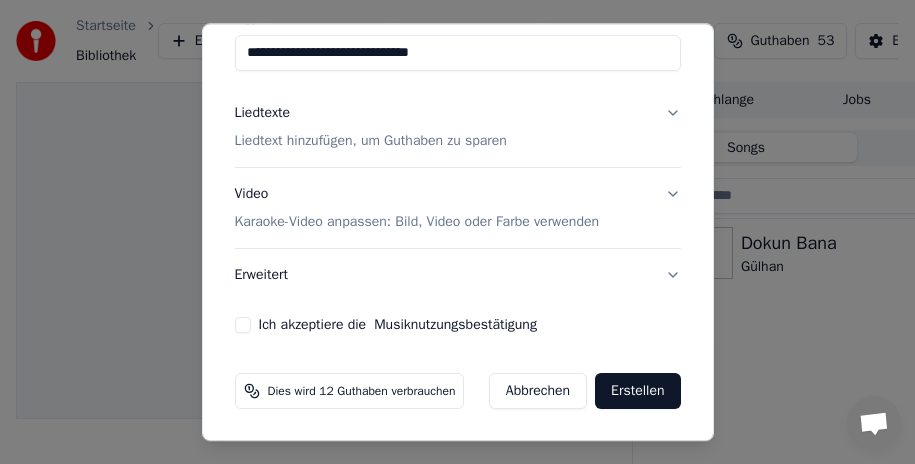click on "Liedtexte Liedtext hinzufügen, um Guthaben zu sparen" at bounding box center [458, 127] 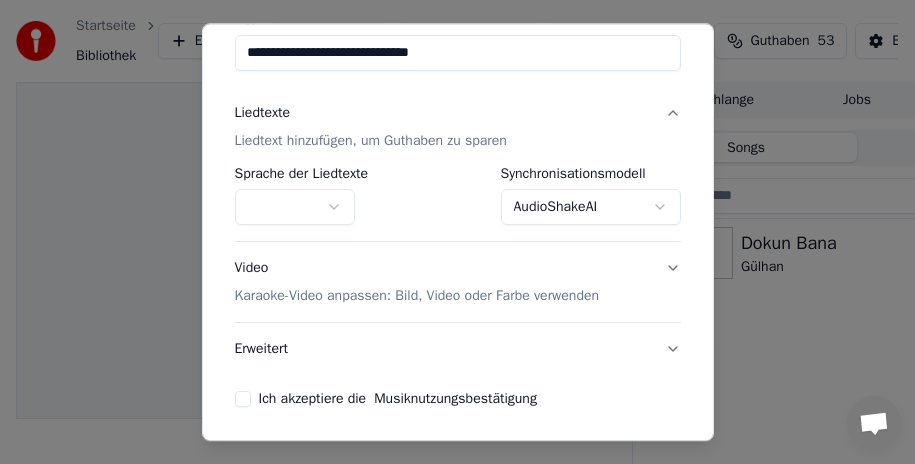 click on "**********" at bounding box center [449, 232] 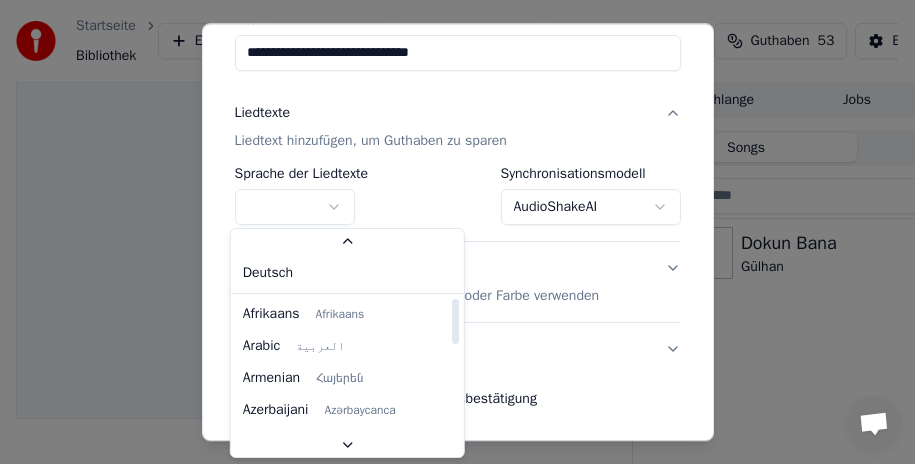 scroll, scrollTop: 132, scrollLeft: 0, axis: vertical 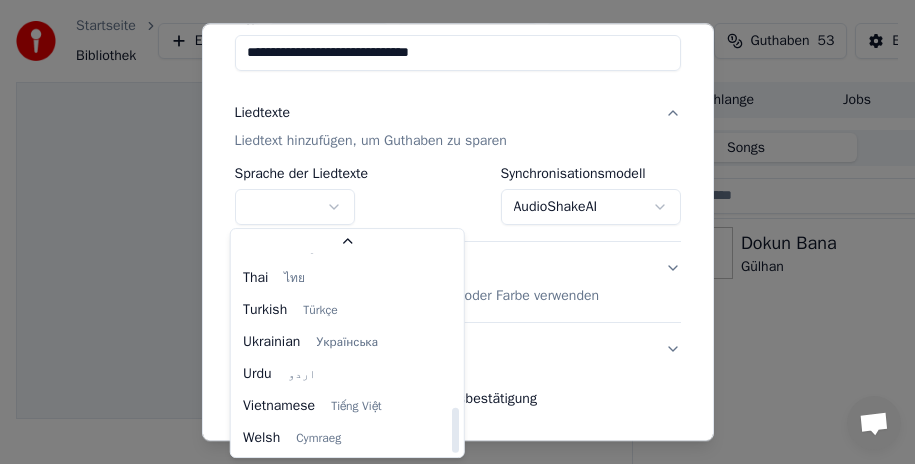 select on "**" 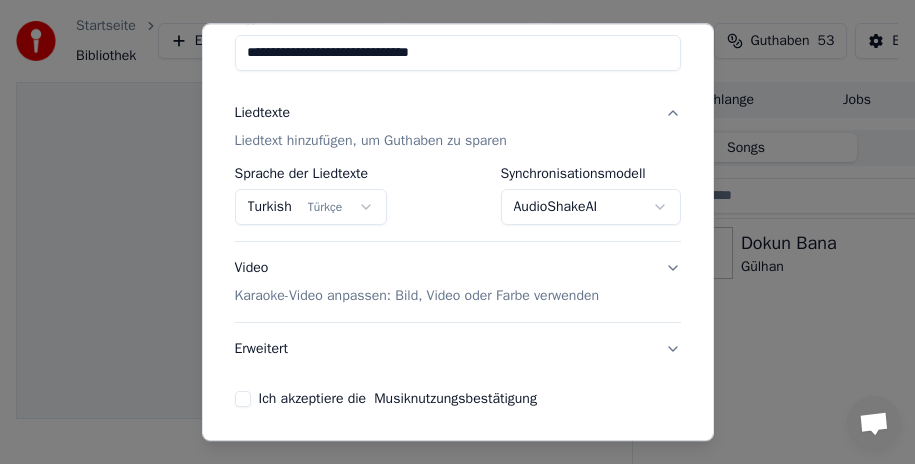 click on "Video Karaoke-Video anpassen: Bild, Video oder Farbe verwenden" at bounding box center (458, 282) 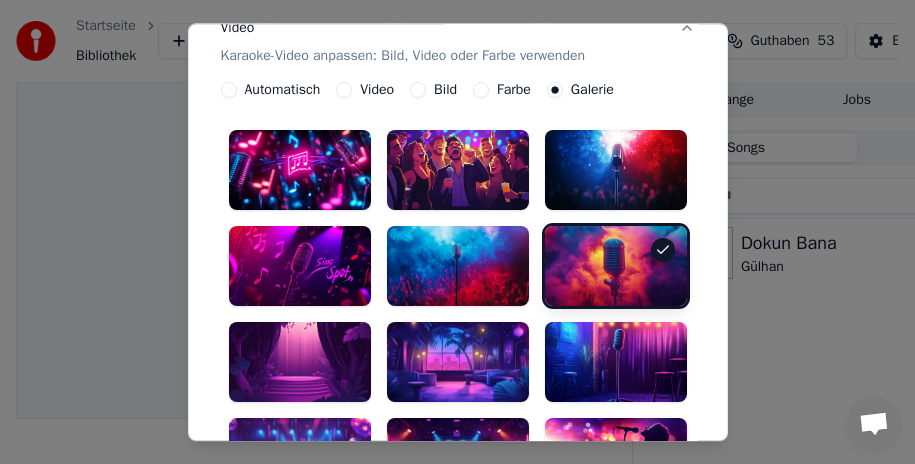 scroll, scrollTop: 387, scrollLeft: 0, axis: vertical 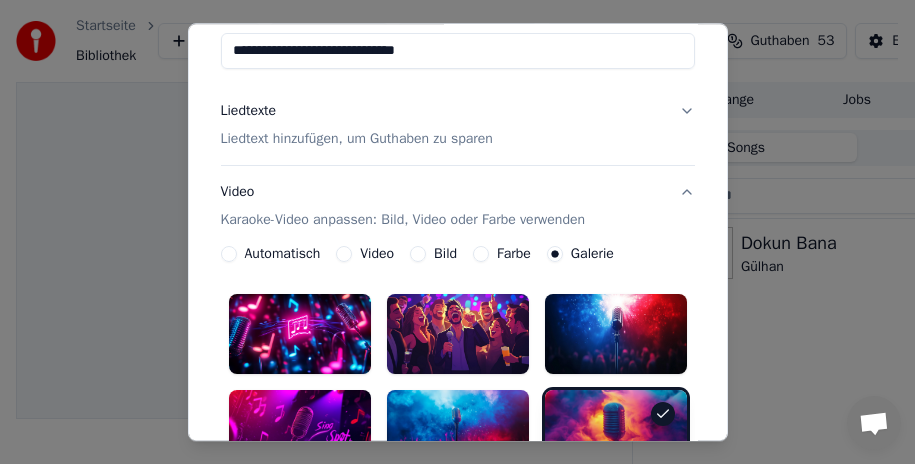 click on "Video Karaoke-Video anpassen: Bild, Video oder Farbe verwenden" at bounding box center [458, 206] 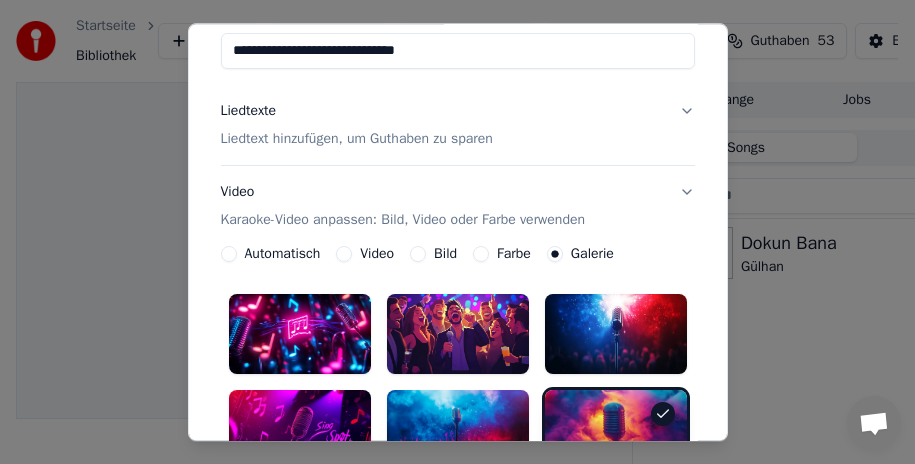 scroll, scrollTop: 188, scrollLeft: 0, axis: vertical 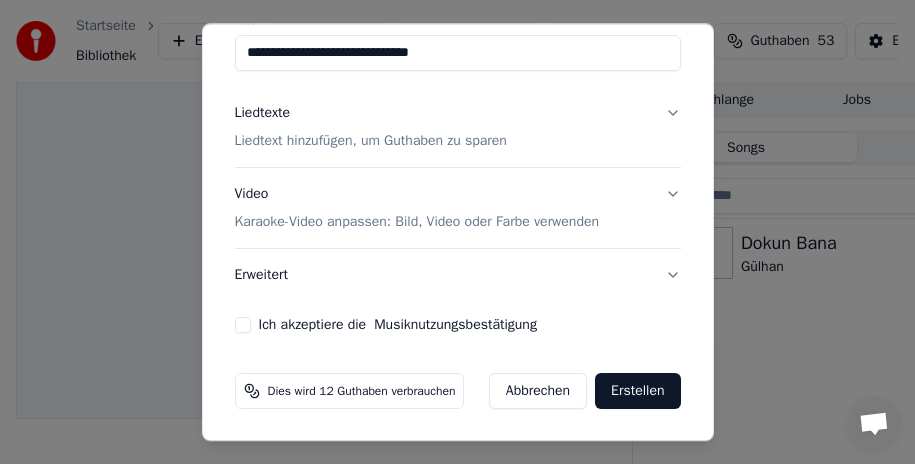 click on "Erweitert" at bounding box center [458, 275] 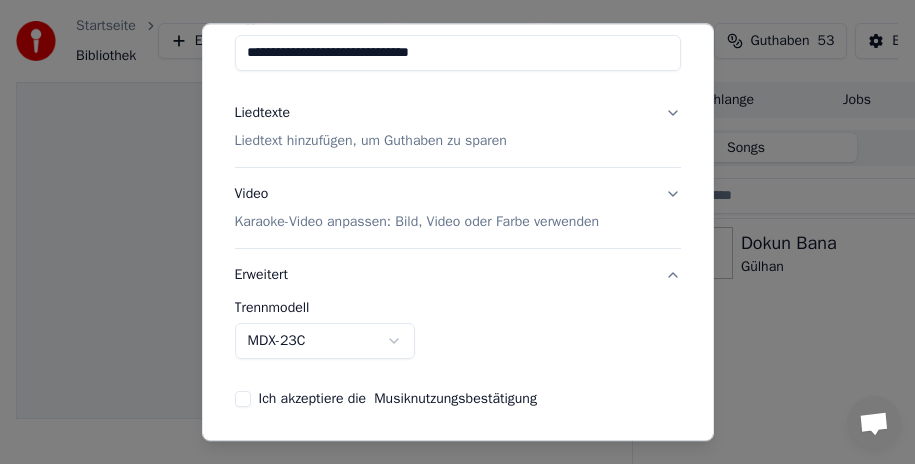 click on "Erweitert" at bounding box center [458, 275] 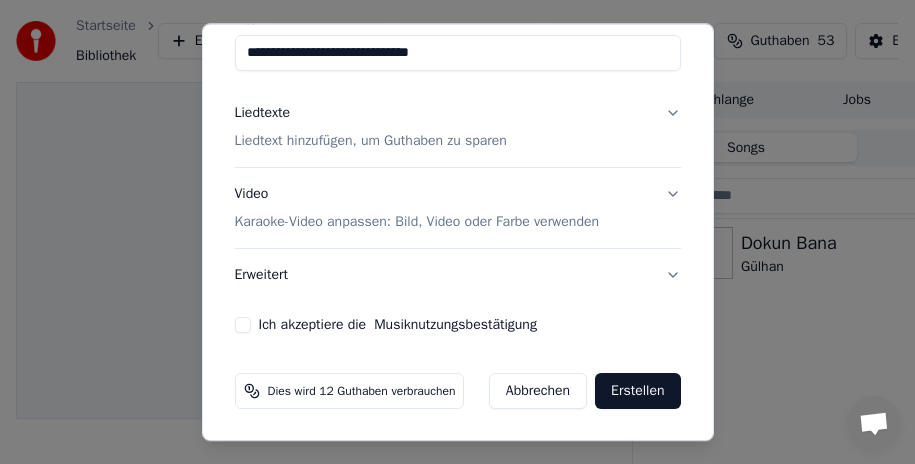 click on "Ich akzeptiere die   Musiknutzungsbestätigung" at bounding box center [243, 325] 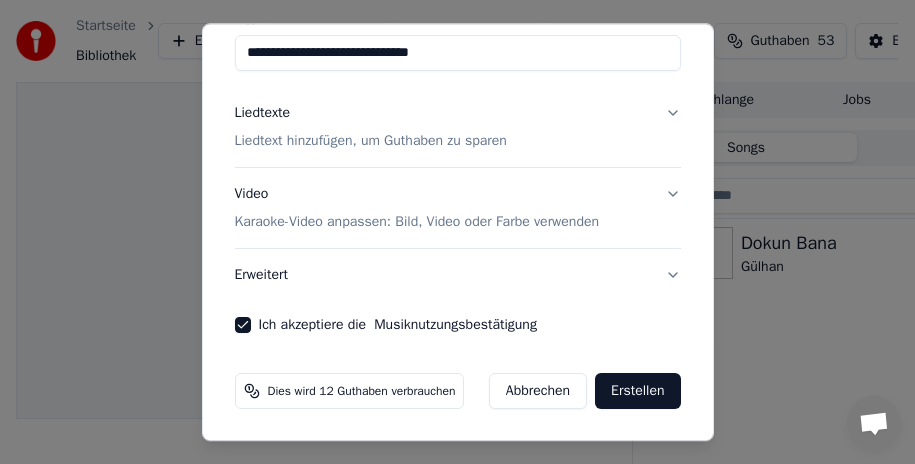 click on "Erstellen" at bounding box center [637, 391] 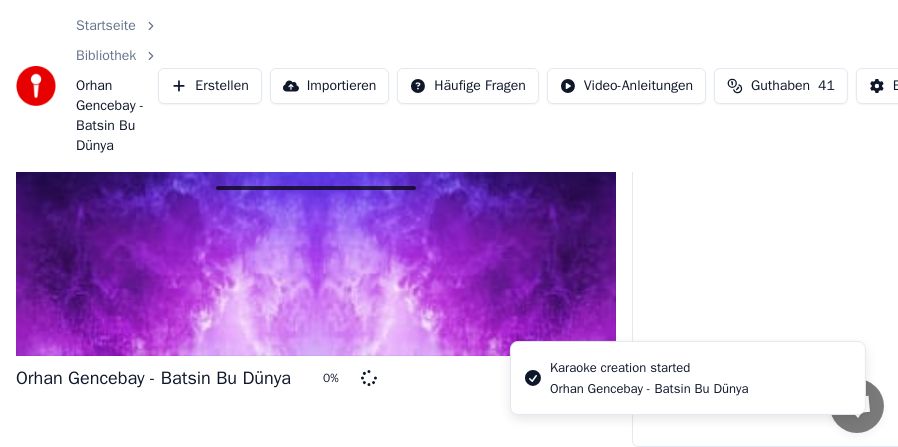 scroll, scrollTop: 167, scrollLeft: 0, axis: vertical 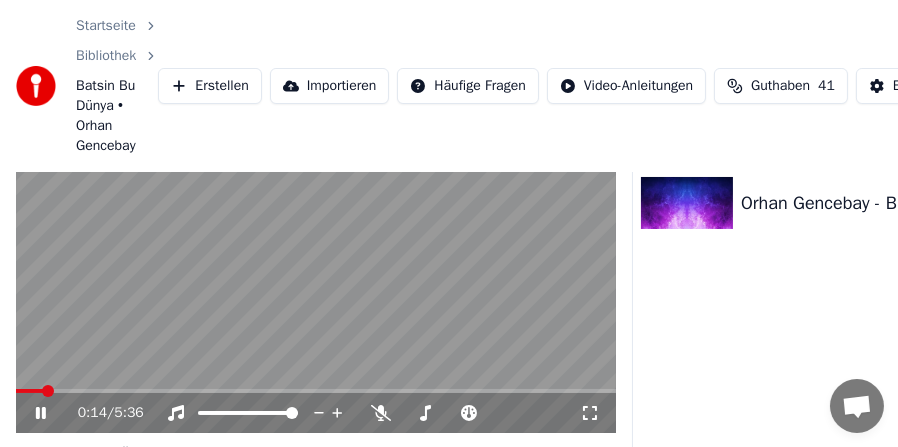 click 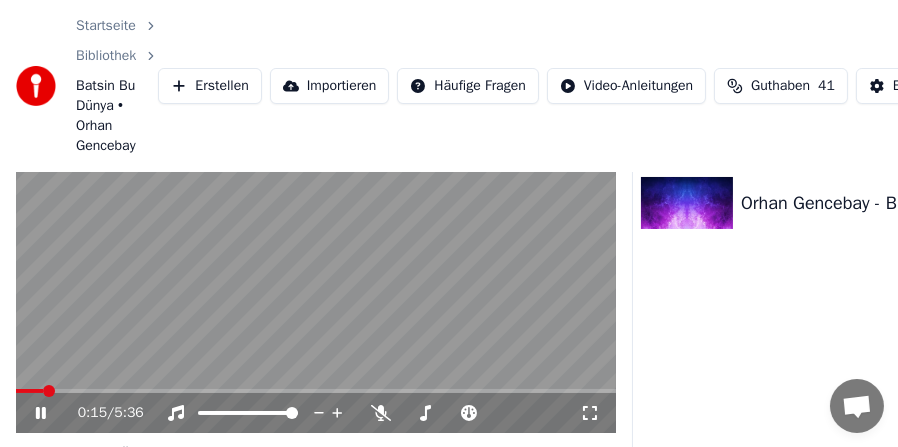 scroll, scrollTop: 0, scrollLeft: 0, axis: both 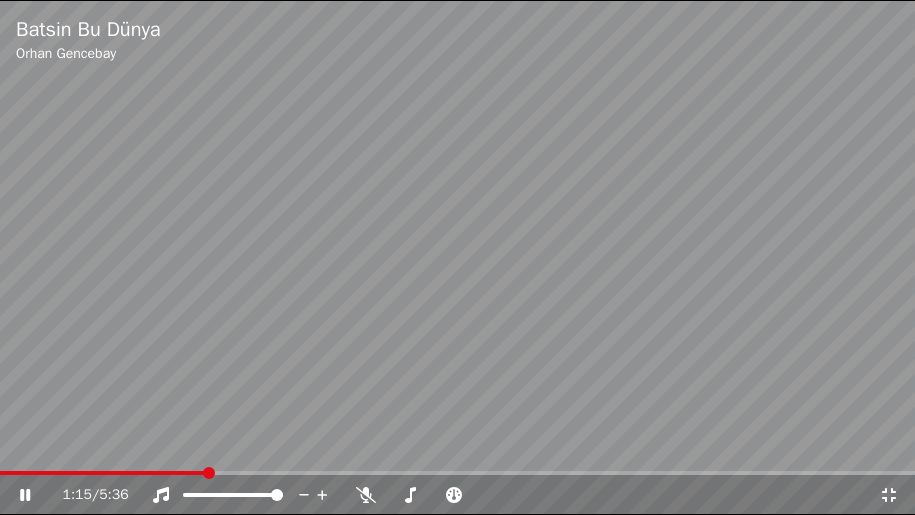 click at bounding box center [457, 257] 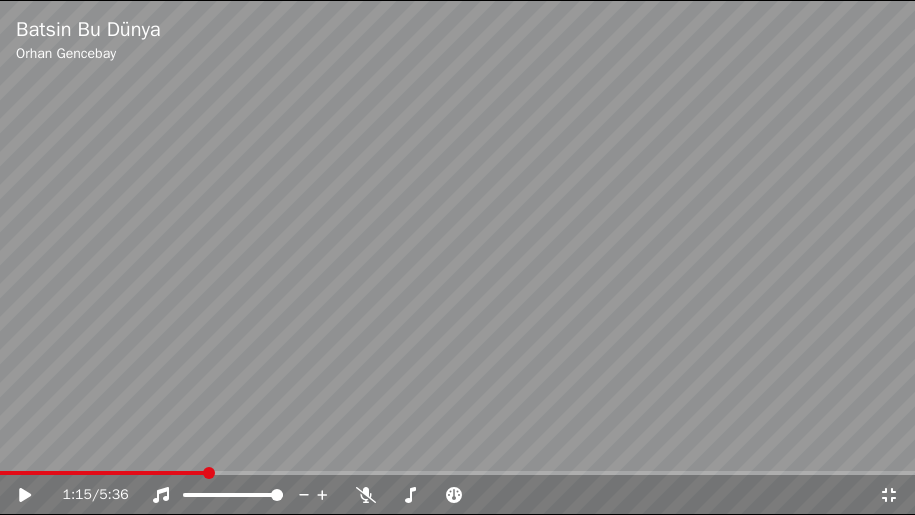 click at bounding box center (103, 473) 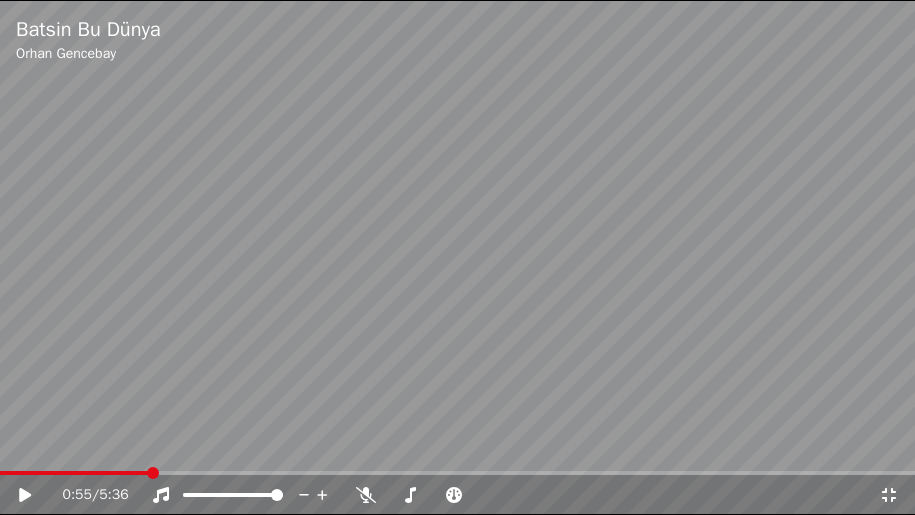 click 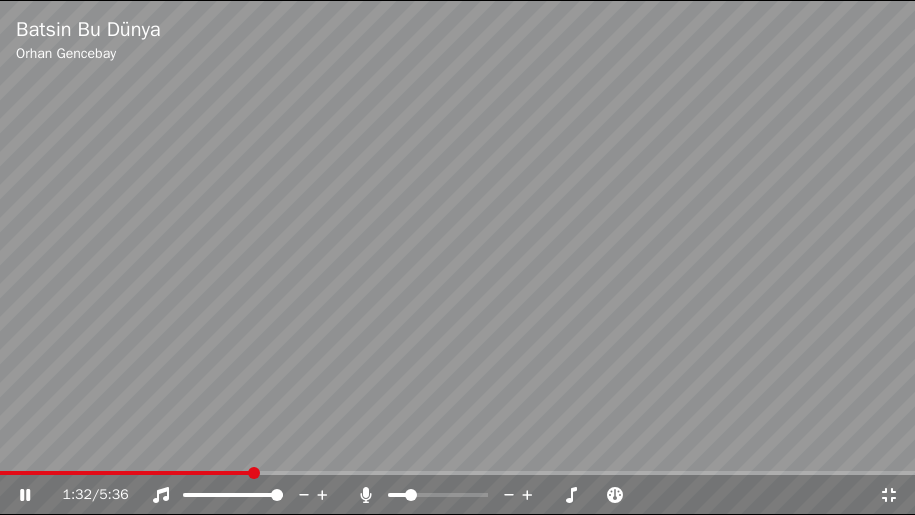 click at bounding box center (411, 495) 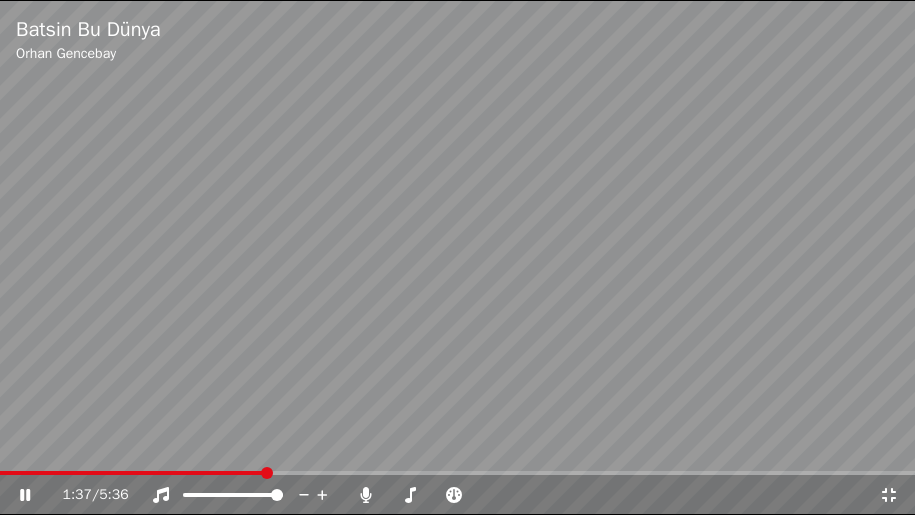 click 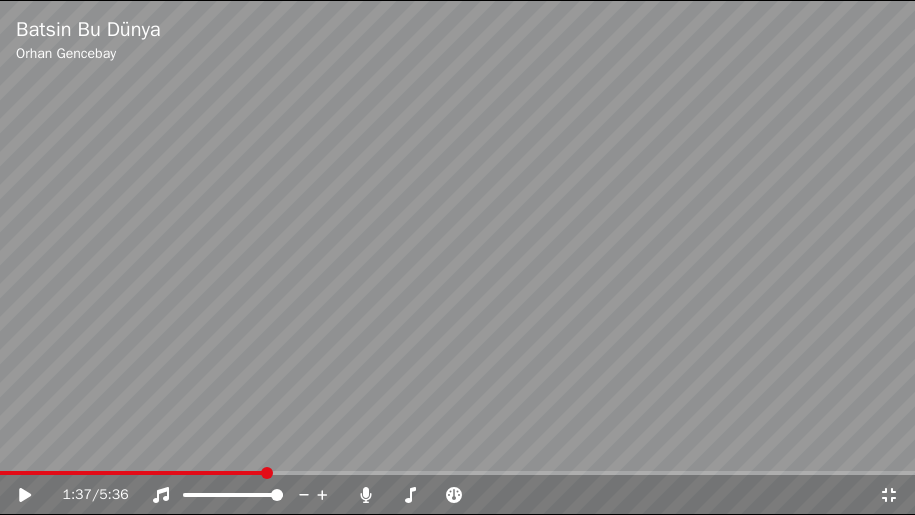 click 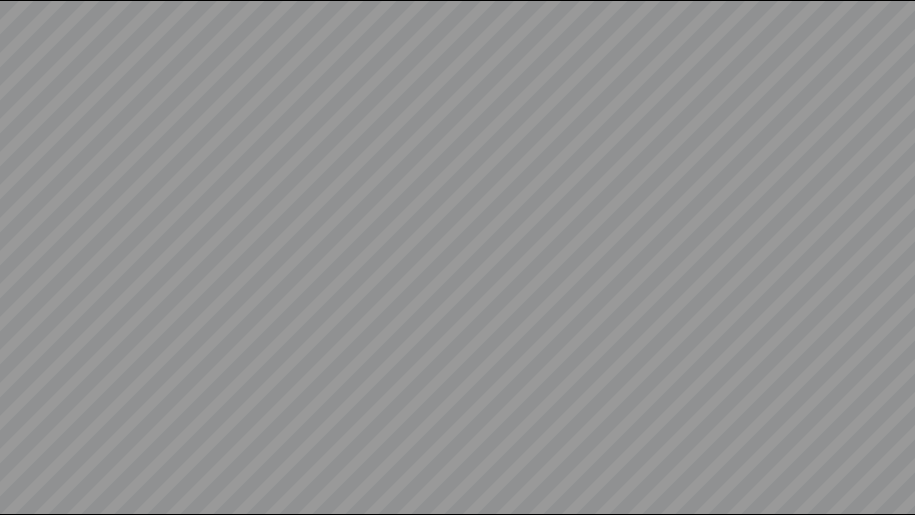 click at bounding box center (457, 257) 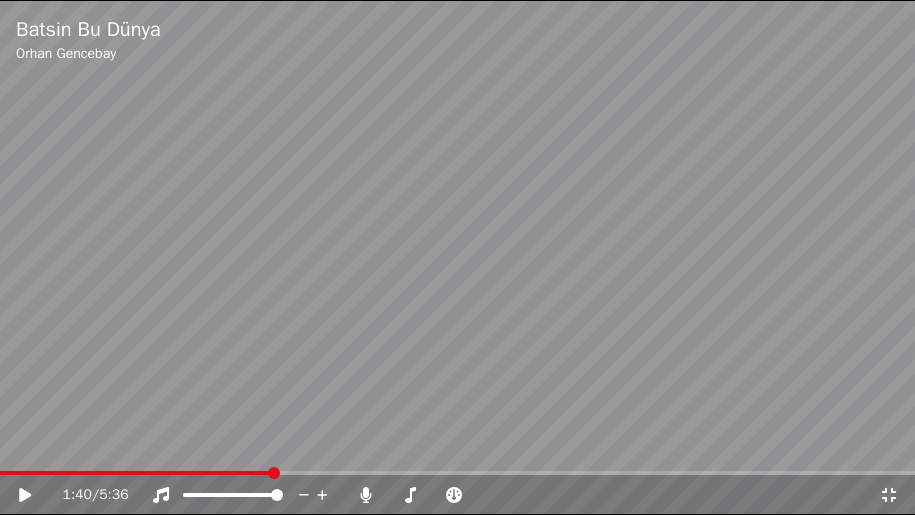 click 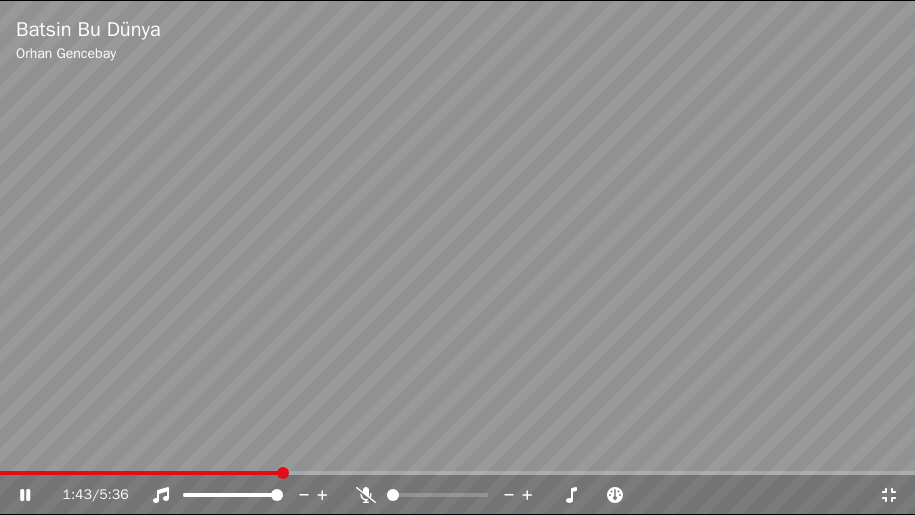 click at bounding box center [393, 495] 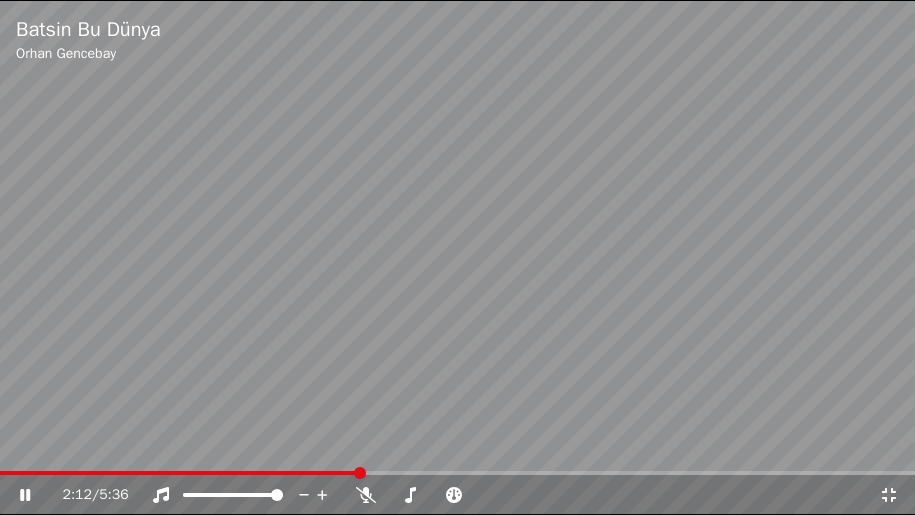 click at bounding box center (179, 473) 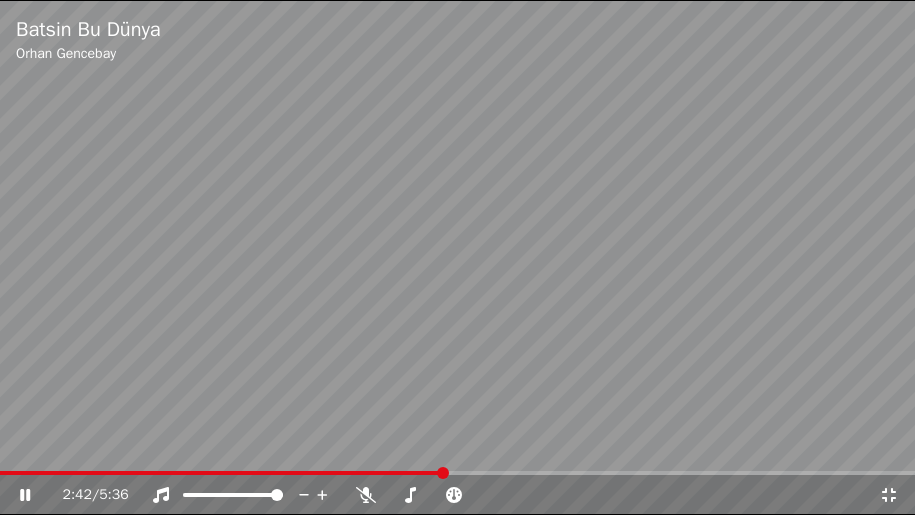 click 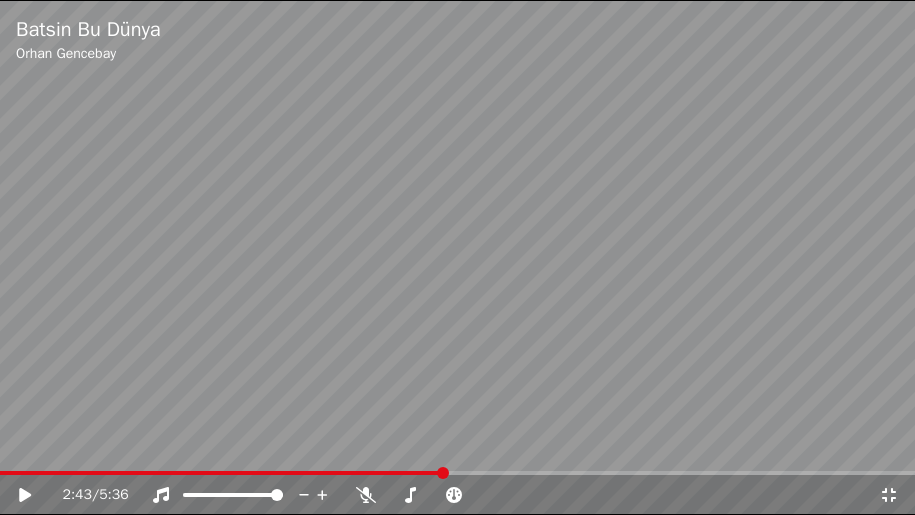click 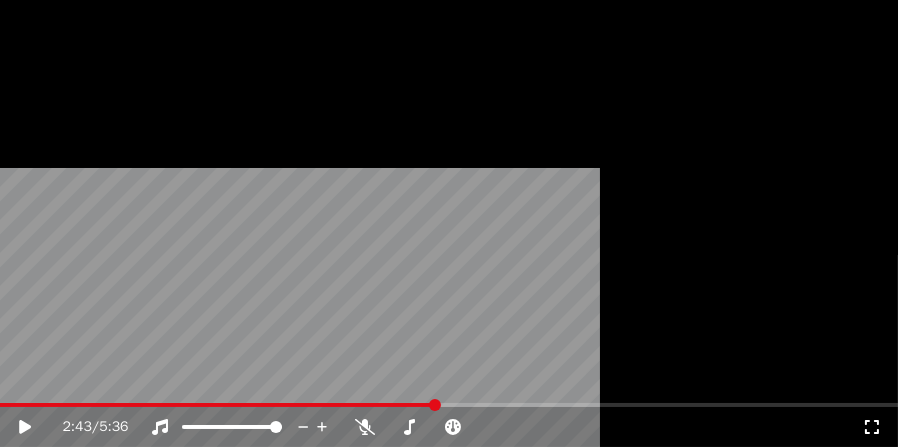 scroll, scrollTop: 100, scrollLeft: 0, axis: vertical 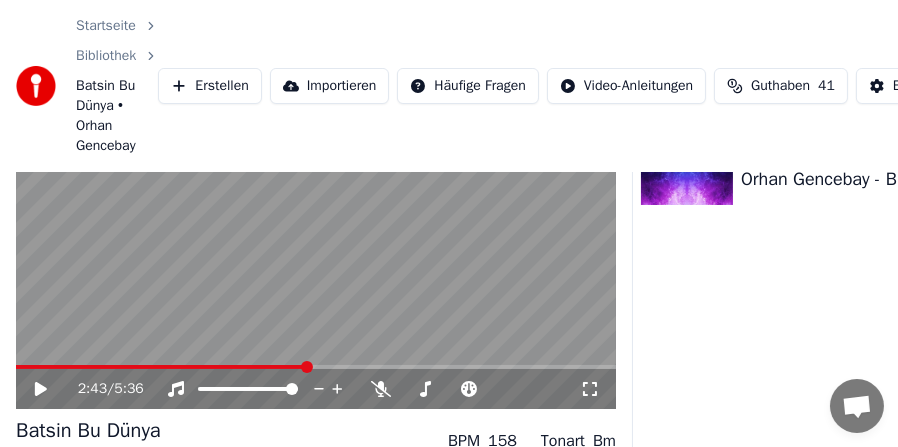 click at bounding box center [316, 241] 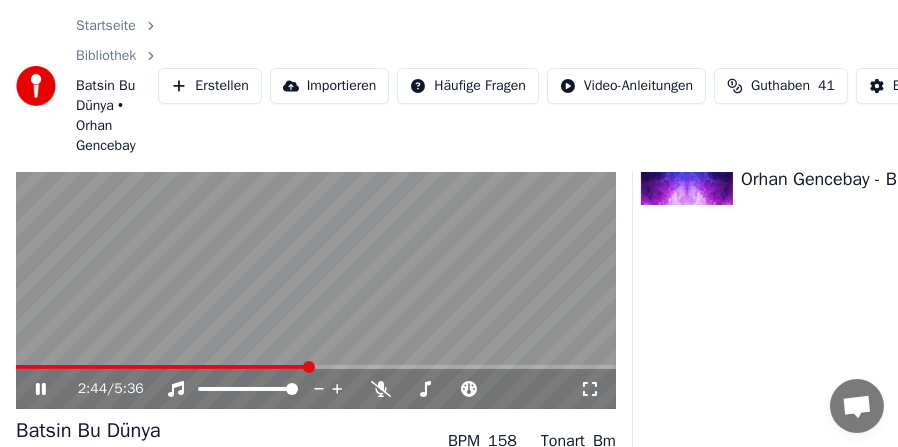 click at bounding box center [162, 367] 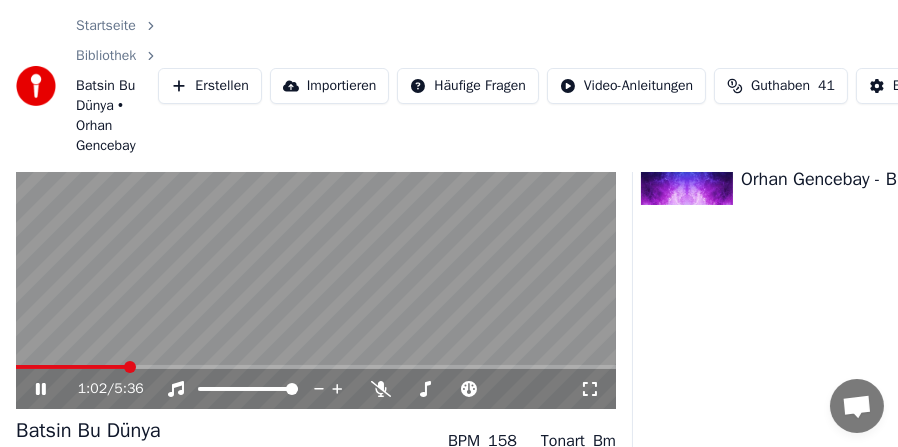 click at bounding box center (316, 367) 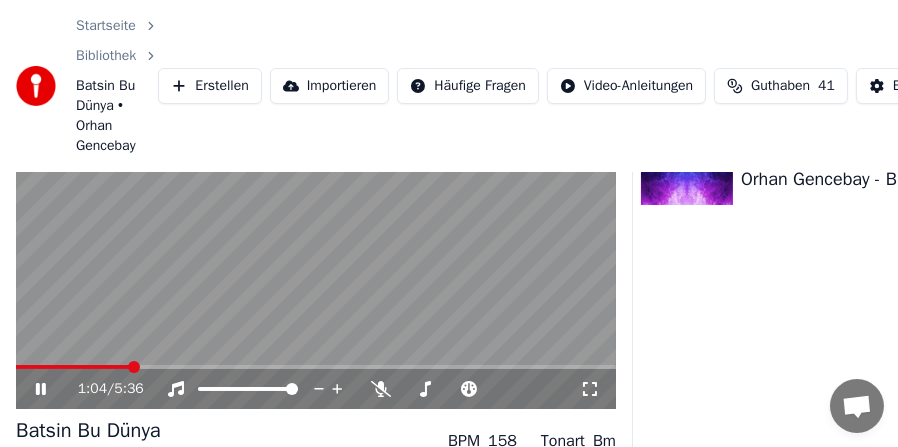 click at bounding box center (73, 367) 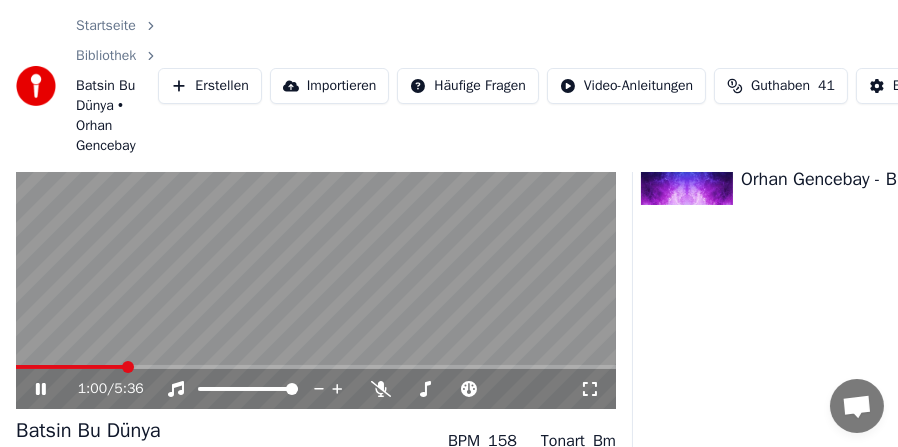click at bounding box center [70, 367] 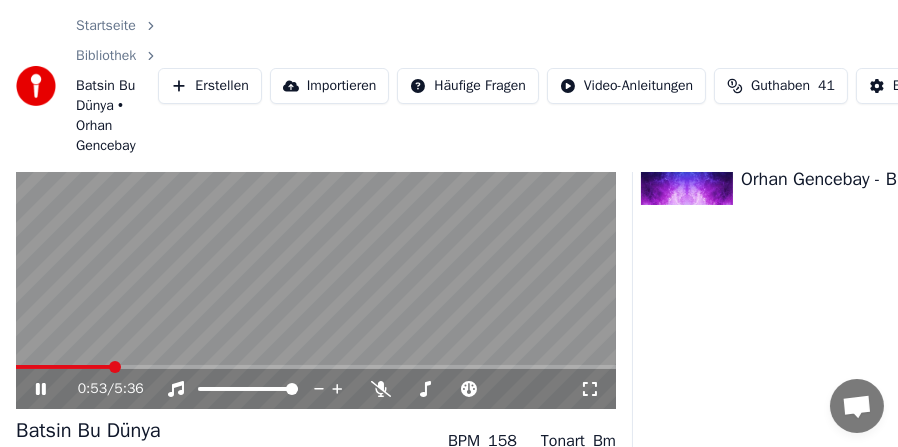 click 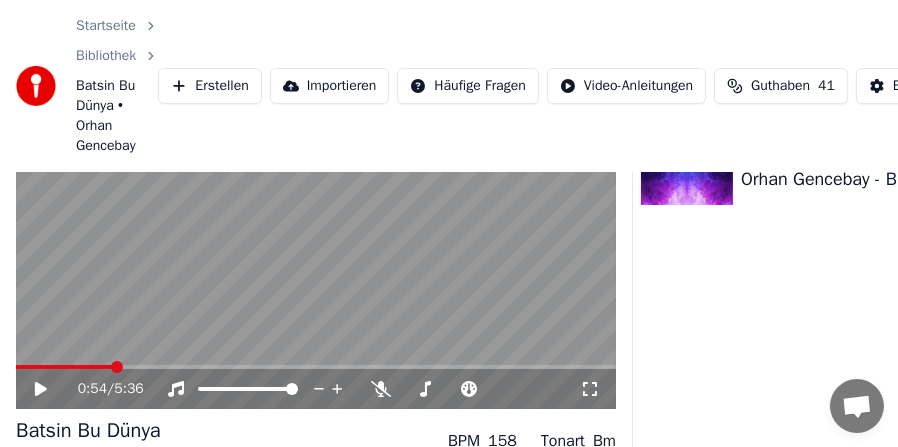 click 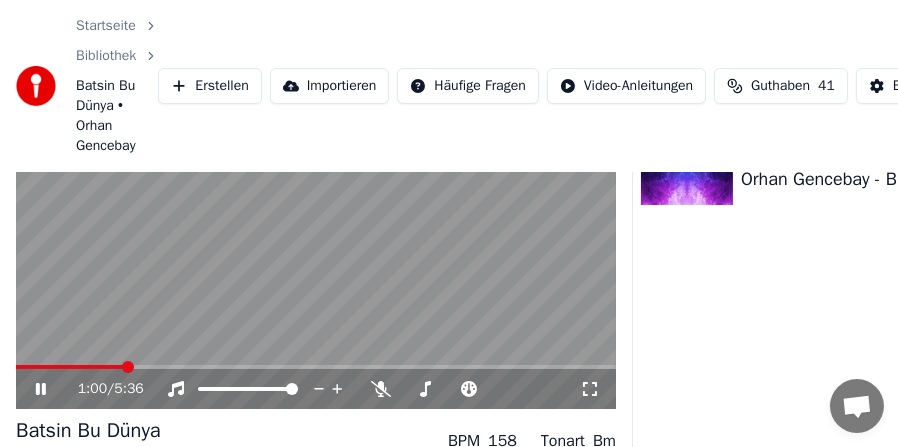 click 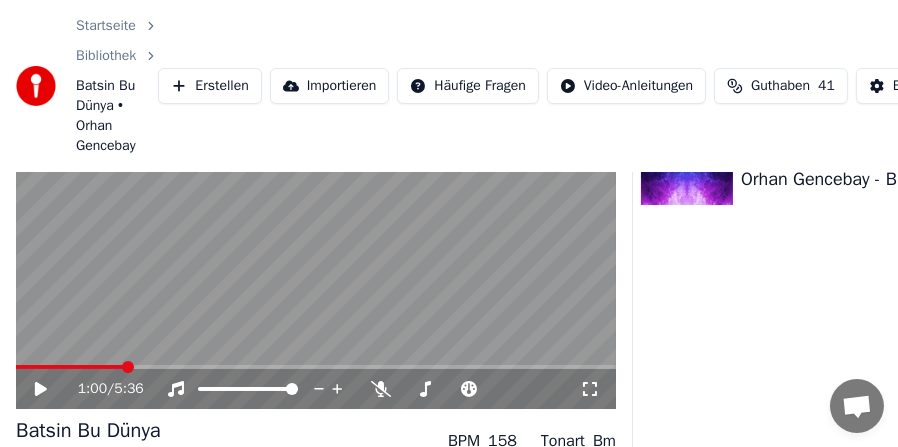 click 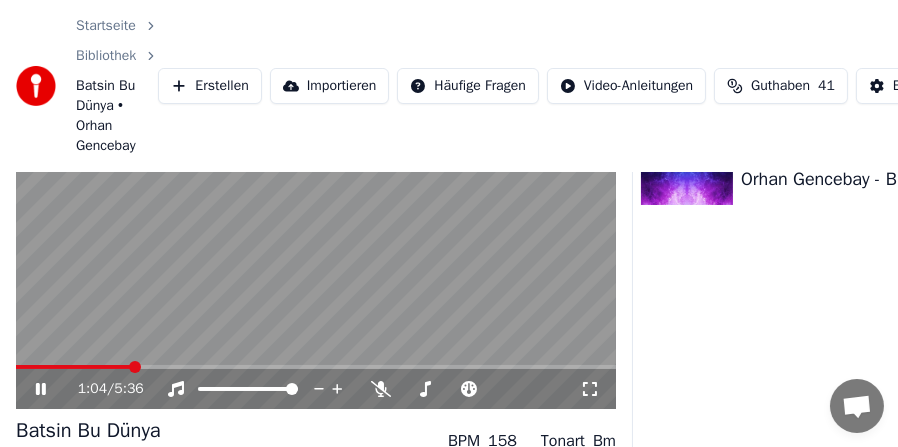click 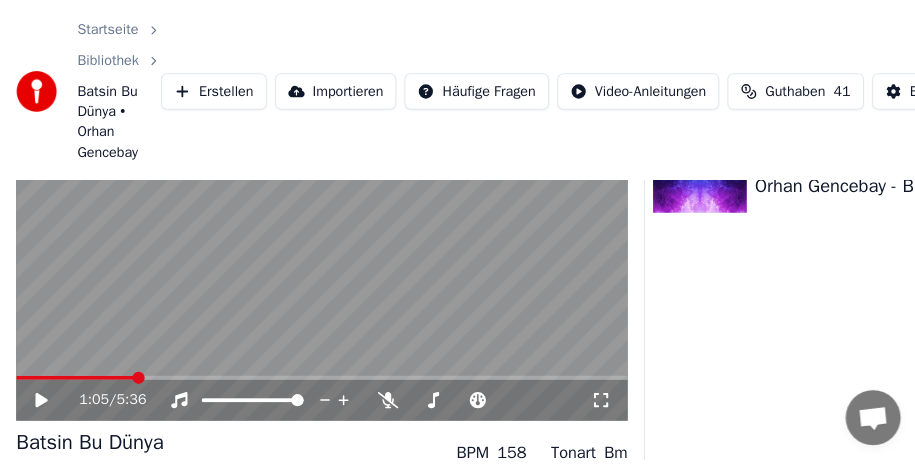 scroll, scrollTop: 200, scrollLeft: 0, axis: vertical 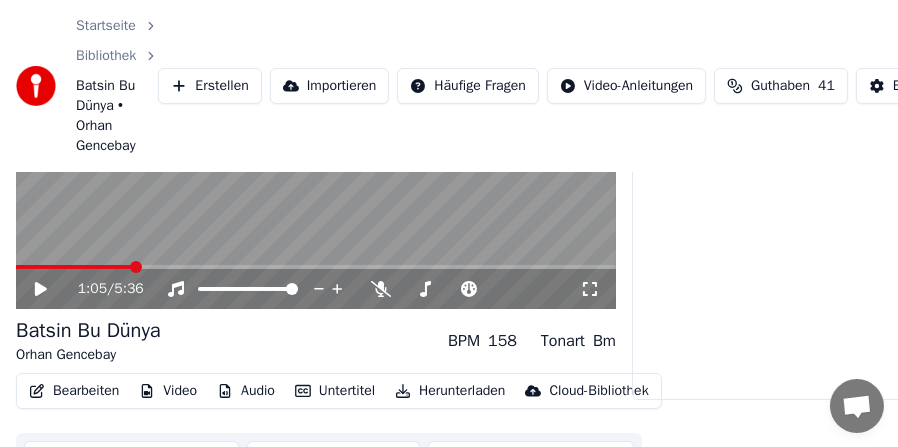 click on "Bearbeiten" at bounding box center [74, 391] 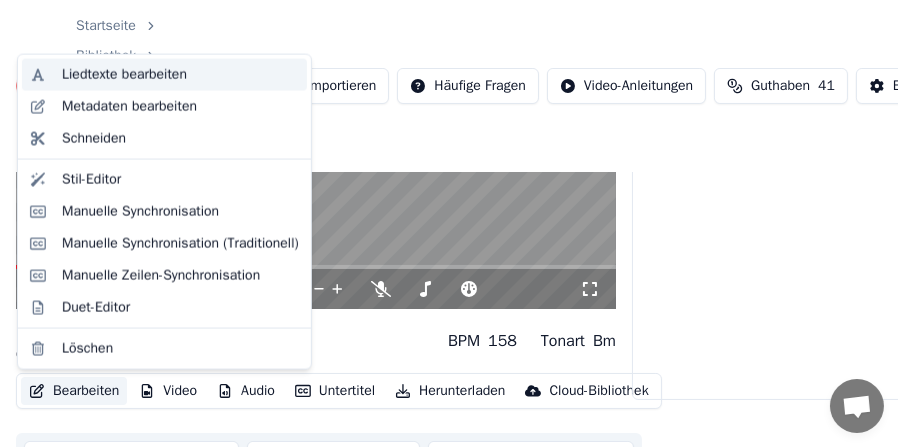 click on "Liedtexte bearbeiten" at bounding box center (124, 75) 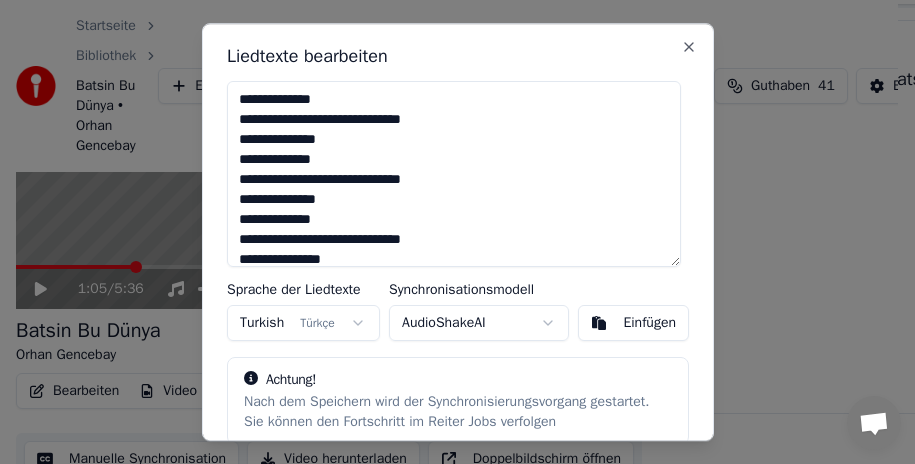 scroll, scrollTop: 0, scrollLeft: 0, axis: both 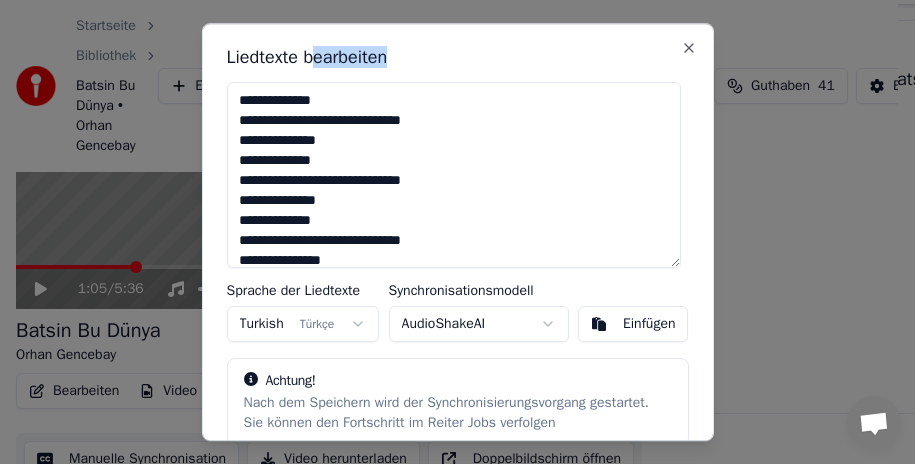 drag, startPoint x: 403, startPoint y: 38, endPoint x: 312, endPoint y: 38, distance: 91 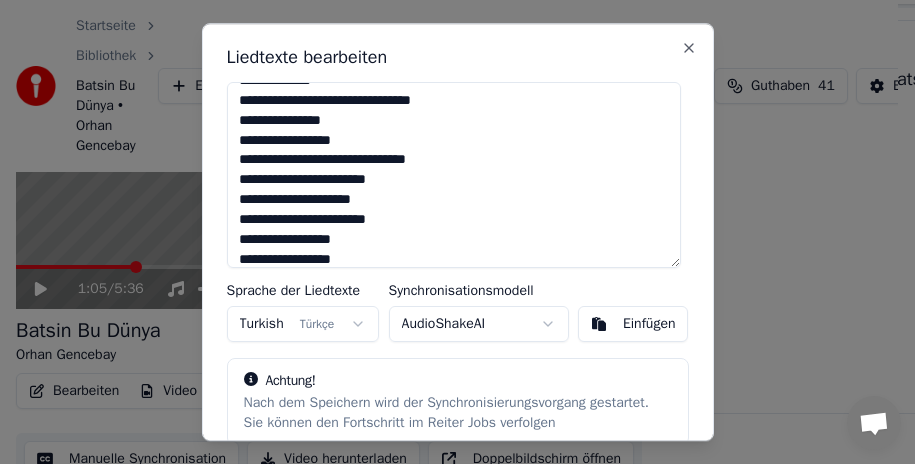 scroll, scrollTop: 692, scrollLeft: 0, axis: vertical 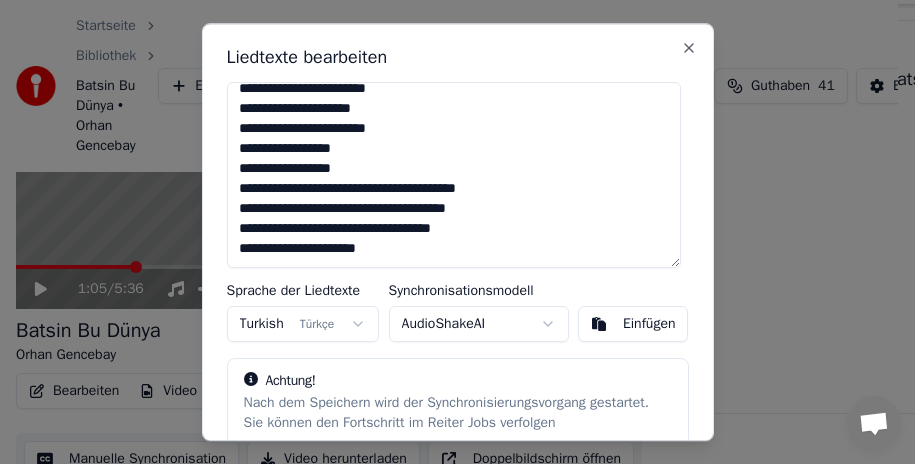 click on "Einfügen" at bounding box center (649, 324) 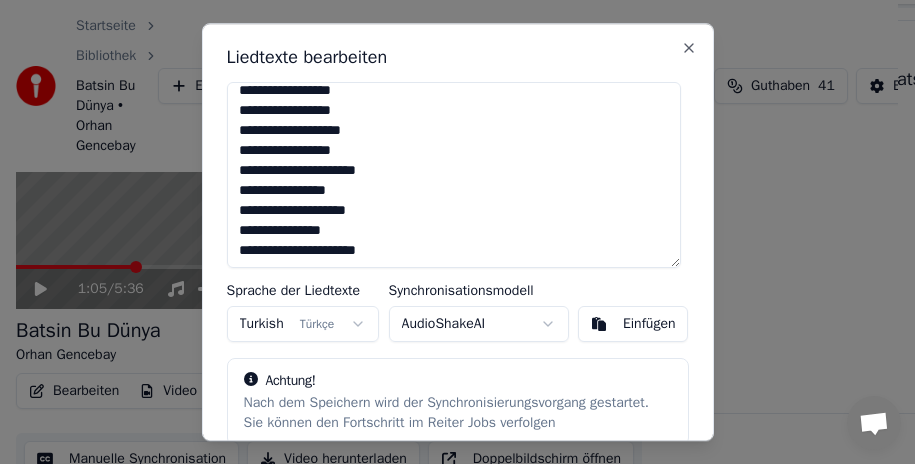 scroll, scrollTop: 771, scrollLeft: 0, axis: vertical 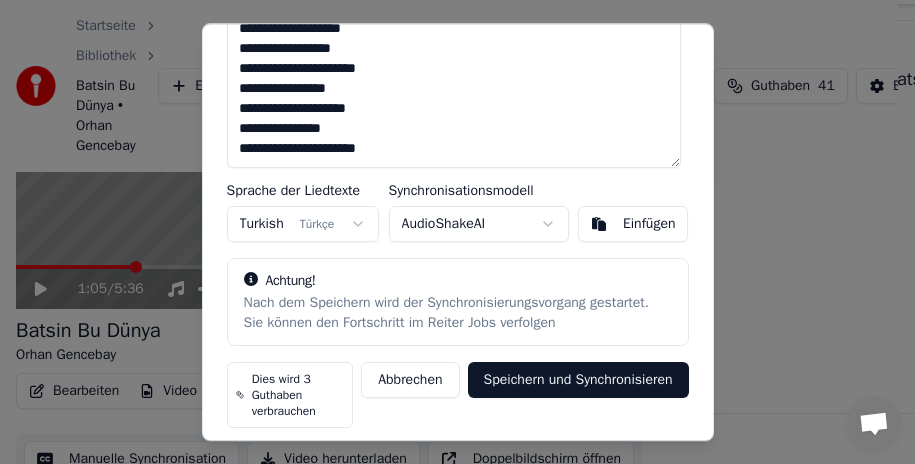 click on "Speichern und Synchronisieren" at bounding box center (578, 380) 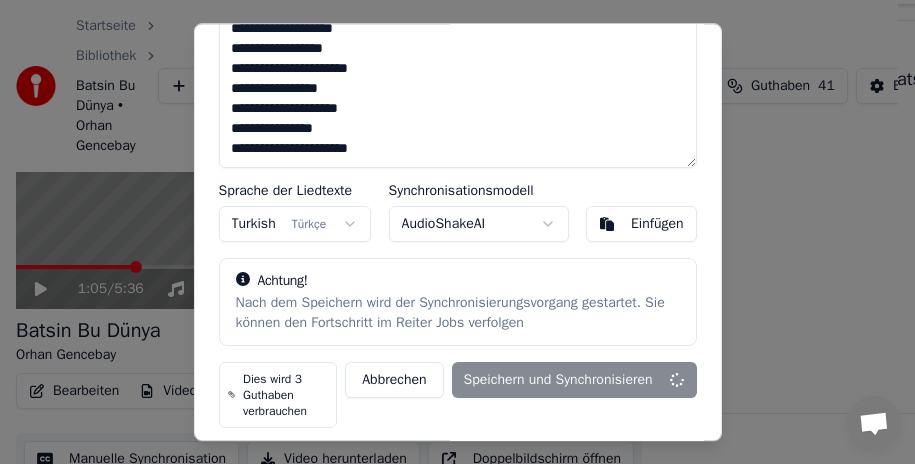 type on "**********" 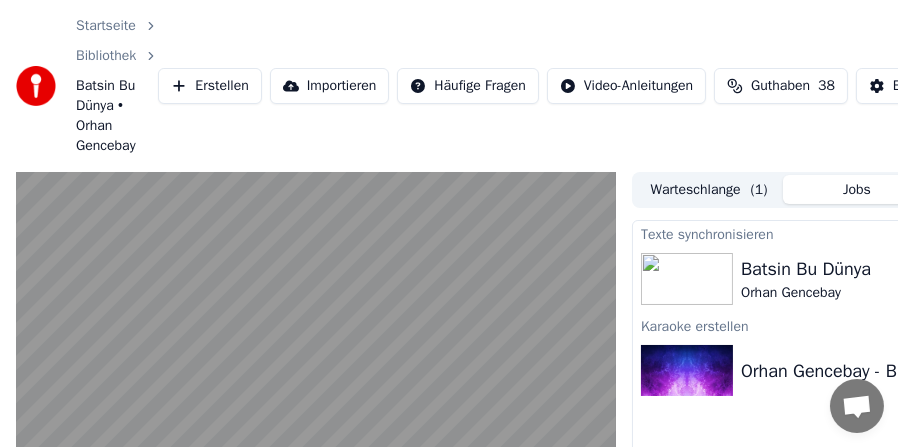scroll, scrollTop: 100, scrollLeft: 0, axis: vertical 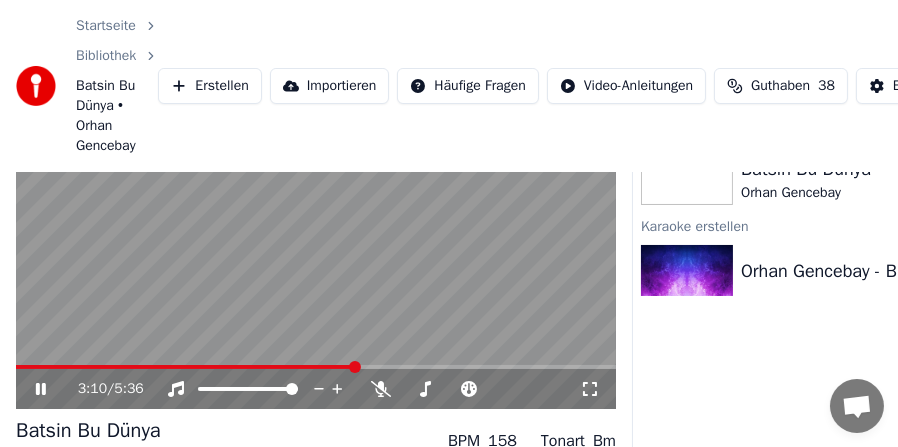 click at bounding box center [186, 367] 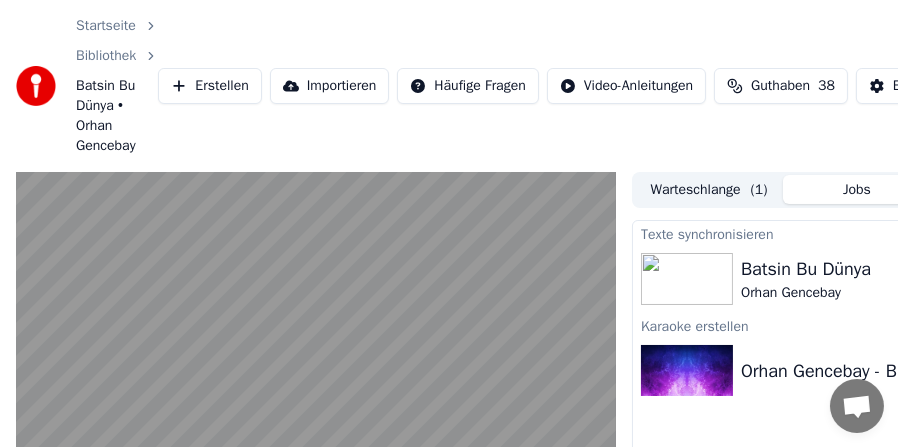 scroll, scrollTop: 100, scrollLeft: 0, axis: vertical 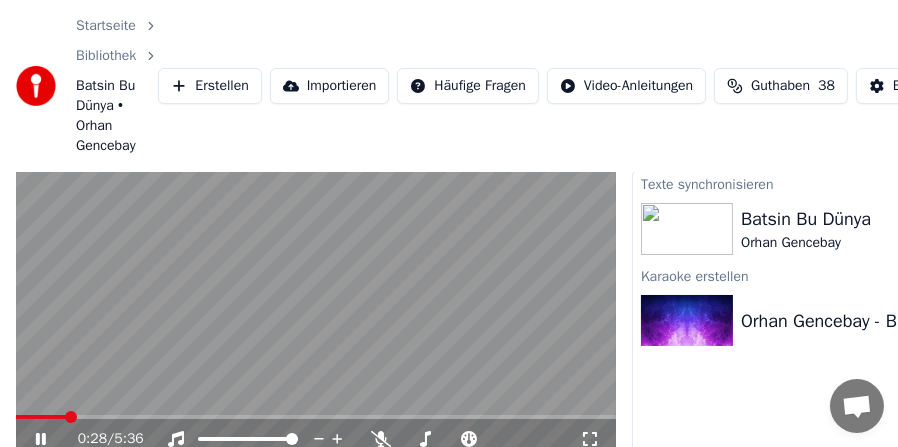 click at bounding box center (316, 417) 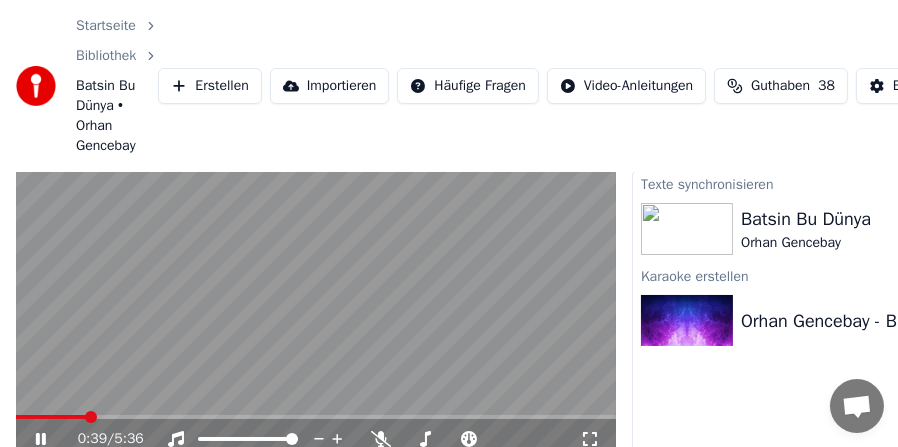 click at bounding box center [316, 417] 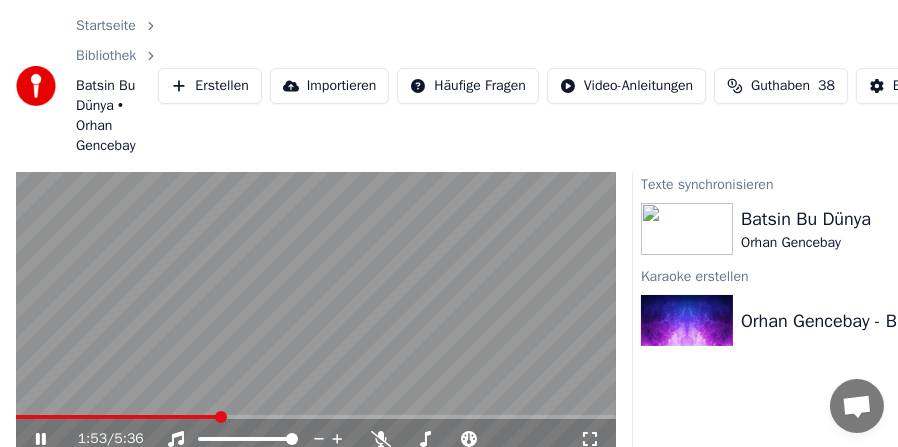 click at bounding box center [117, 417] 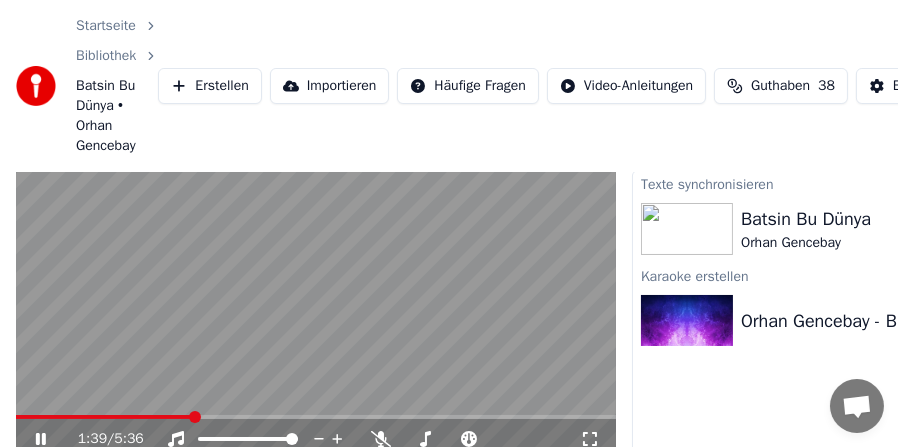 click at bounding box center [104, 417] 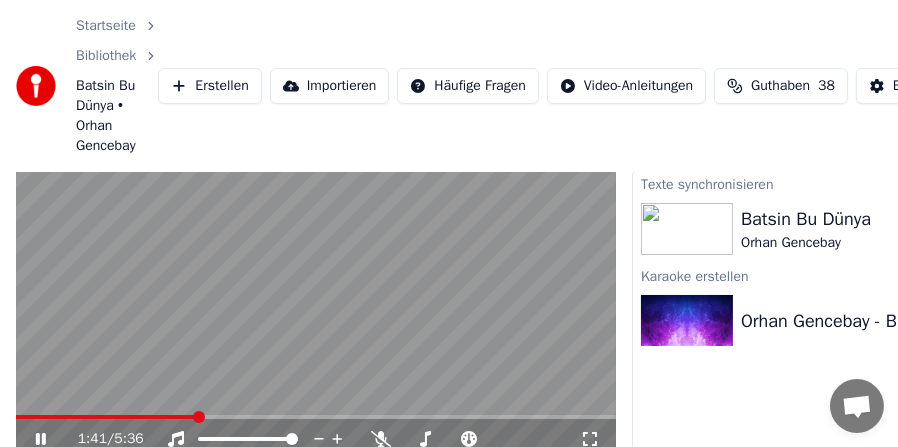 click at bounding box center [106, 417] 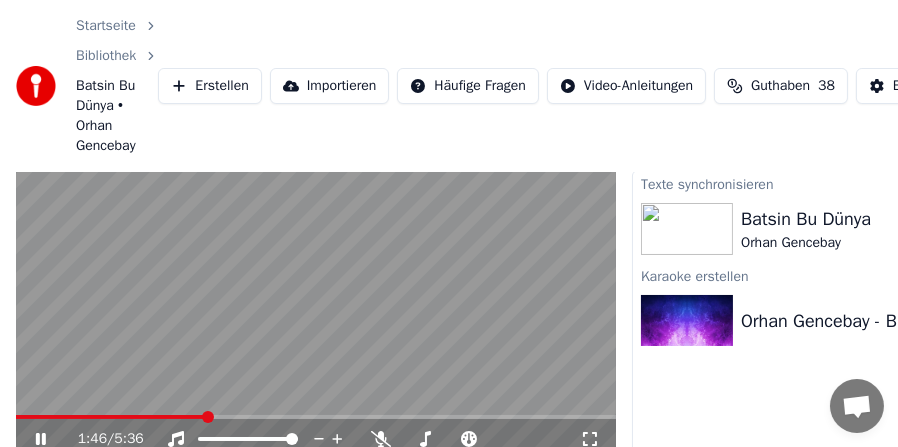 click at bounding box center [110, 417] 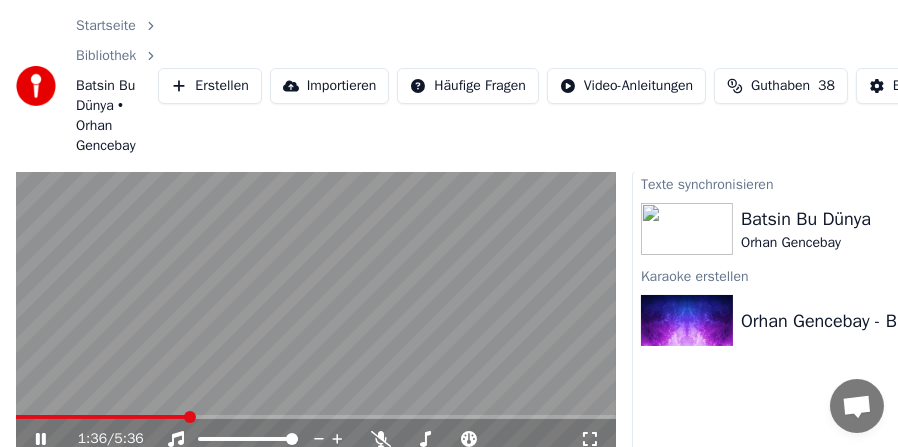 click at bounding box center (102, 417) 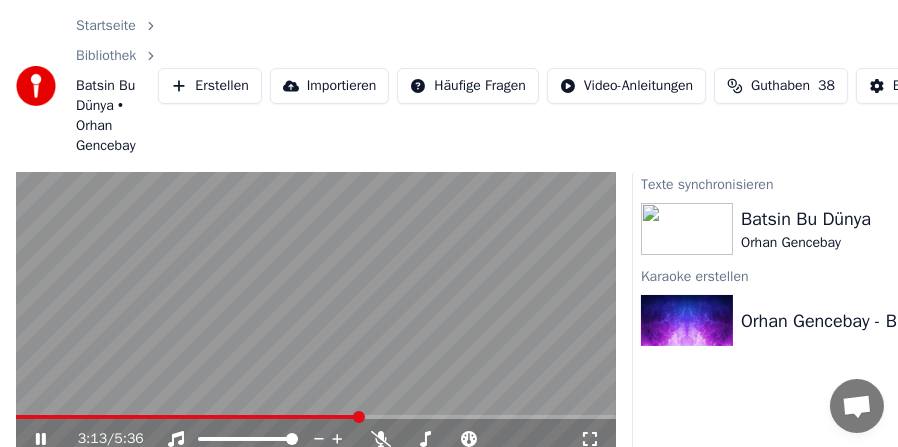 click at bounding box center (316, 417) 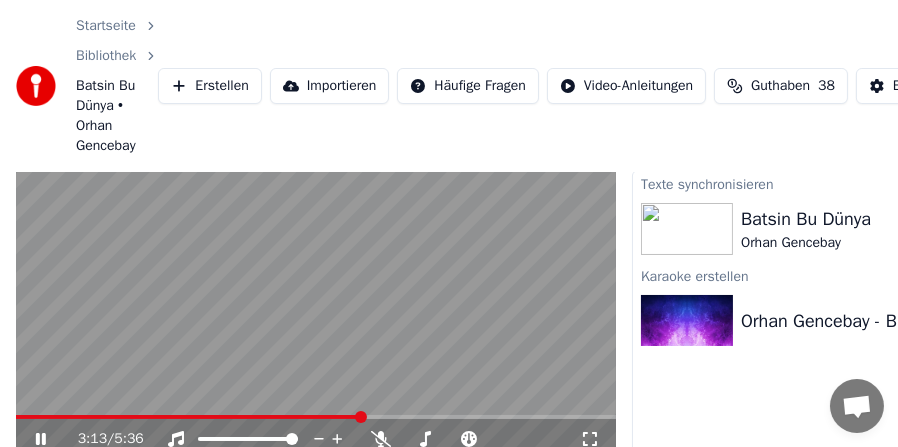 click at bounding box center (316, 417) 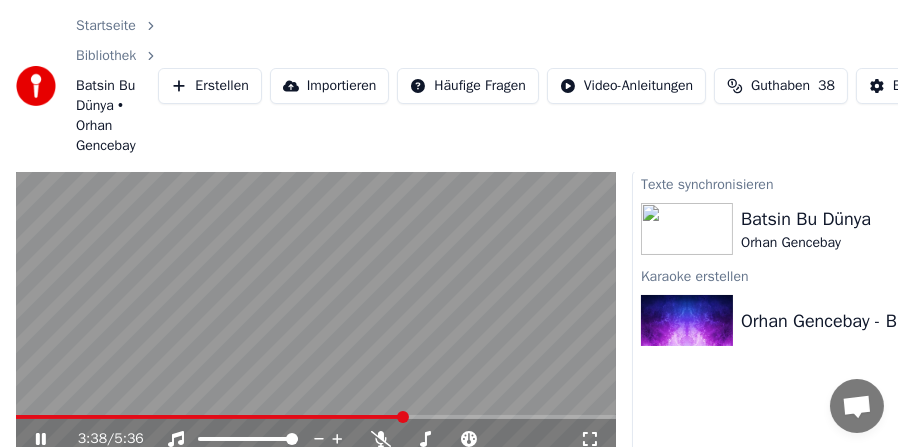click at bounding box center (316, 417) 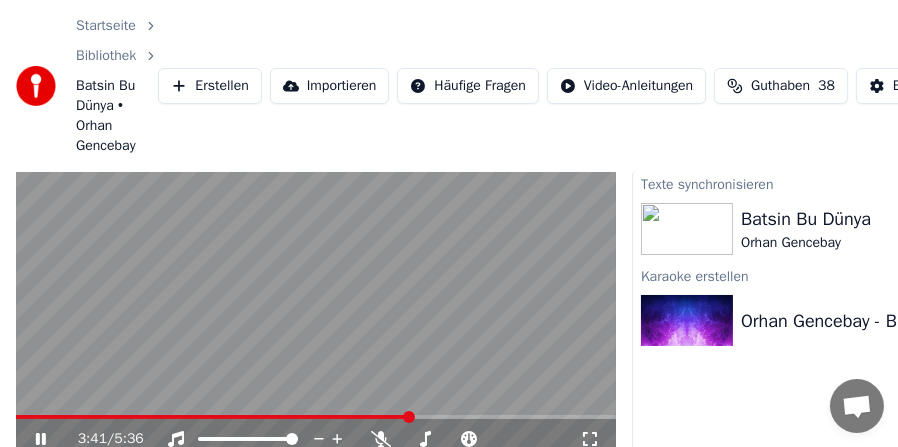 click at bounding box center (213, 417) 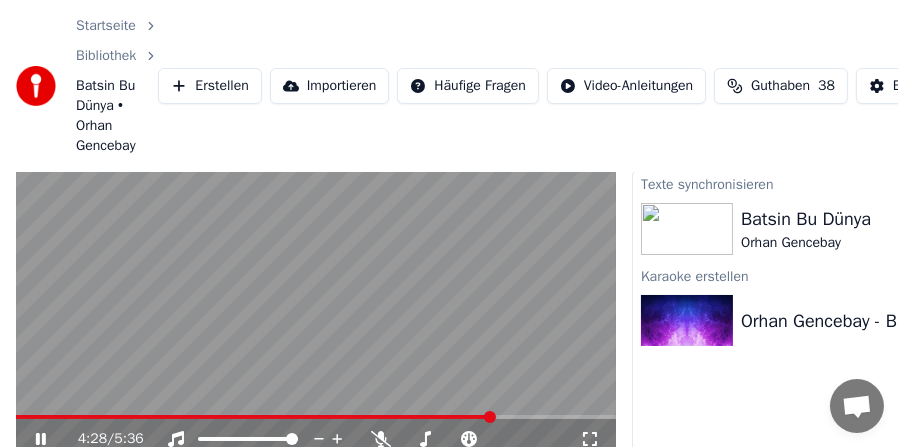 click at bounding box center (255, 417) 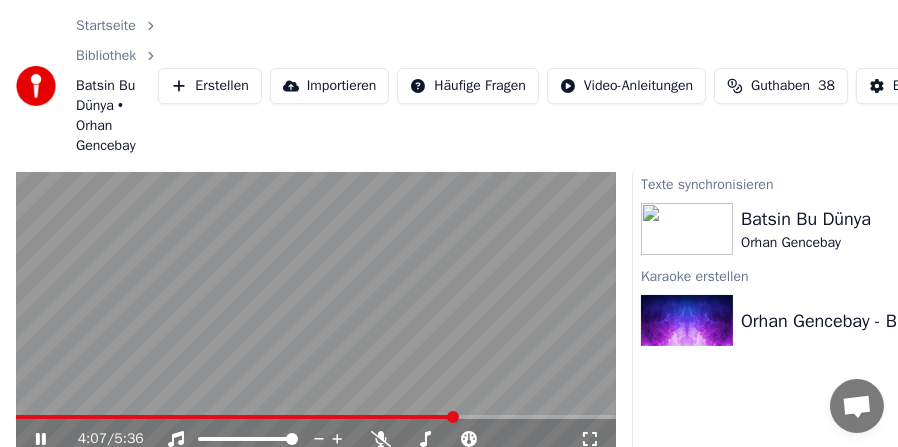 click at bounding box center [236, 417] 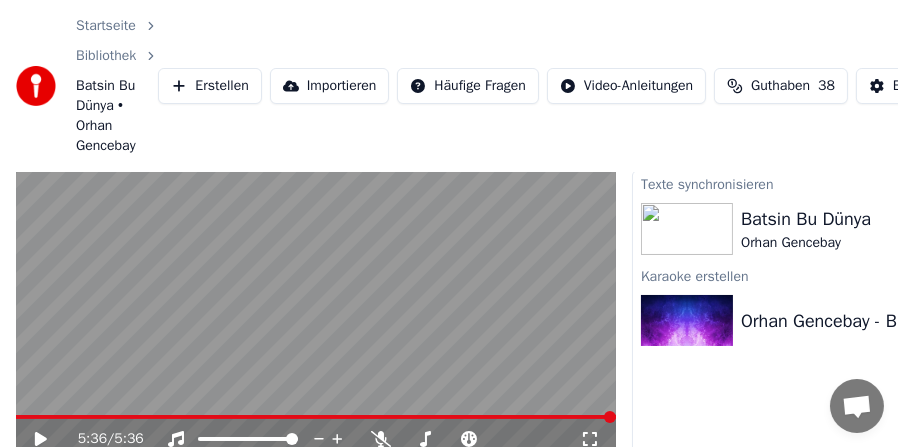 click at bounding box center (316, 417) 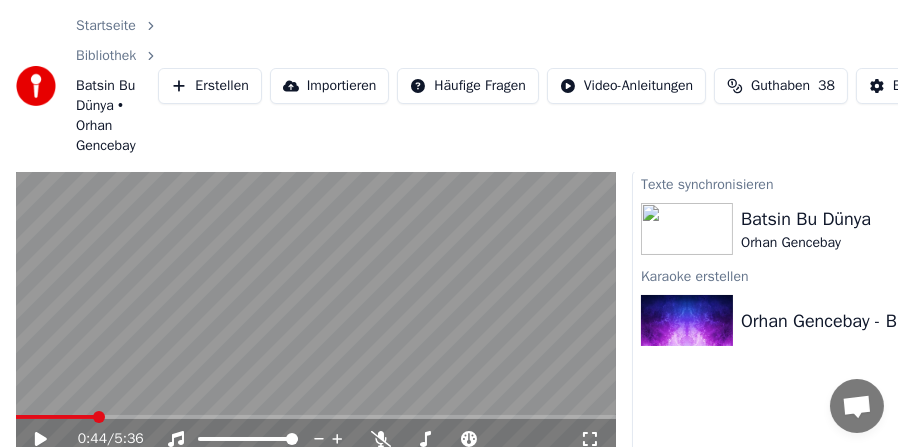 click 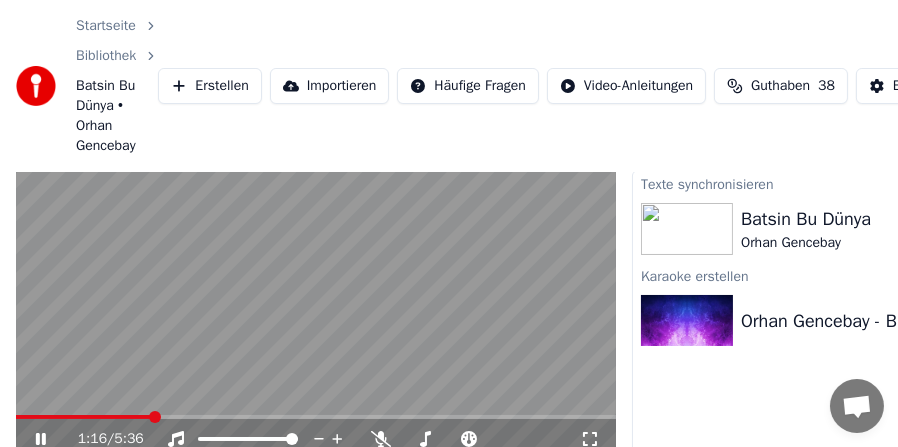 click at bounding box center (316, 417) 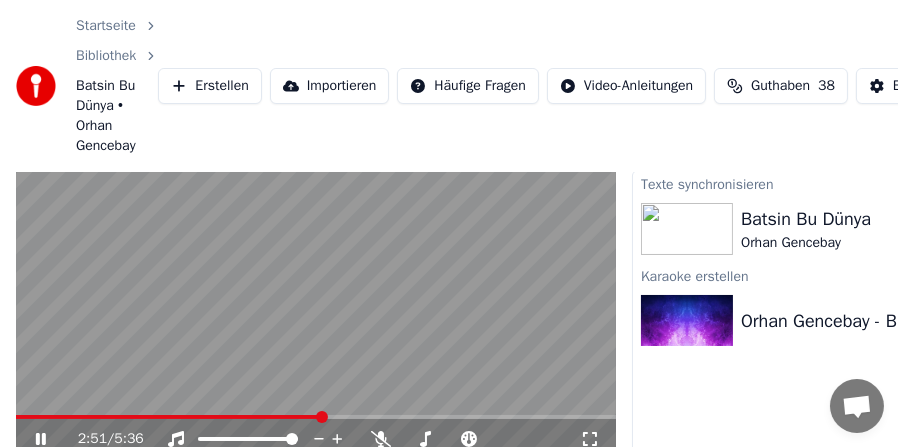click 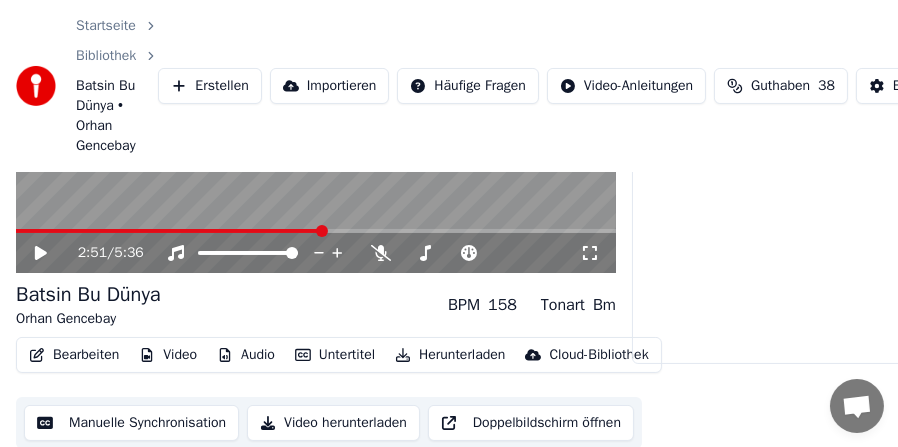 scroll, scrollTop: 238, scrollLeft: 0, axis: vertical 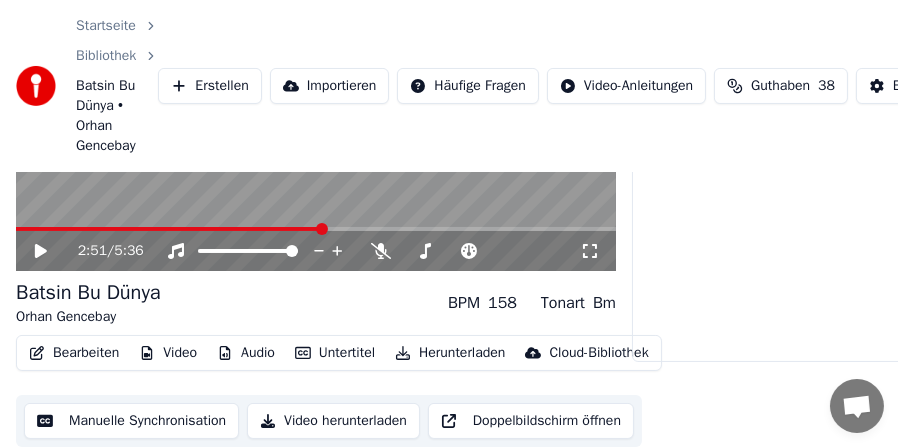 click on "Bearbeiten" at bounding box center (74, 353) 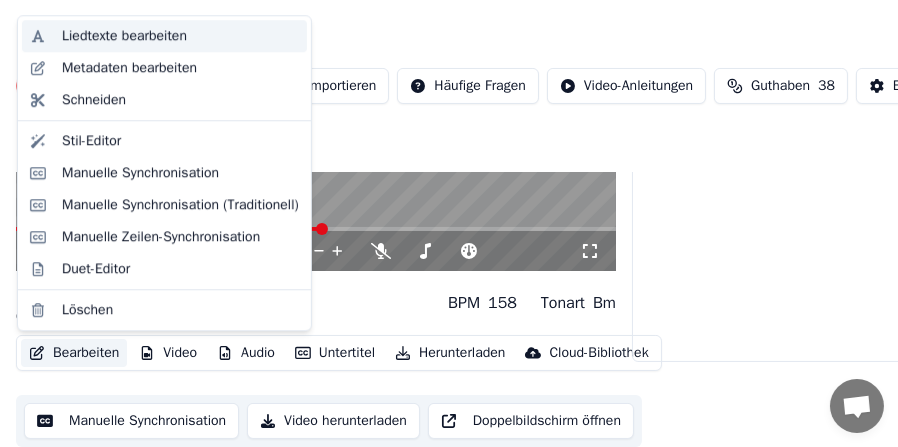 click on "Liedtexte bearbeiten" at bounding box center [124, 36] 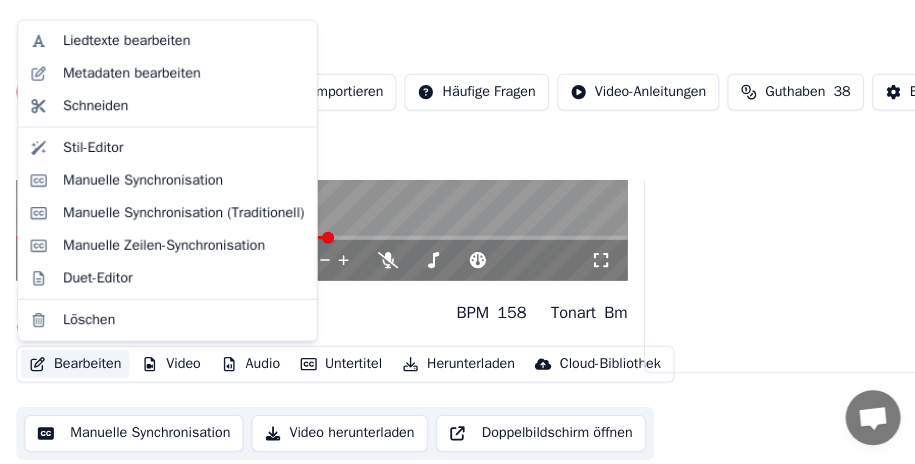 scroll, scrollTop: 221, scrollLeft: 0, axis: vertical 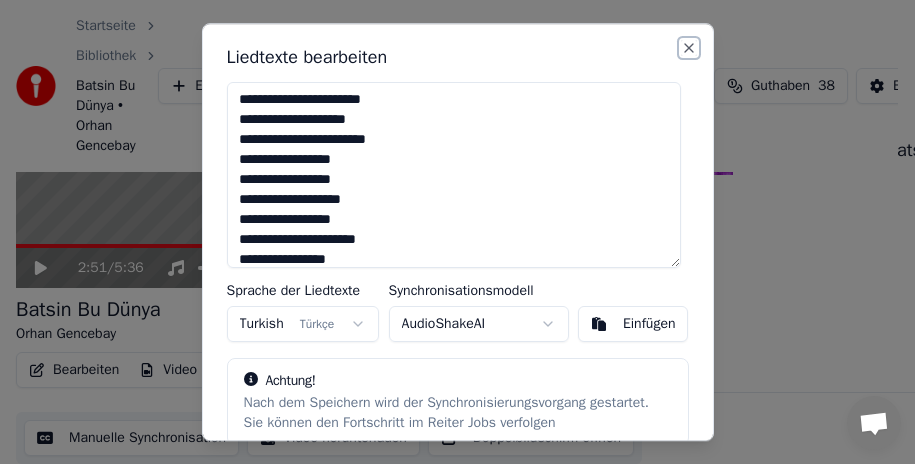 click on "Close" at bounding box center (689, 48) 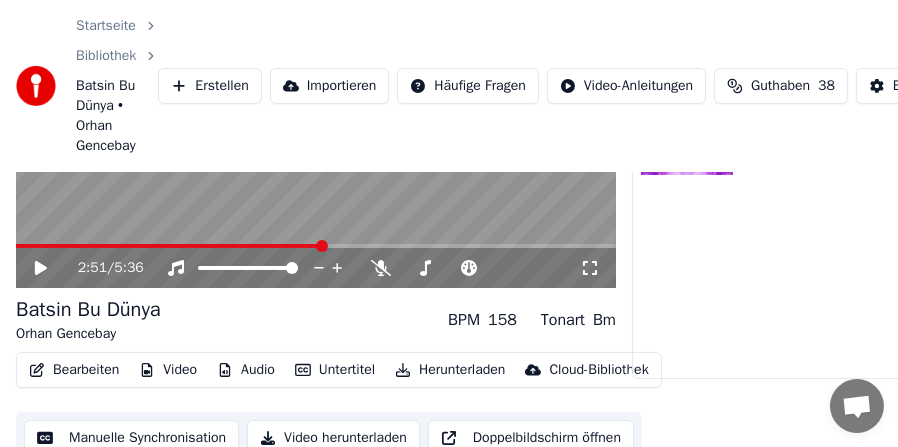 click on "Video" at bounding box center (168, 370) 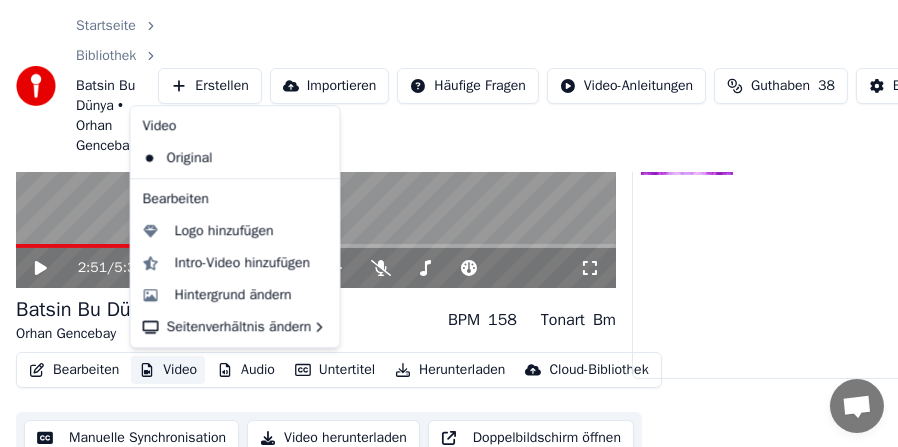 click on "Video" at bounding box center (168, 370) 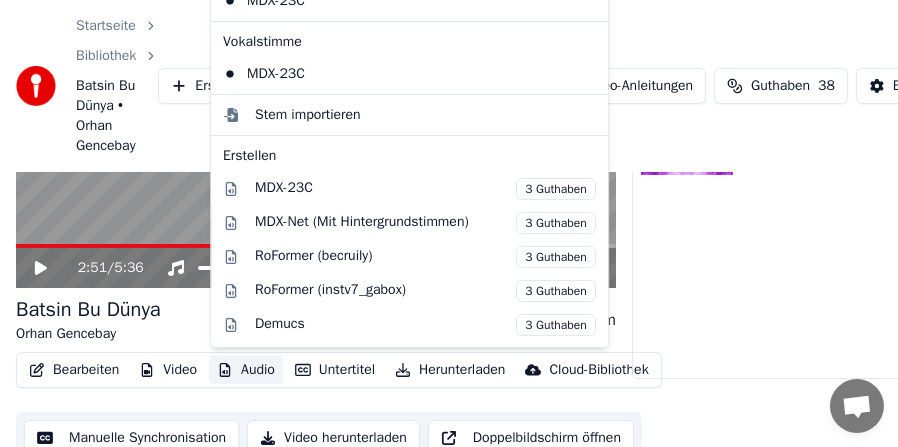 click on "Audio" at bounding box center (246, 370) 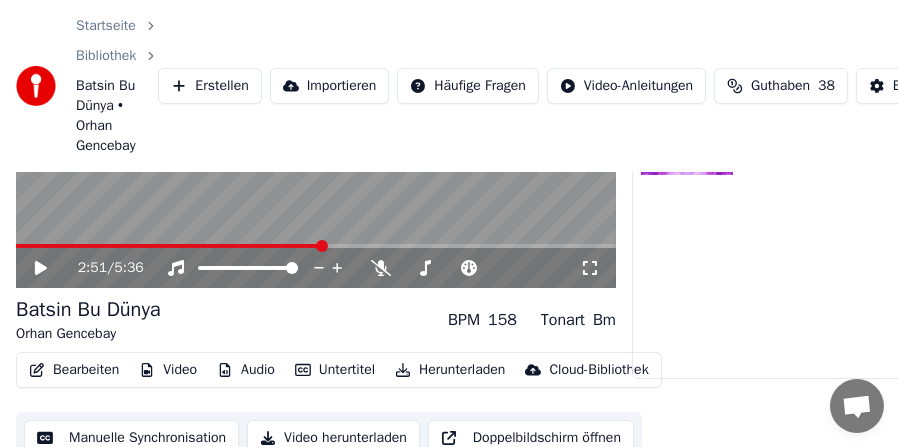 click on "Untertitel" at bounding box center (335, 370) 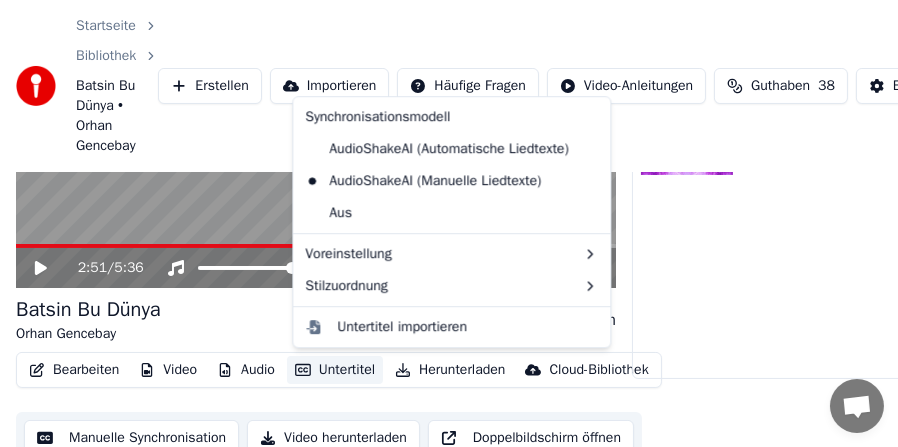 click on "Untertitel" at bounding box center (335, 370) 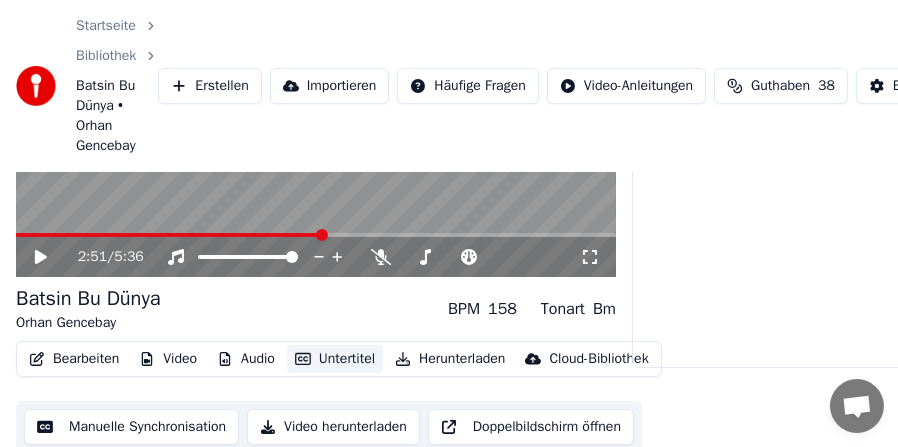 scroll, scrollTop: 238, scrollLeft: 0, axis: vertical 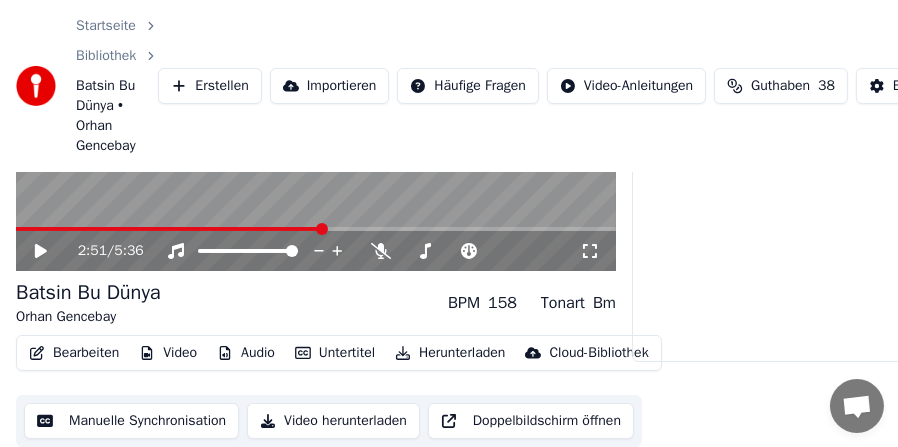click on "Manuelle Synchronisation" at bounding box center [131, 421] 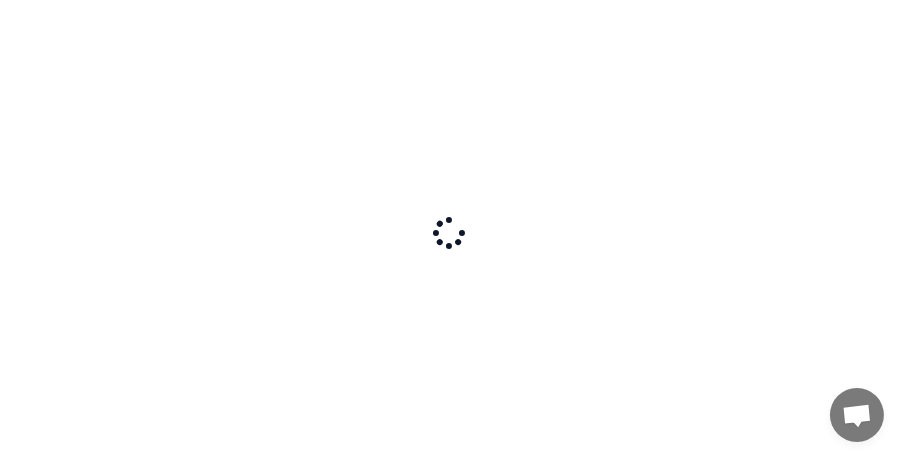 scroll, scrollTop: 0, scrollLeft: 0, axis: both 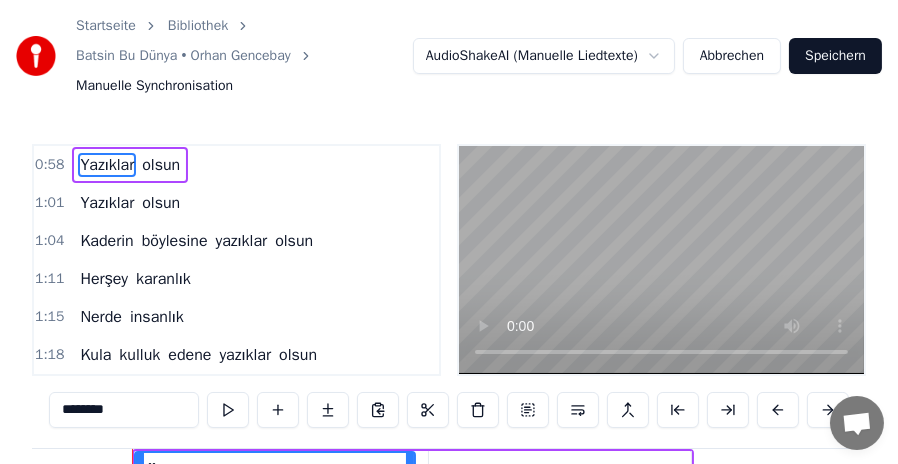 click on "Kaderin" at bounding box center (106, 241) 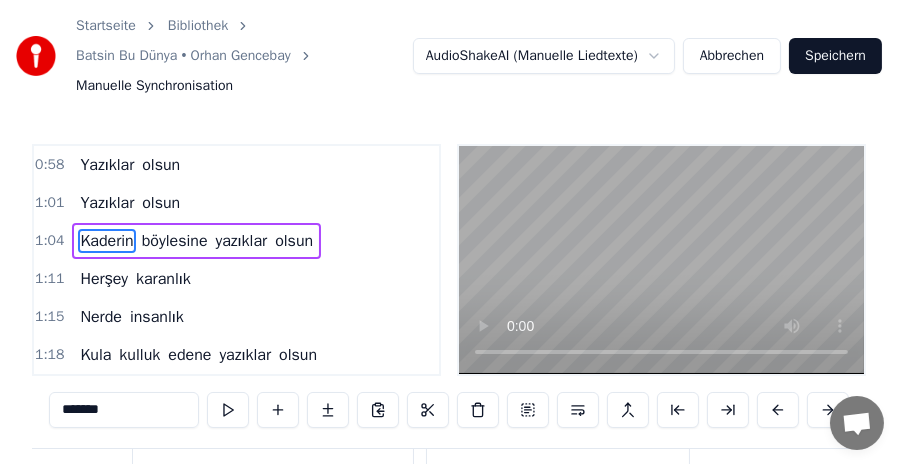 scroll, scrollTop: 7, scrollLeft: 0, axis: vertical 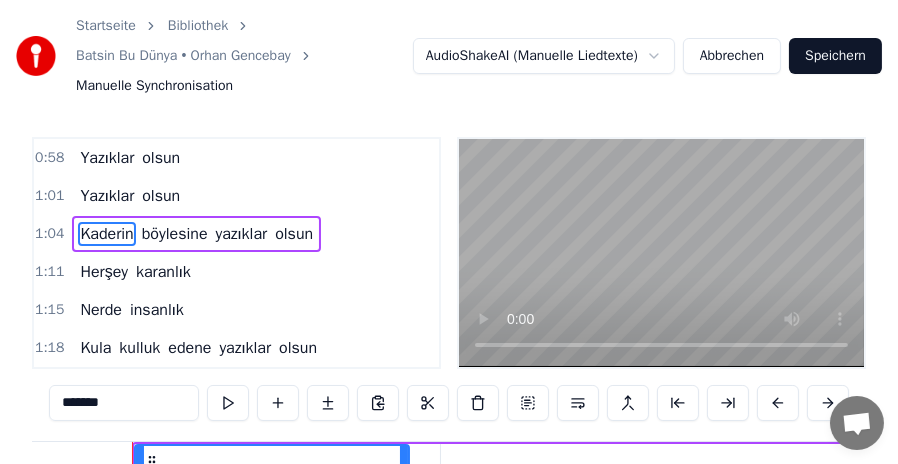 click on "Herşey" at bounding box center (104, 272) 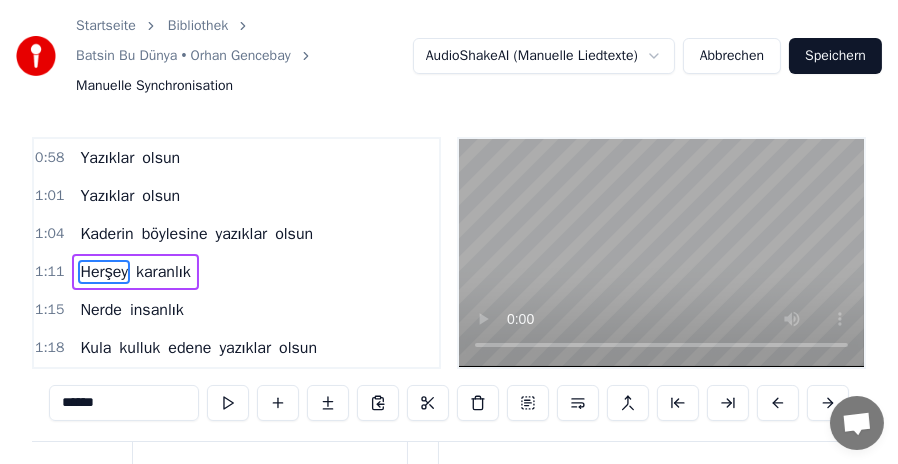 scroll, scrollTop: 22, scrollLeft: 0, axis: vertical 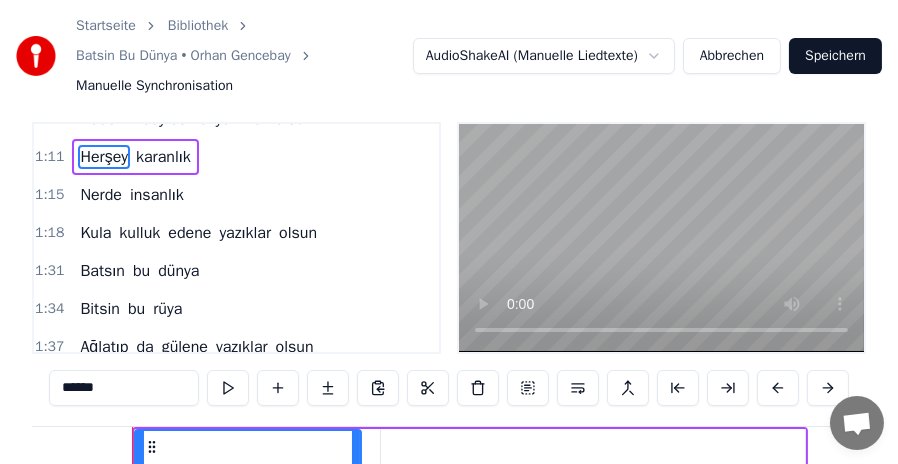 click on "Nerde" at bounding box center [101, 195] 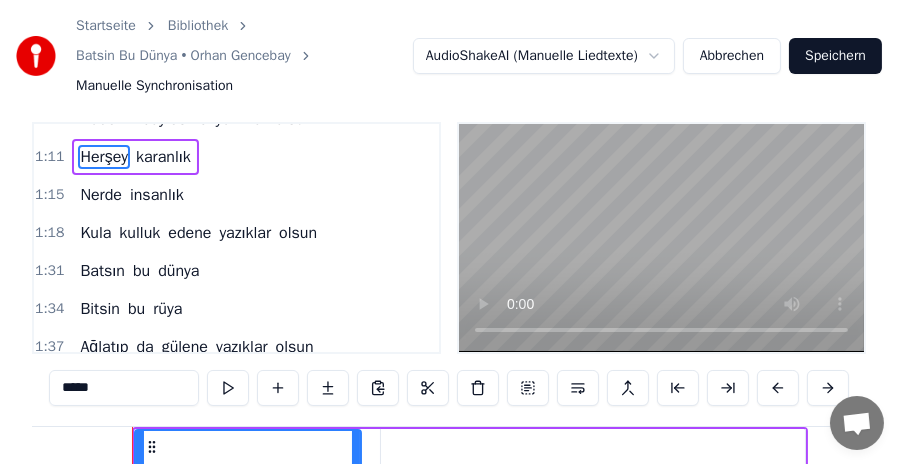 scroll, scrollTop: 27, scrollLeft: 0, axis: vertical 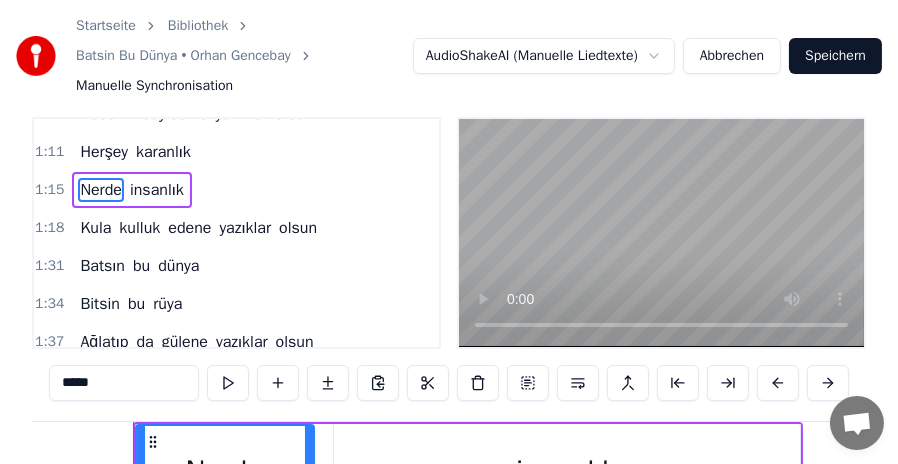 click on "Kula" at bounding box center (95, 228) 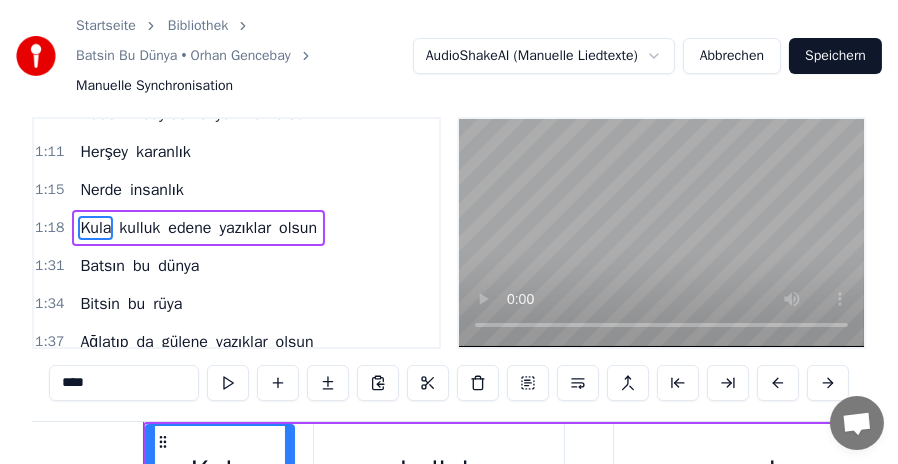 scroll, scrollTop: 0, scrollLeft: 23432, axis: horizontal 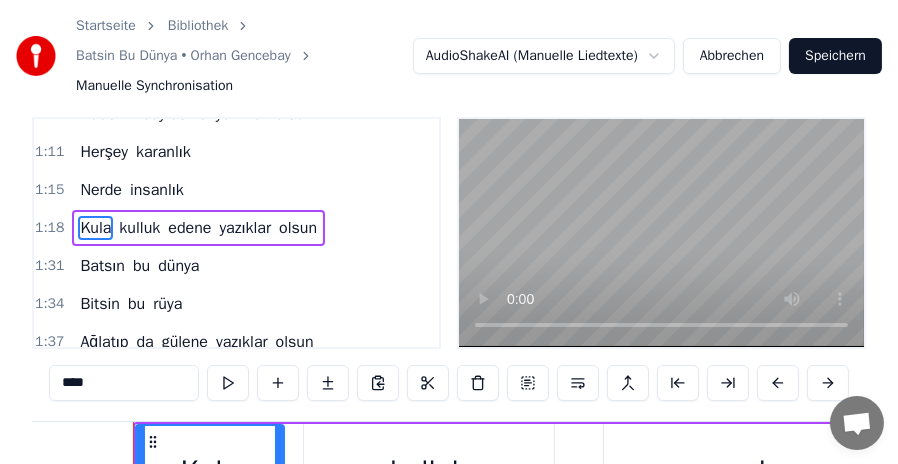 click on "Batsın" at bounding box center (102, 266) 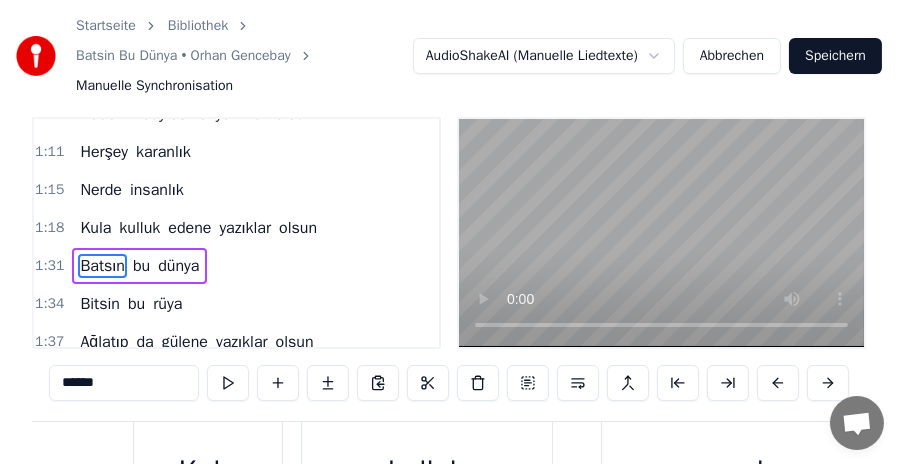 scroll, scrollTop: 27, scrollLeft: 0, axis: vertical 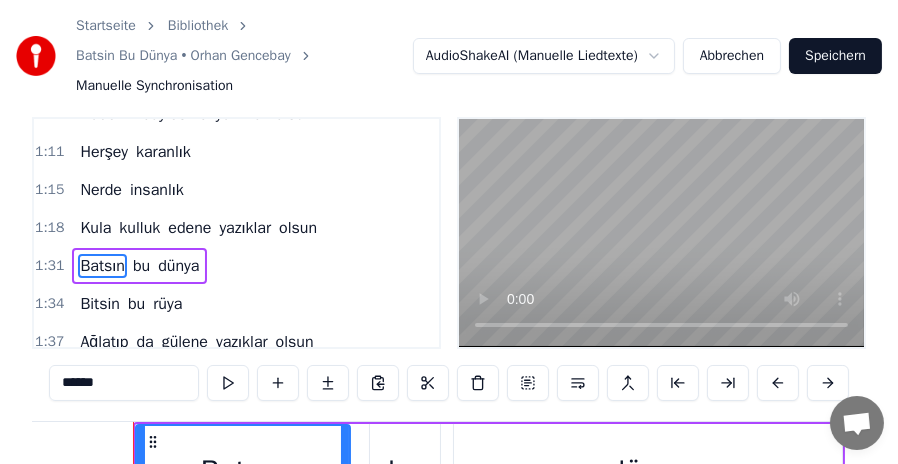 click on "Bitsin" at bounding box center [100, 304] 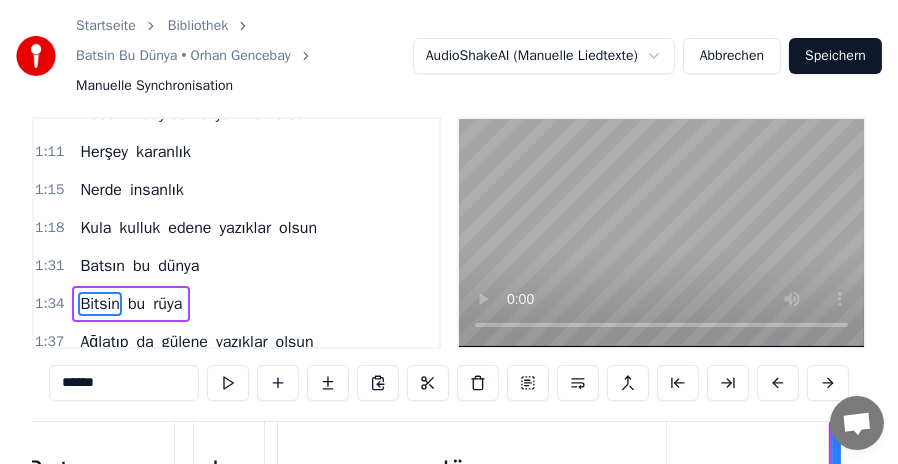 scroll, scrollTop: 0, scrollLeft: 27985, axis: horizontal 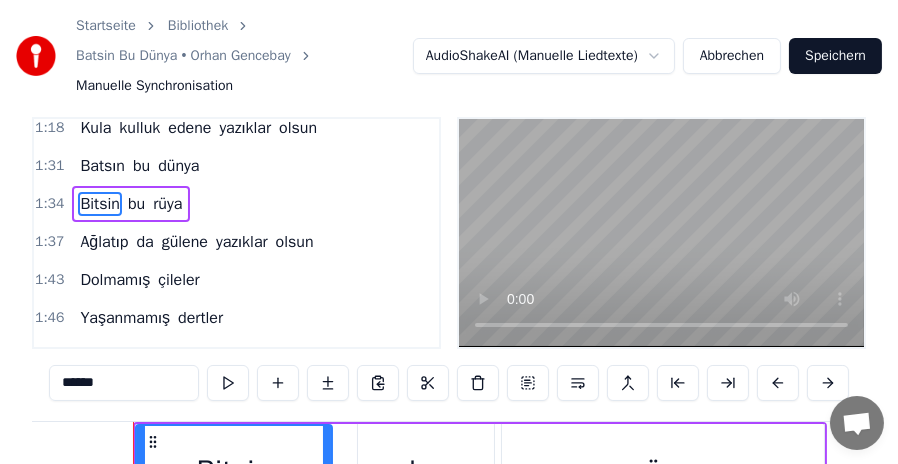 click on "Ağlatıp" at bounding box center (104, 242) 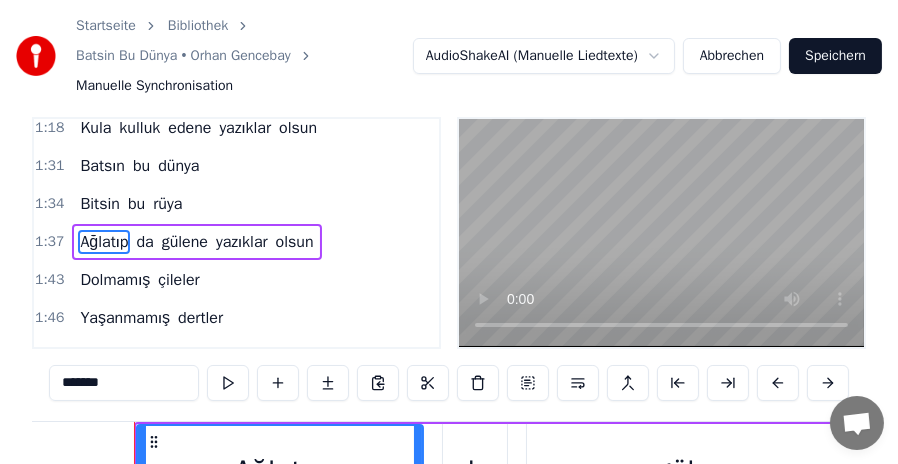 scroll, scrollTop: 0, scrollLeft: 29138, axis: horizontal 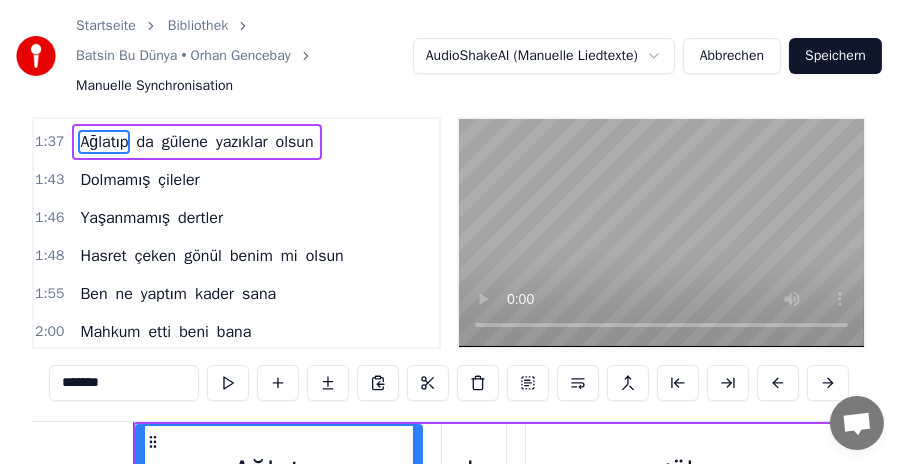 click on "Dolmamış" at bounding box center [115, 180] 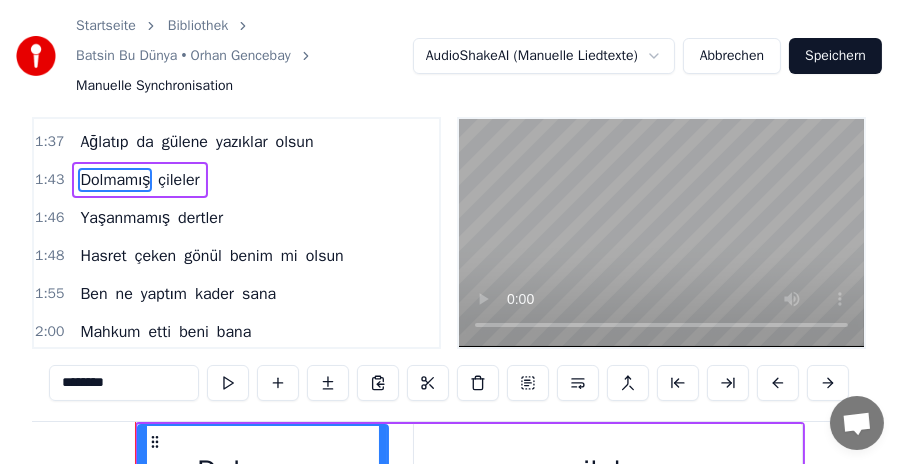 scroll, scrollTop: 0, scrollLeft: 30914, axis: horizontal 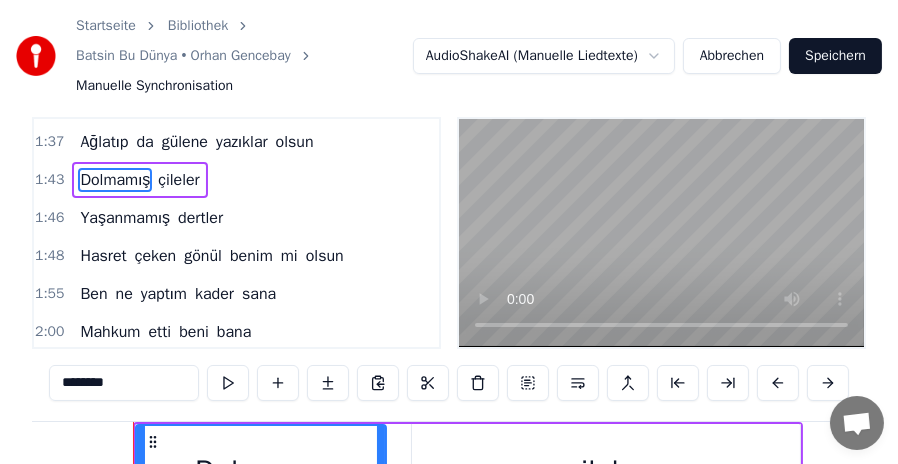 click on "Yaşanmamış" at bounding box center (125, 218) 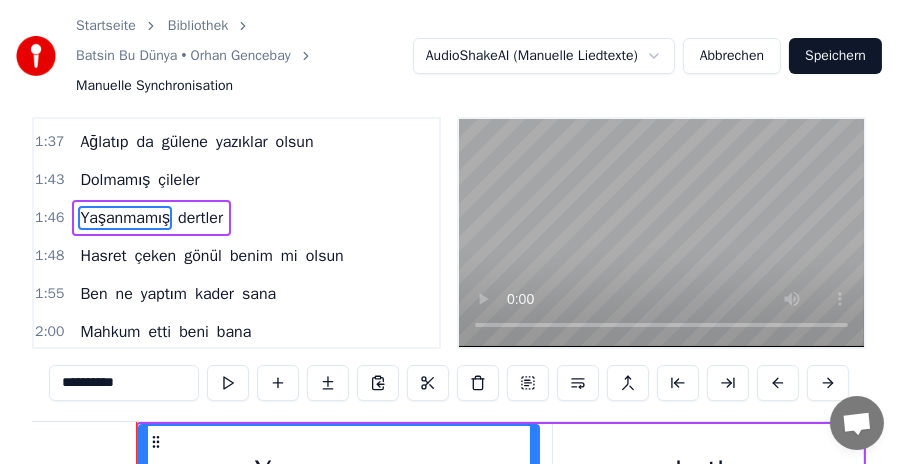 scroll, scrollTop: 0, scrollLeft: 31730, axis: horizontal 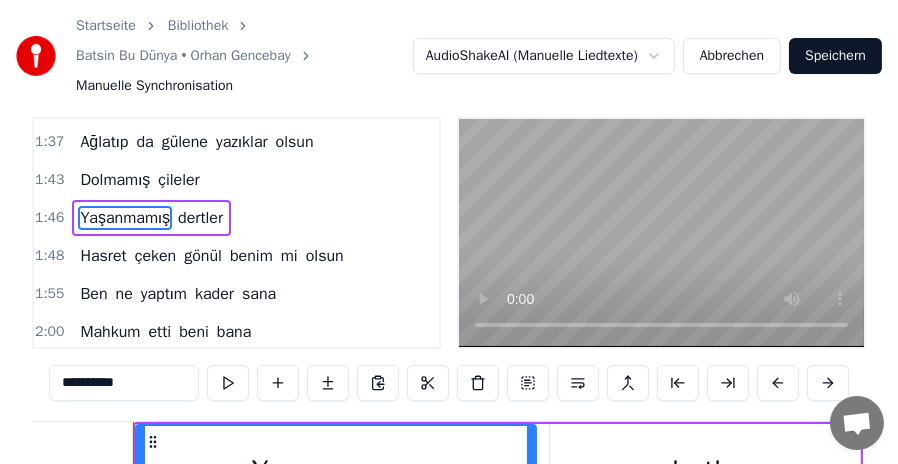 click on "Hasret" at bounding box center [103, 256] 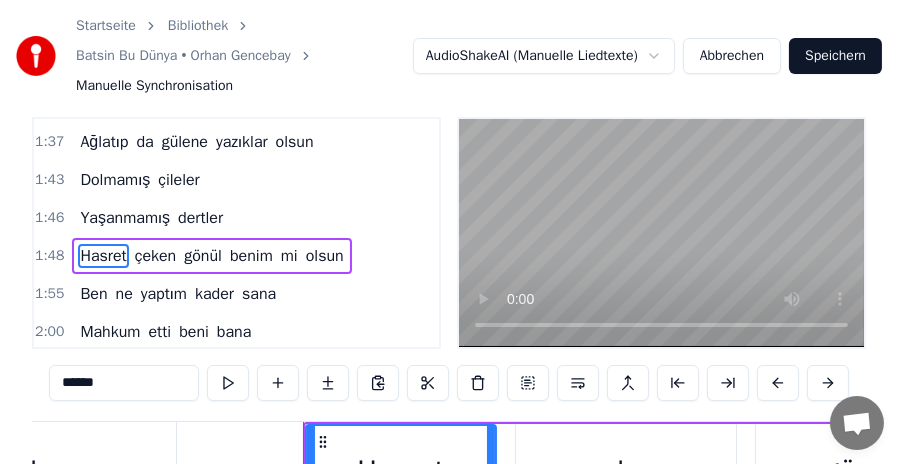 scroll, scrollTop: 0, scrollLeft: 32582, axis: horizontal 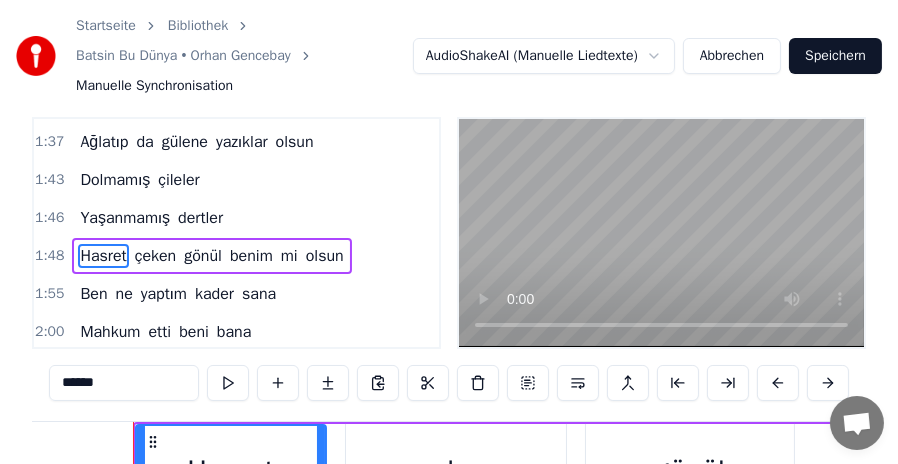 click on "Ben" at bounding box center (93, 294) 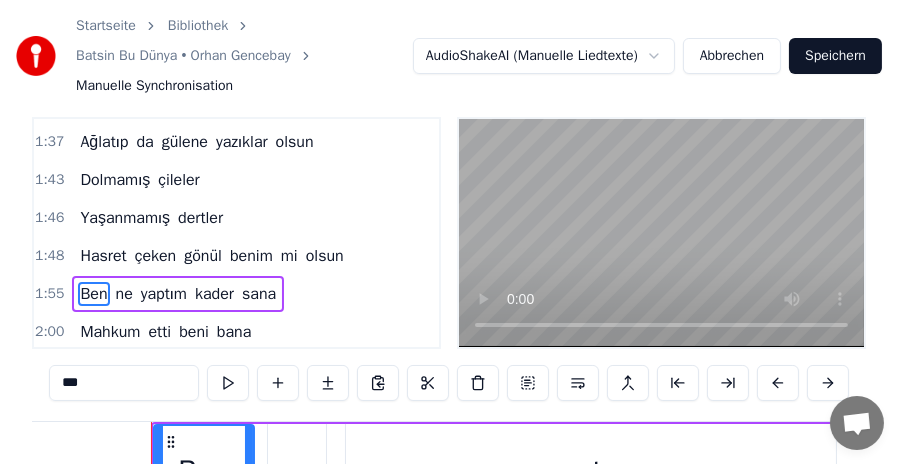 scroll, scrollTop: 0, scrollLeft: 34424, axis: horizontal 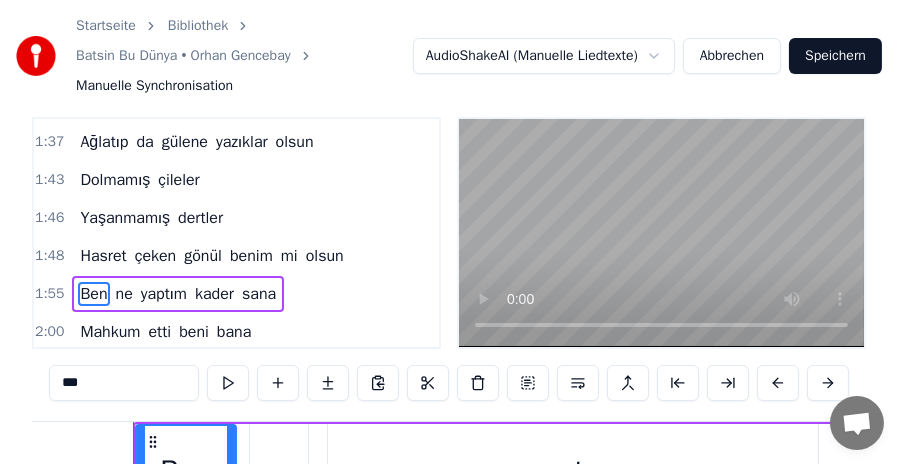 click on "Mahkum" at bounding box center [110, 332] 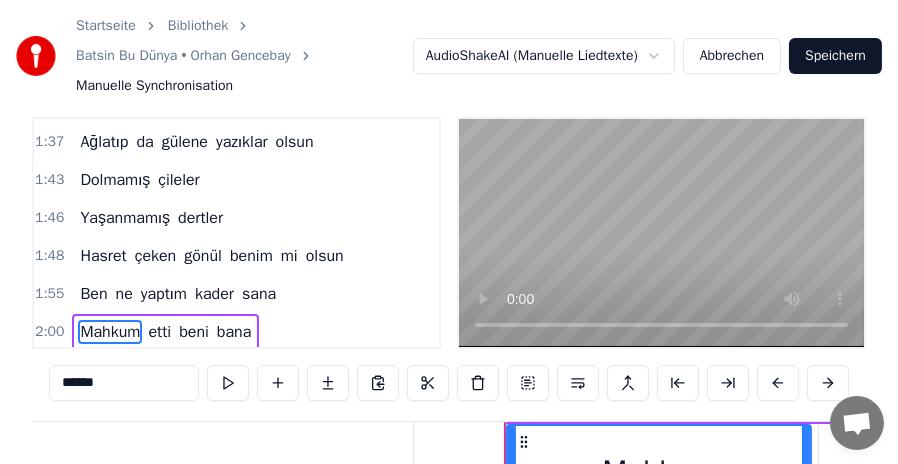 scroll, scrollTop: 0, scrollLeft: 36026, axis: horizontal 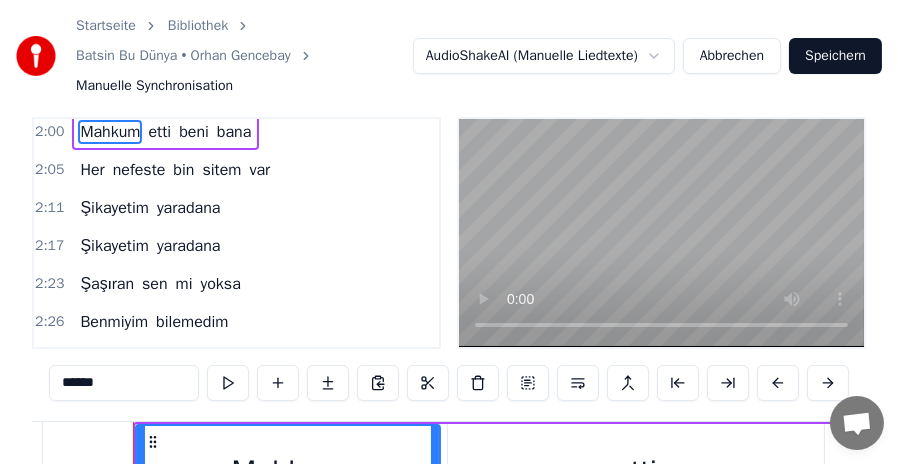 click on "Mahkum" at bounding box center [110, 132] 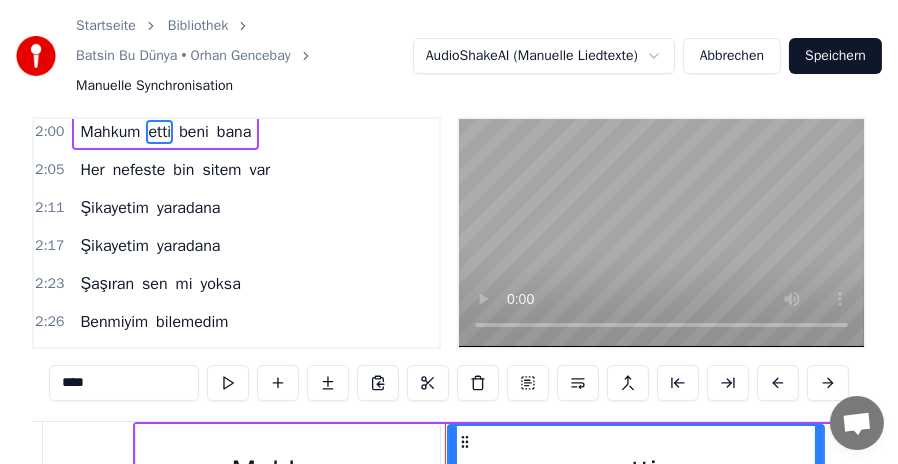 click on "beni" at bounding box center (194, 132) 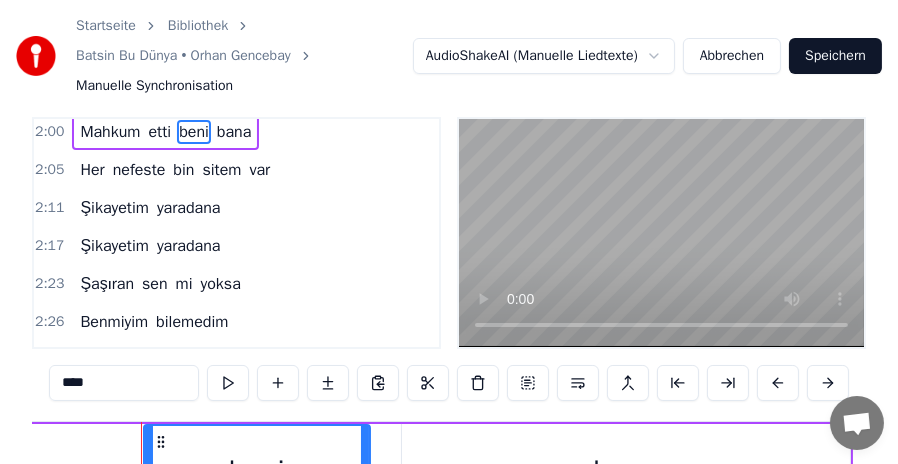 scroll, scrollTop: 0, scrollLeft: 36902, axis: horizontal 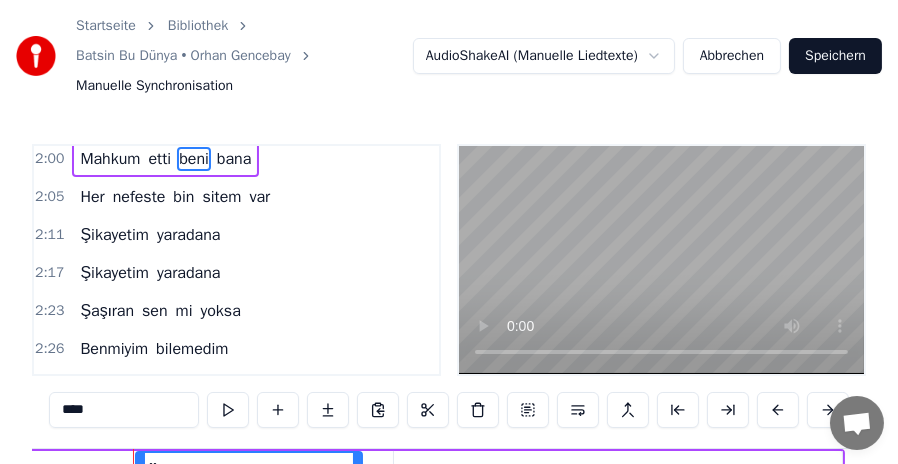 click on "****" at bounding box center [124, 410] 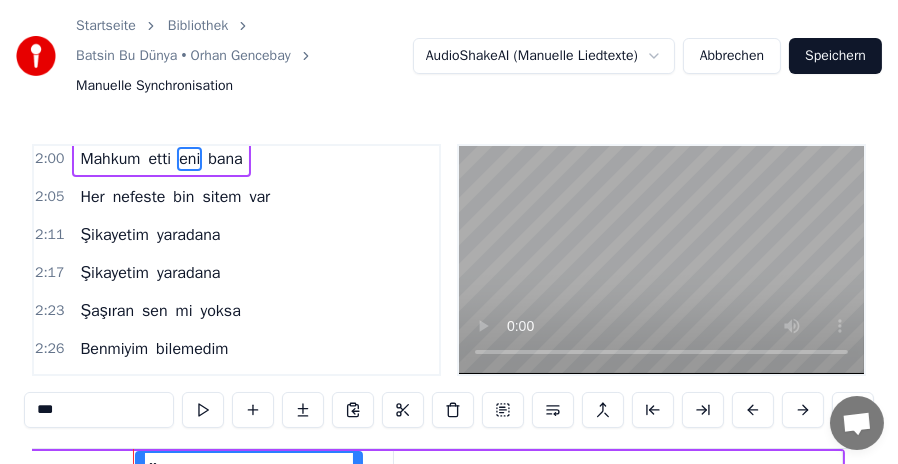 click on "***" at bounding box center (99, 410) 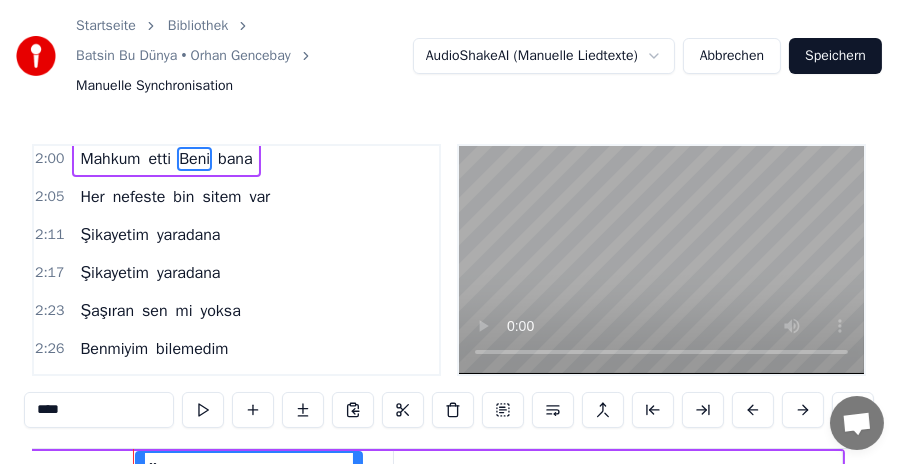 click on "etti" at bounding box center (159, 159) 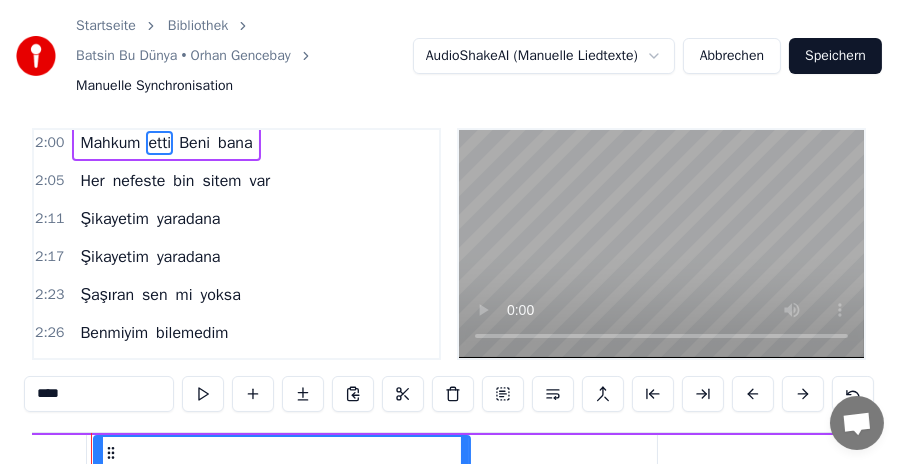scroll, scrollTop: 0, scrollLeft: 36338, axis: horizontal 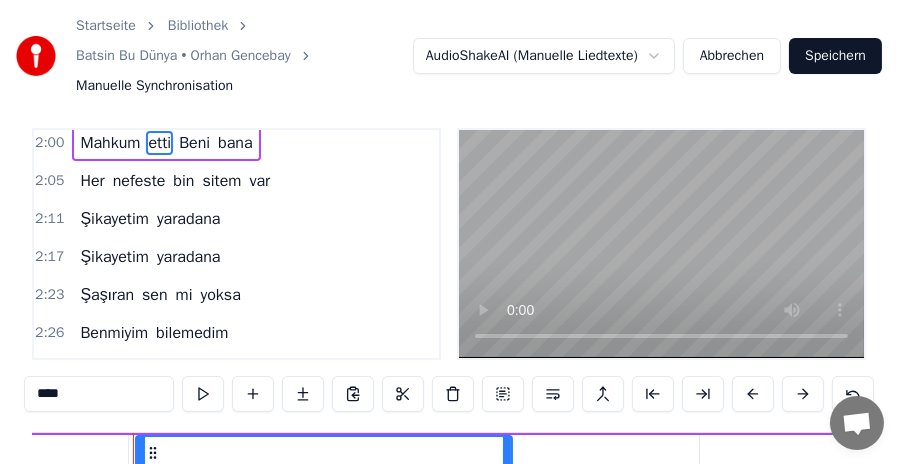 click on "Beni" at bounding box center (194, 143) 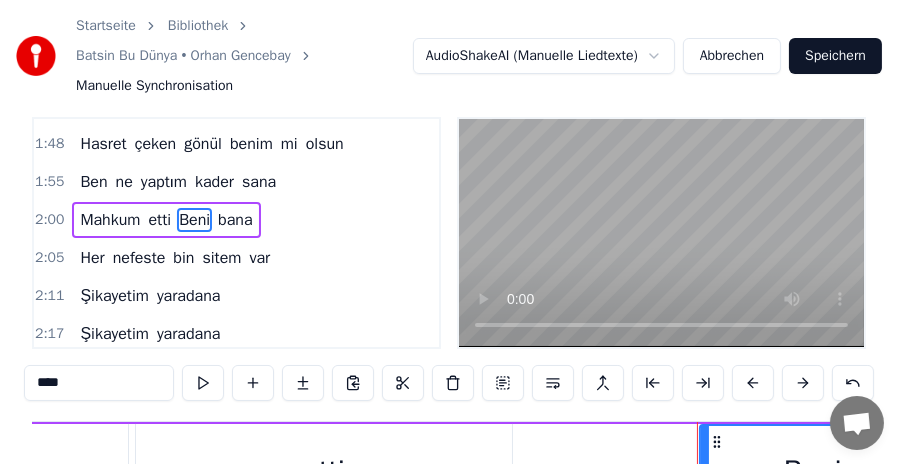 scroll, scrollTop: 395, scrollLeft: 0, axis: vertical 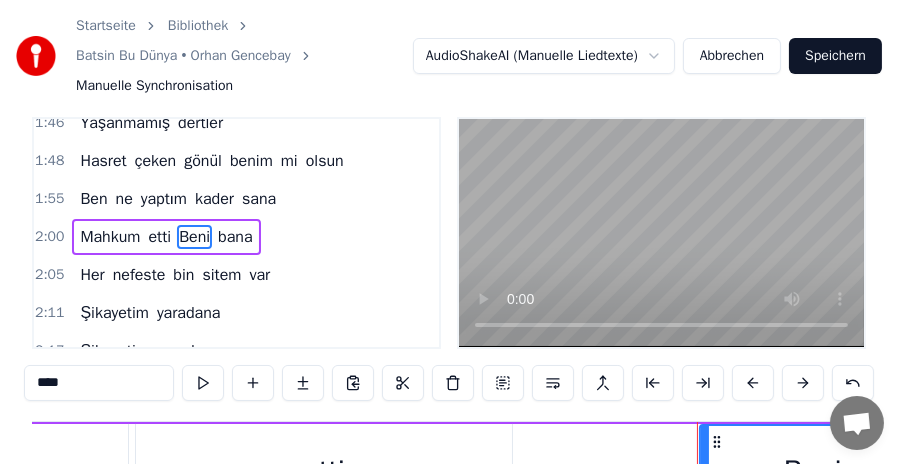 click on "bana" at bounding box center (235, 237) 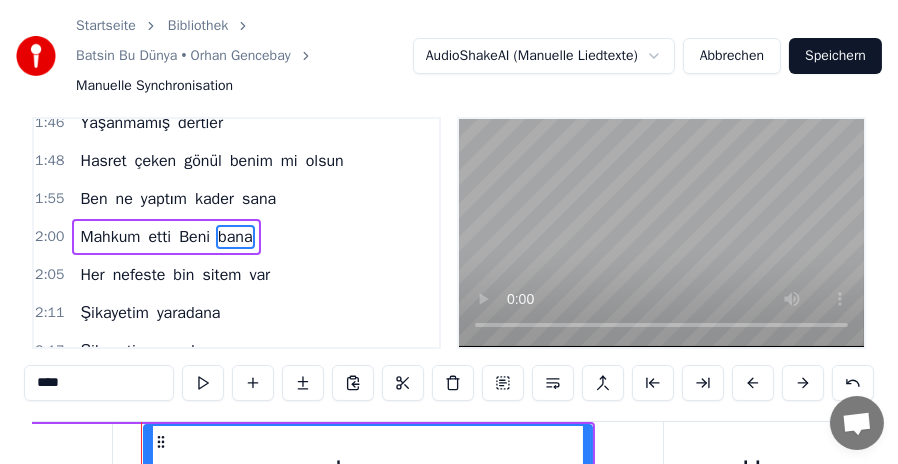 scroll, scrollTop: 0, scrollLeft: 37160, axis: horizontal 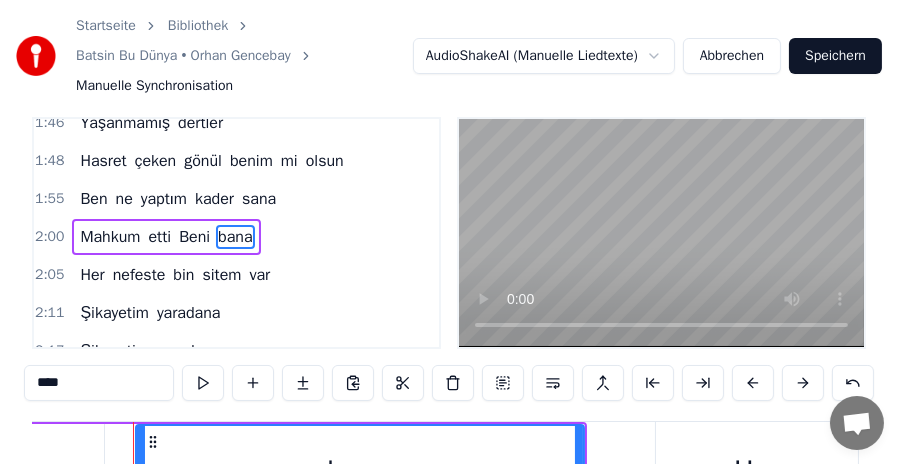 click on "Her" at bounding box center (92, 275) 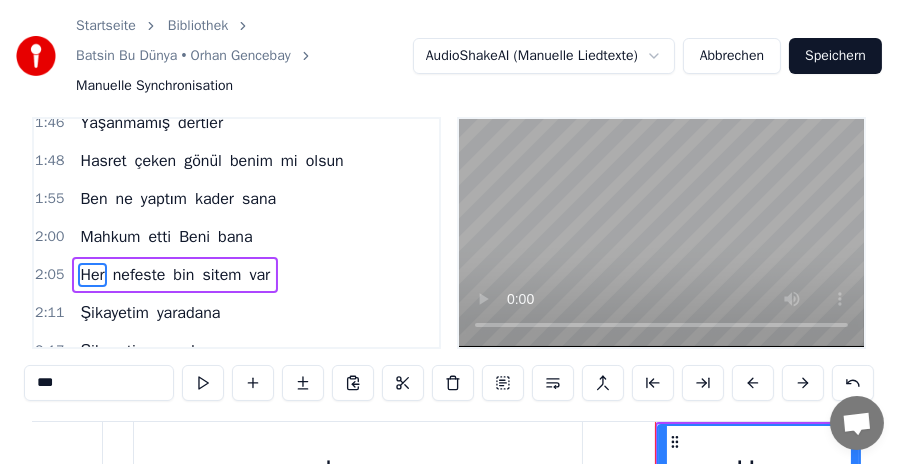 click on "var" at bounding box center (259, 275) 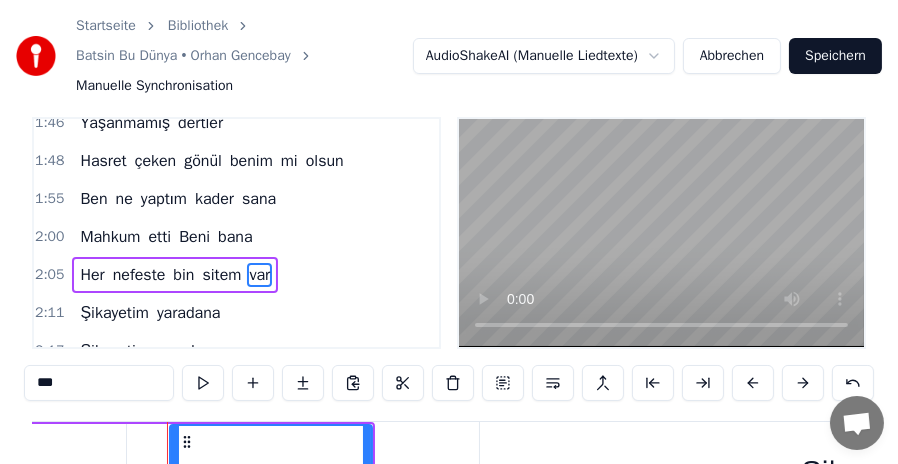 scroll, scrollTop: 0, scrollLeft: 39110, axis: horizontal 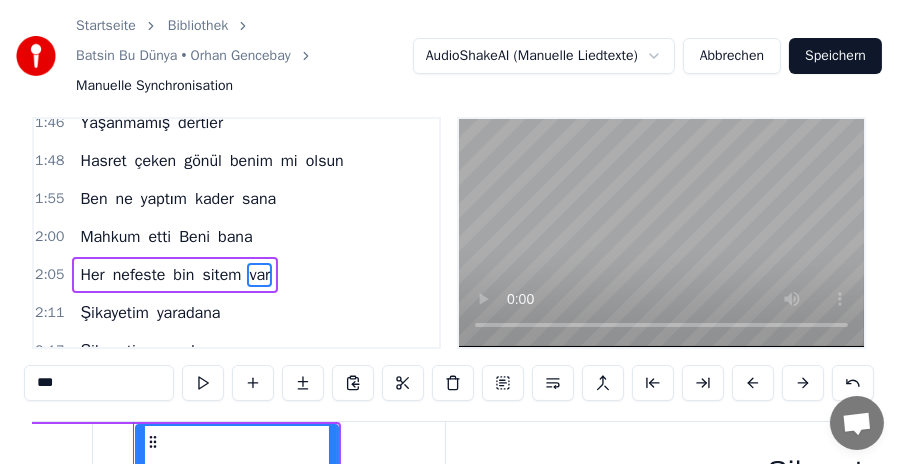 click on "Şikayetim" at bounding box center (114, 313) 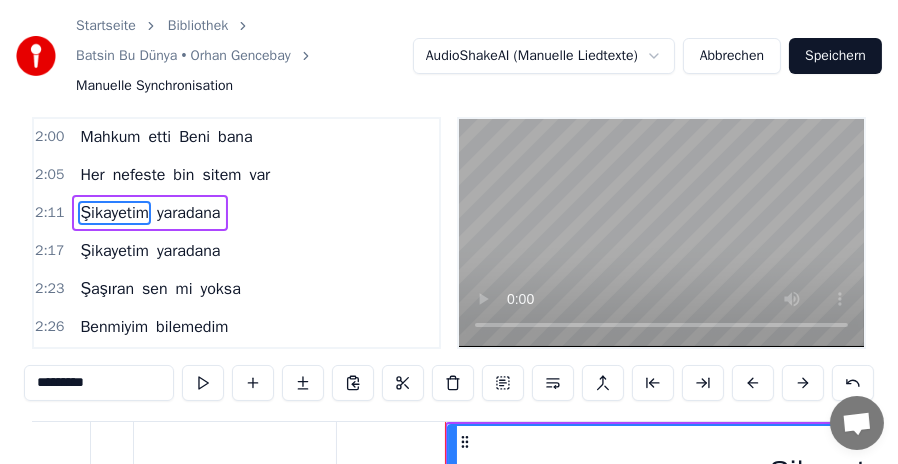 scroll, scrollTop: 595, scrollLeft: 0, axis: vertical 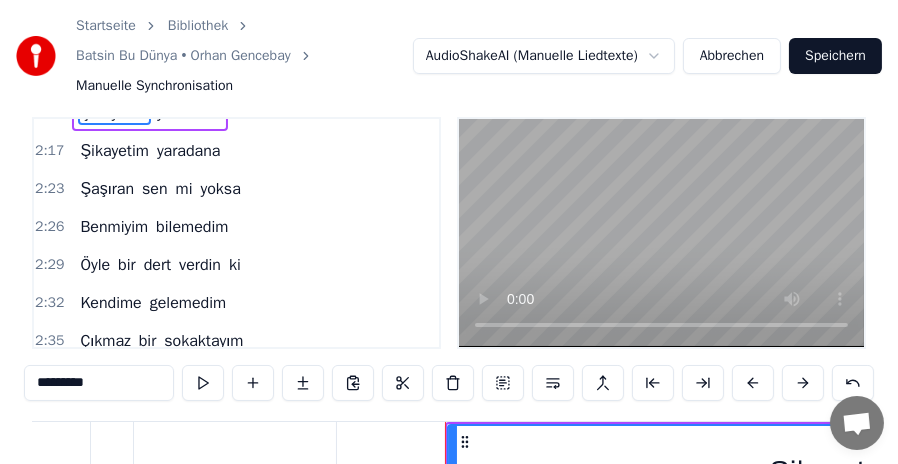 click on "Şikayetim" at bounding box center [114, 151] 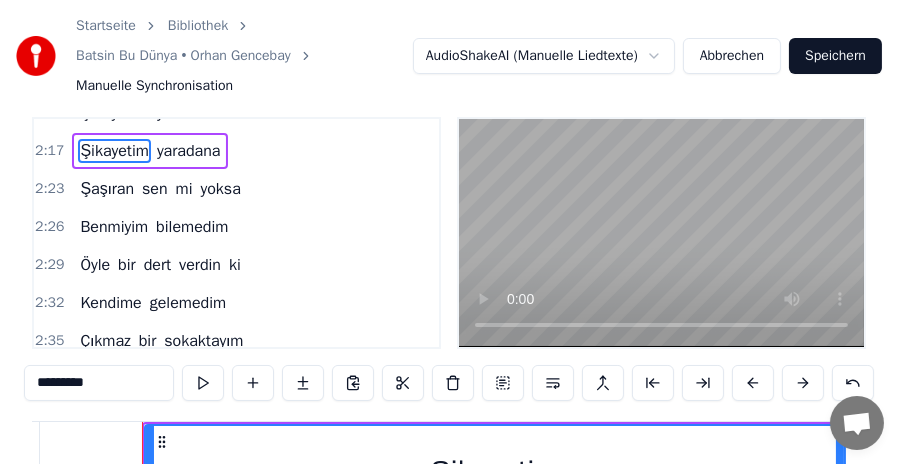 scroll, scrollTop: 0, scrollLeft: 41210, axis: horizontal 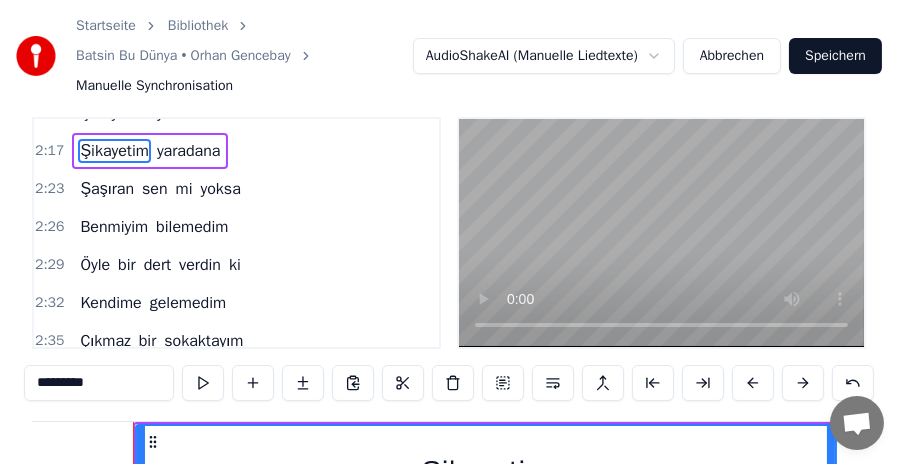 click on "Şaşıran" at bounding box center [107, 189] 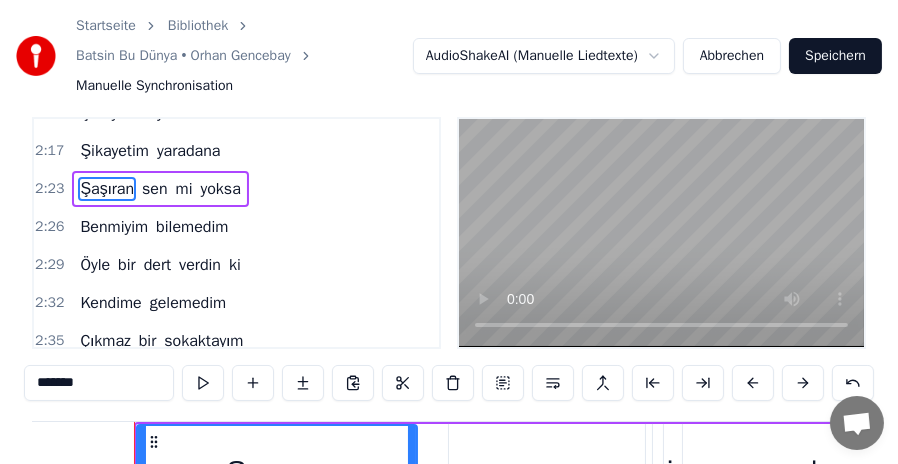 scroll, scrollTop: 0, scrollLeft: 42836, axis: horizontal 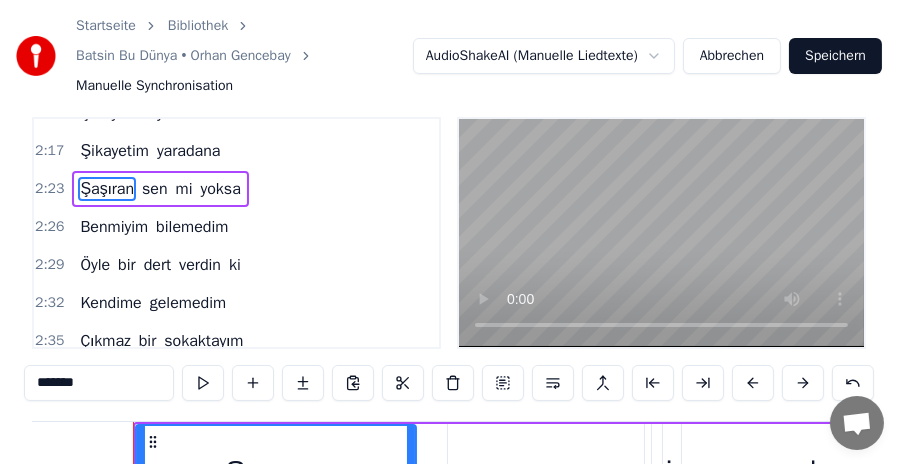 click on "yoksa" at bounding box center [221, 189] 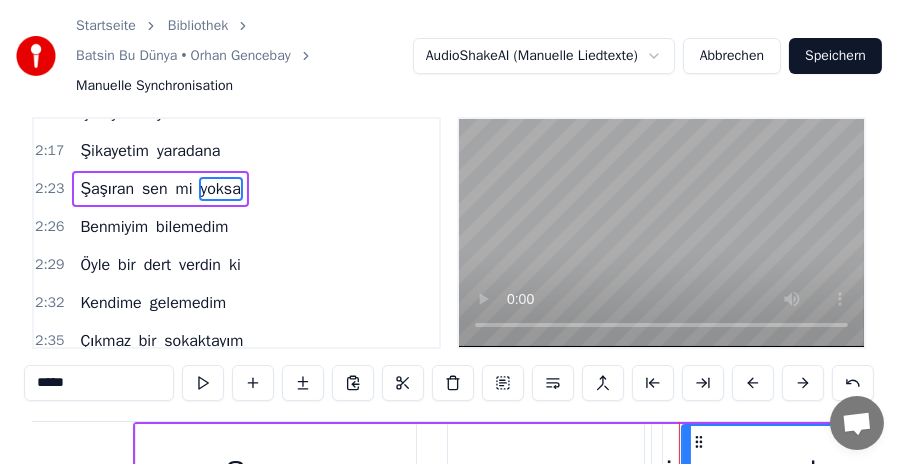 click on "Öyle" at bounding box center [95, 265] 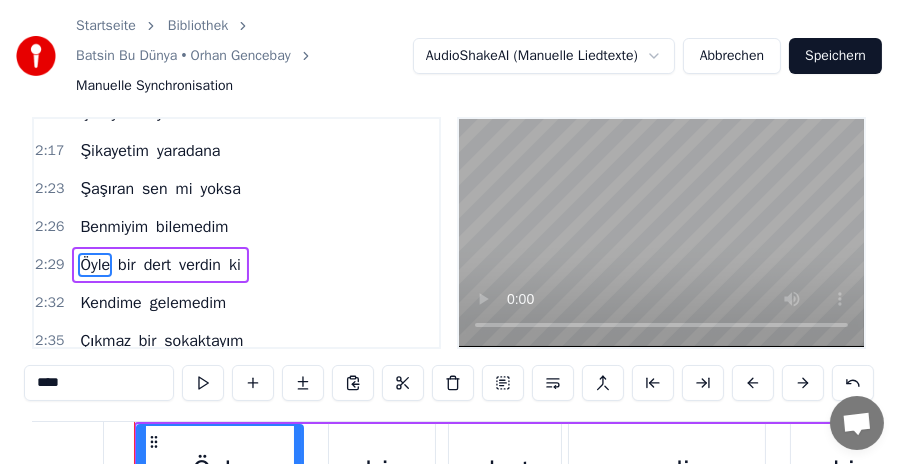 scroll, scrollTop: 0, scrollLeft: 44660, axis: horizontal 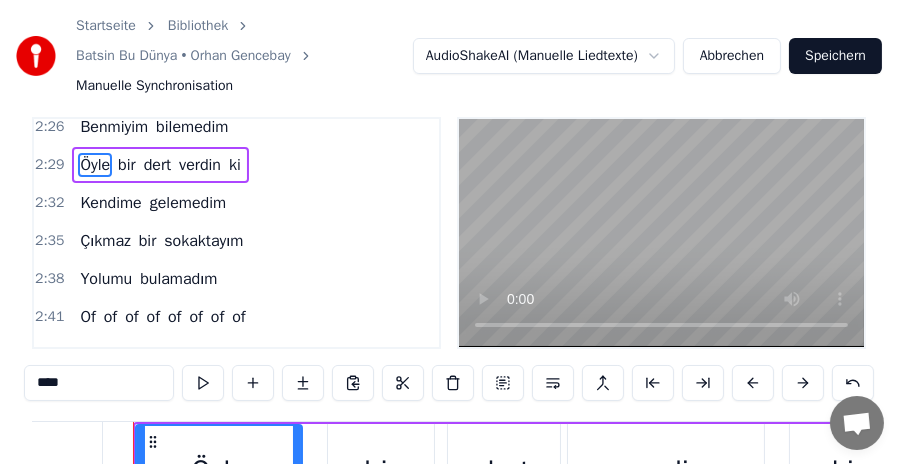click on "Kendime" at bounding box center (110, 203) 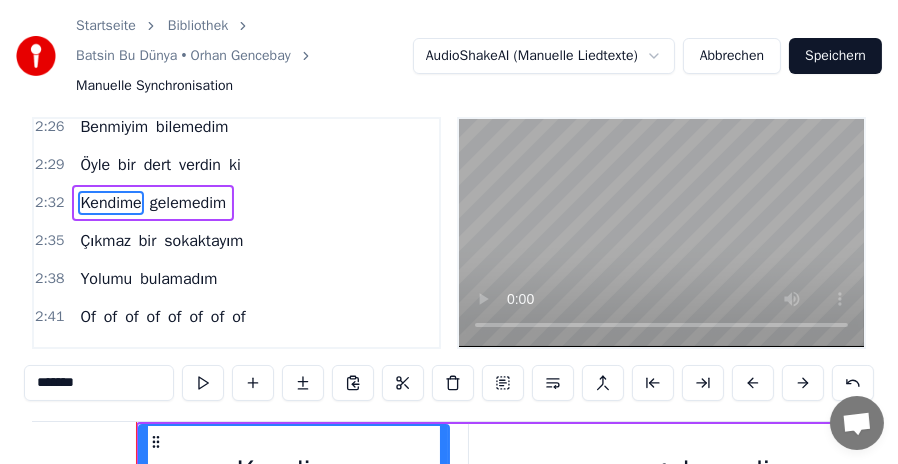 scroll, scrollTop: 0, scrollLeft: 45560, axis: horizontal 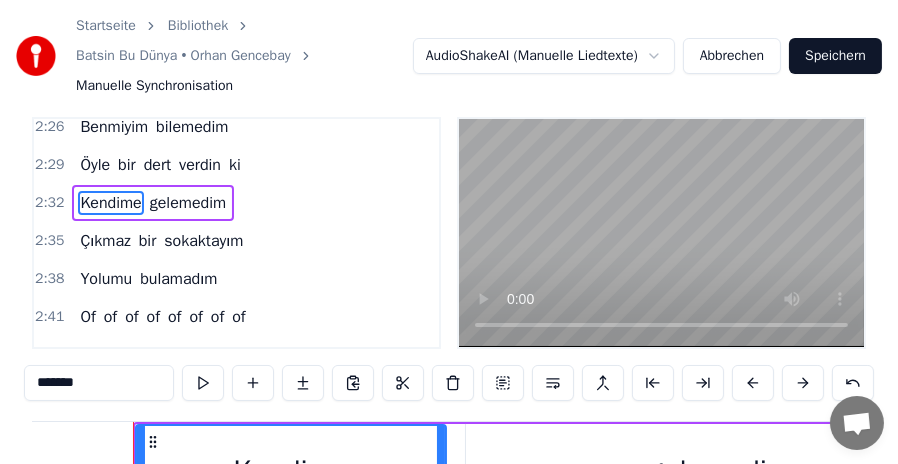 click on "Çıkmaz" at bounding box center (105, 241) 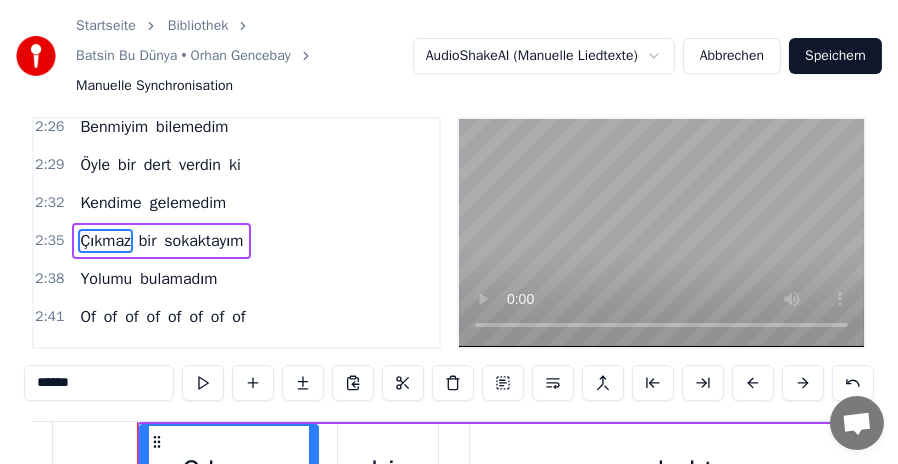 scroll, scrollTop: 0, scrollLeft: 46485, axis: horizontal 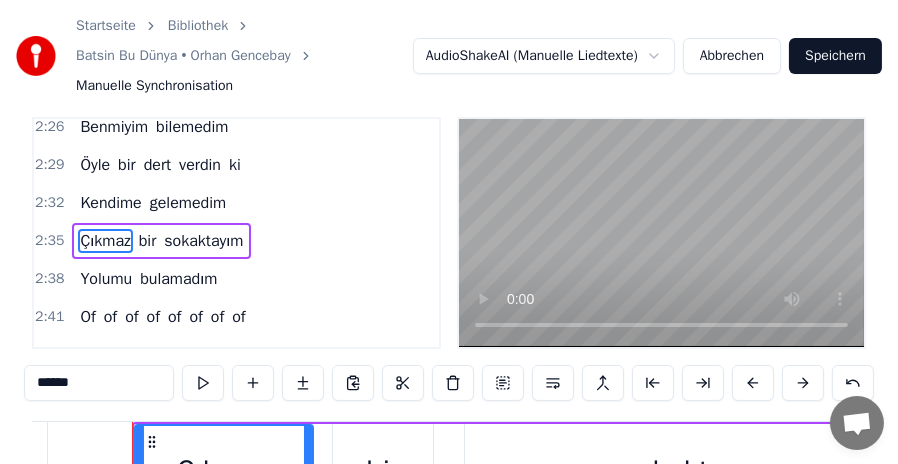 click on "Yolumu" at bounding box center [106, 279] 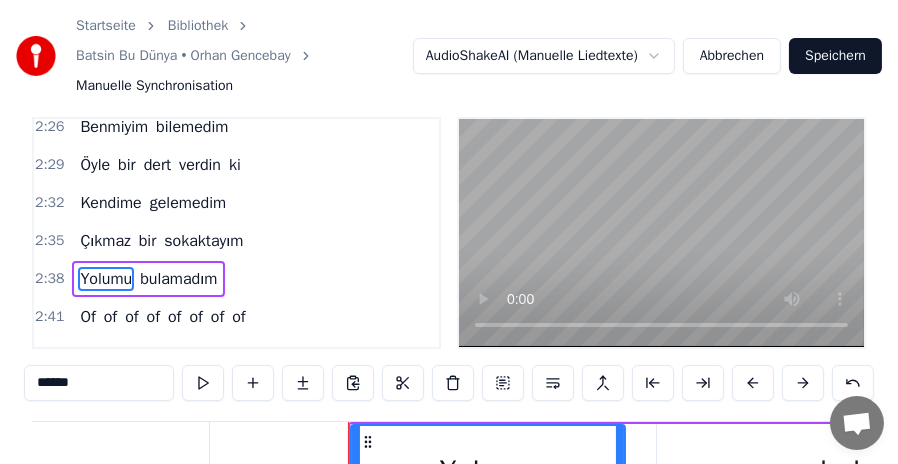 scroll, scrollTop: 0, scrollLeft: 47415, axis: horizontal 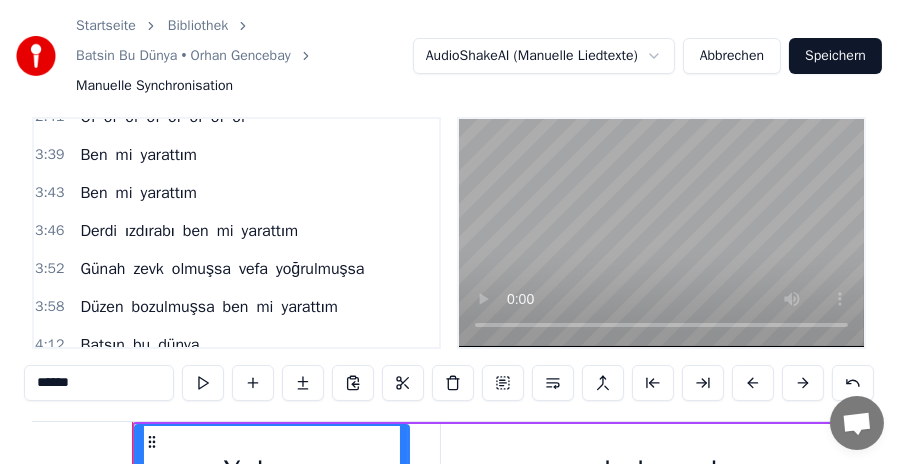 click on "Ben" at bounding box center (93, 155) 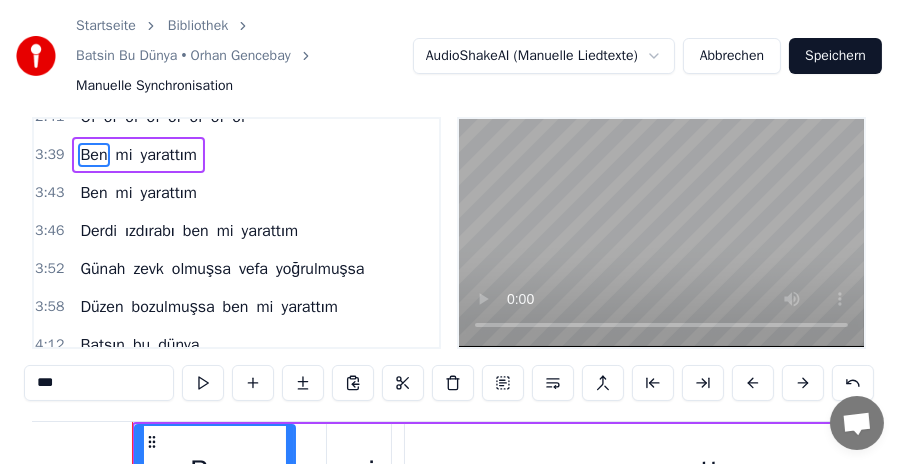 click on "Ben" at bounding box center (93, 193) 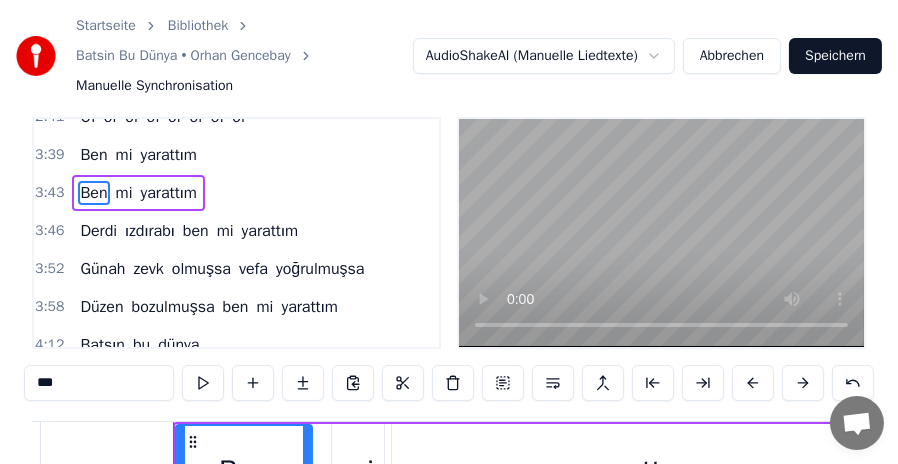 scroll, scrollTop: 0, scrollLeft: 66837, axis: horizontal 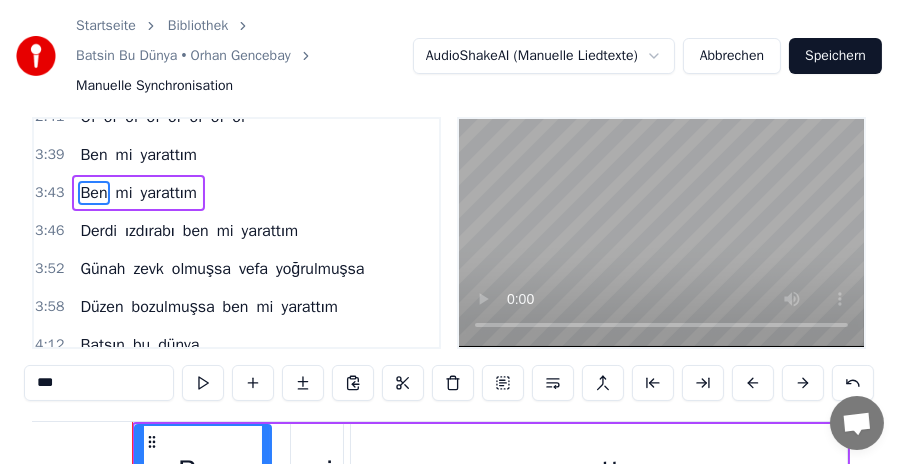 click on "Derdi" at bounding box center [98, 231] 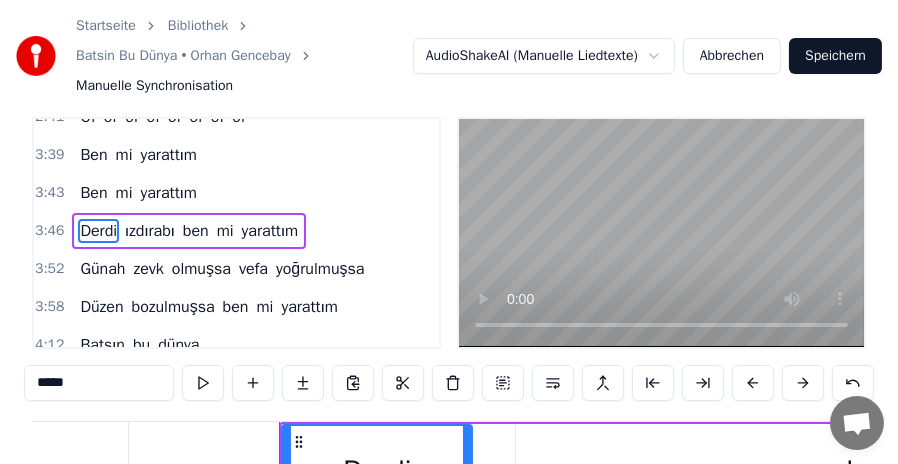 scroll, scrollTop: 0, scrollLeft: 67701, axis: horizontal 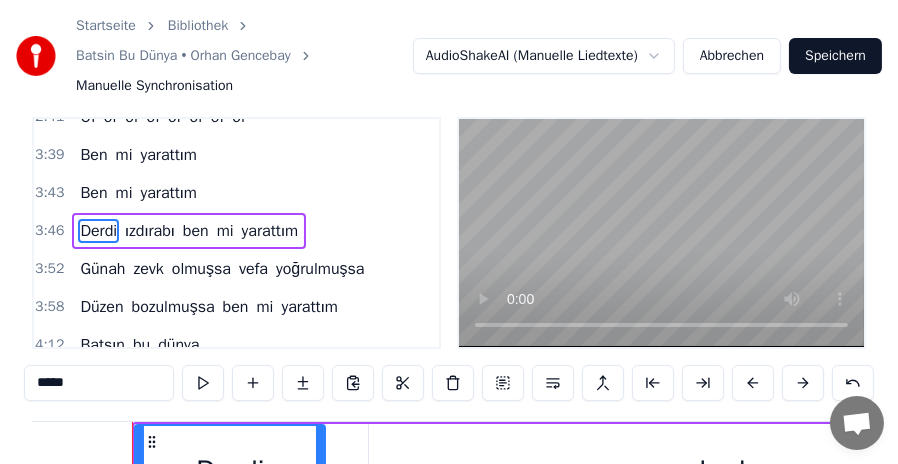 click on "Günah" at bounding box center (102, 269) 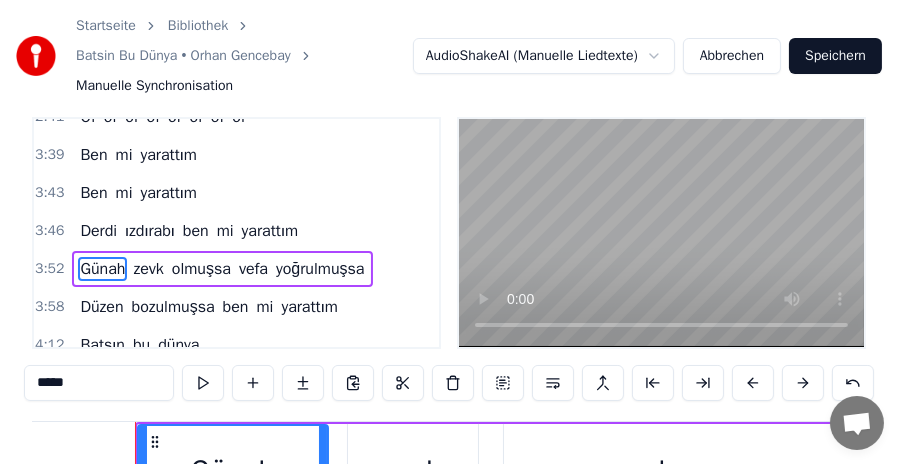 scroll, scrollTop: 0, scrollLeft: 69681, axis: horizontal 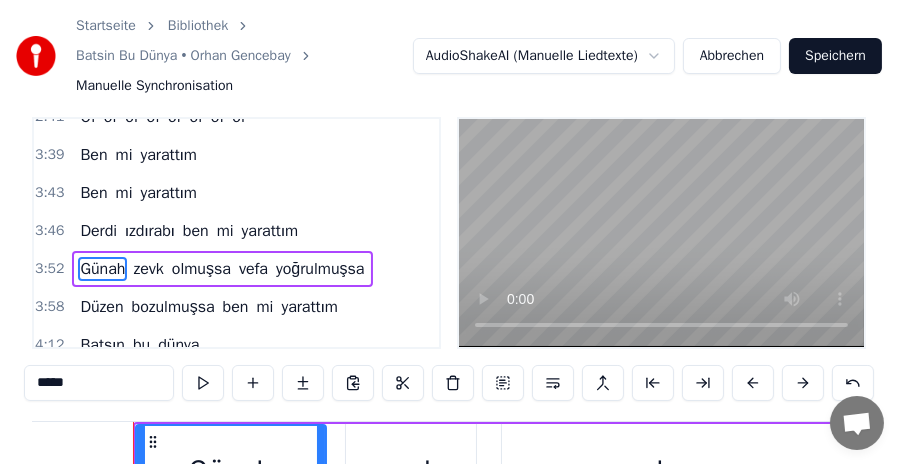 click on "Düzen" at bounding box center [101, 307] 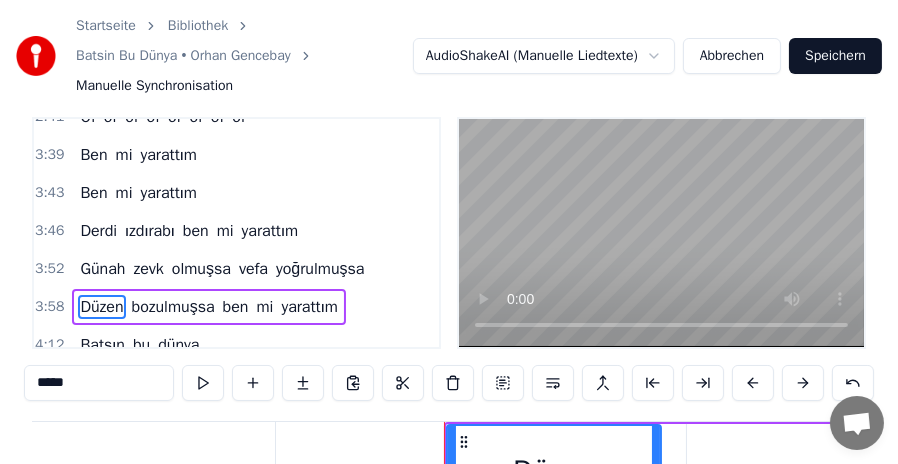 scroll, scrollTop: 0, scrollLeft: 71511, axis: horizontal 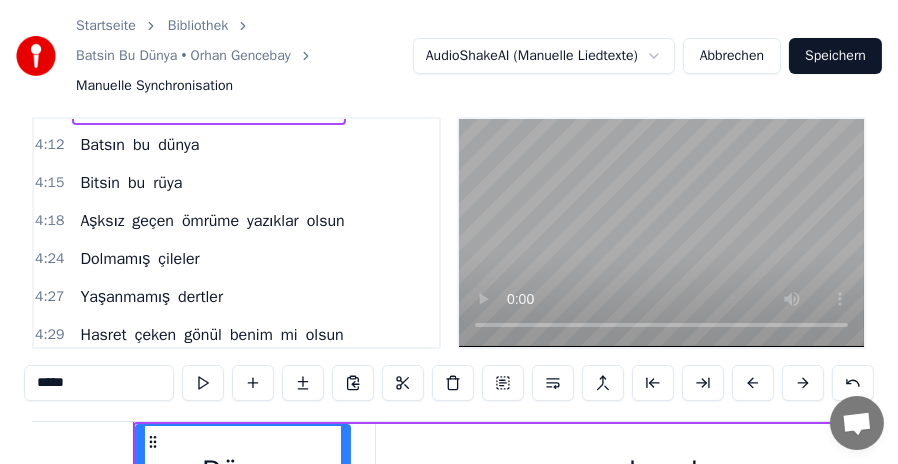 click on "Aşksız" at bounding box center [102, 221] 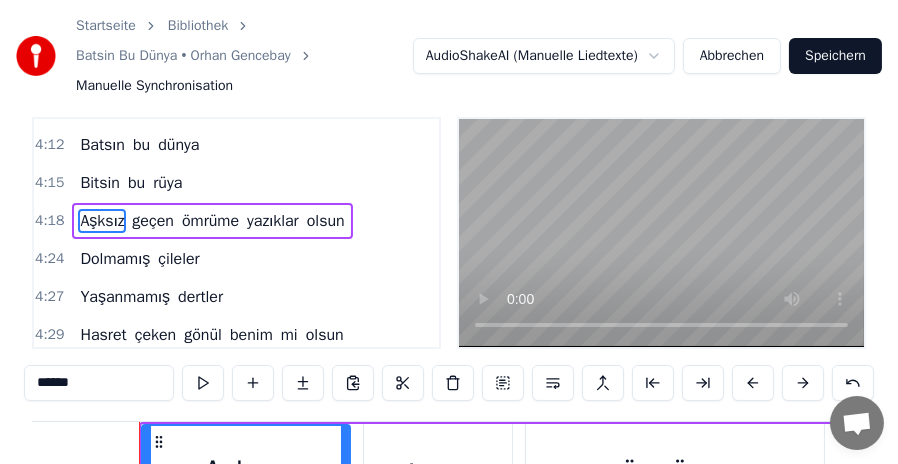 scroll, scrollTop: 0, scrollLeft: 77463, axis: horizontal 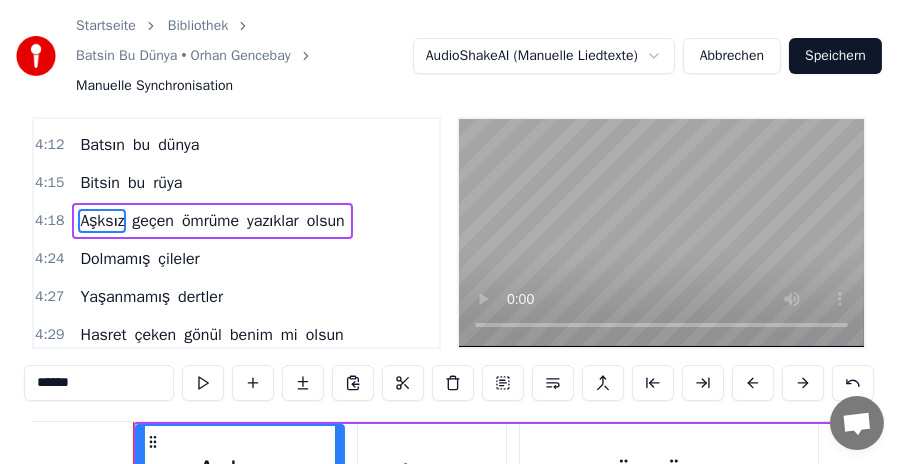 click on "olsun" at bounding box center [326, 221] 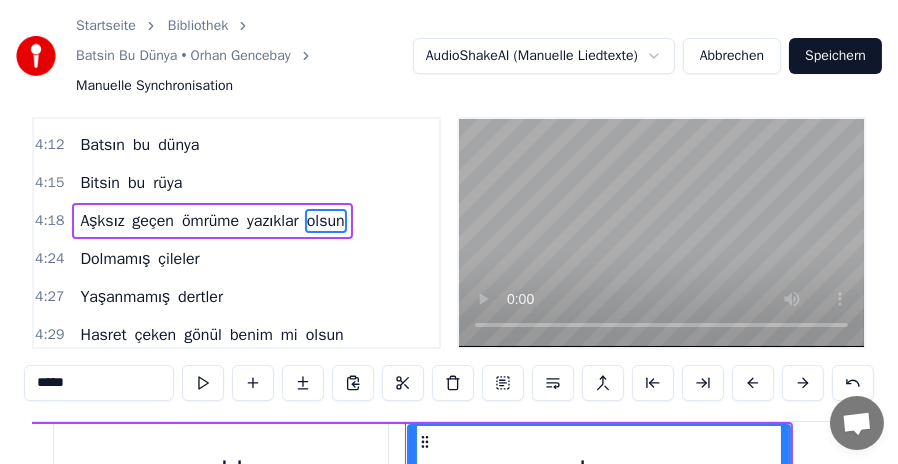 scroll, scrollTop: 0, scrollLeft: 78639, axis: horizontal 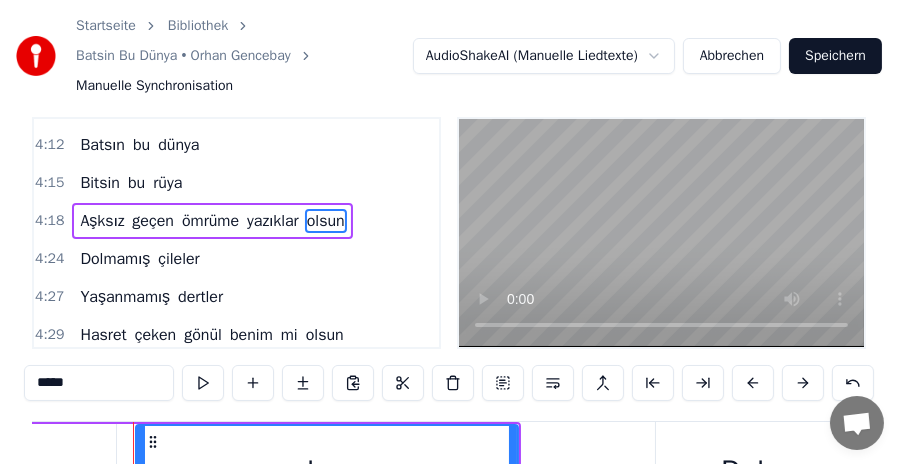 click on "Aşksız" at bounding box center [102, 221] 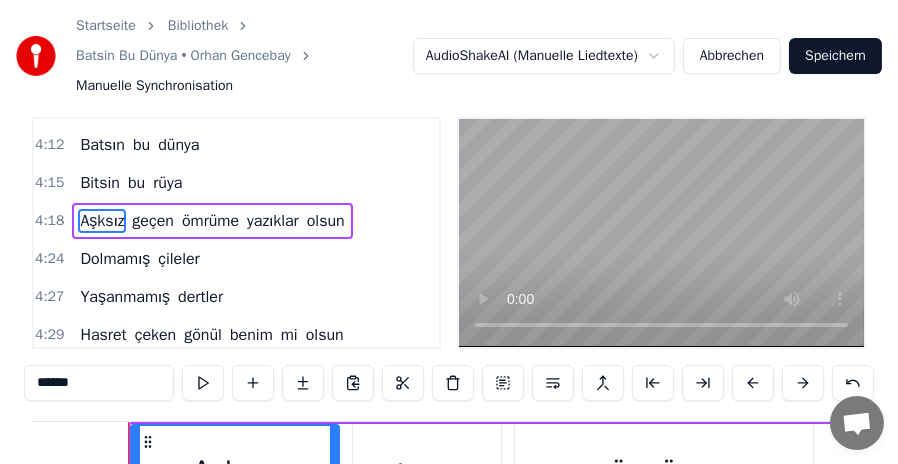 scroll, scrollTop: 0, scrollLeft: 77463, axis: horizontal 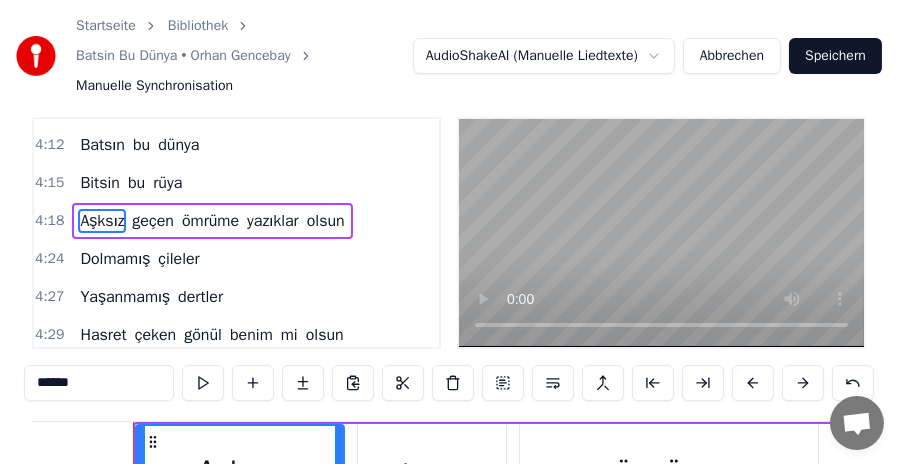 click on "geçen" at bounding box center (153, 221) 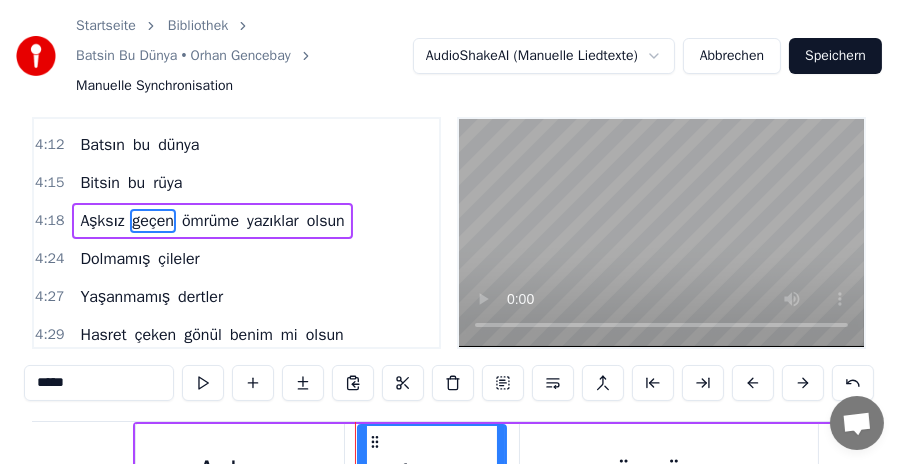click on "ömrüme" at bounding box center [210, 221] 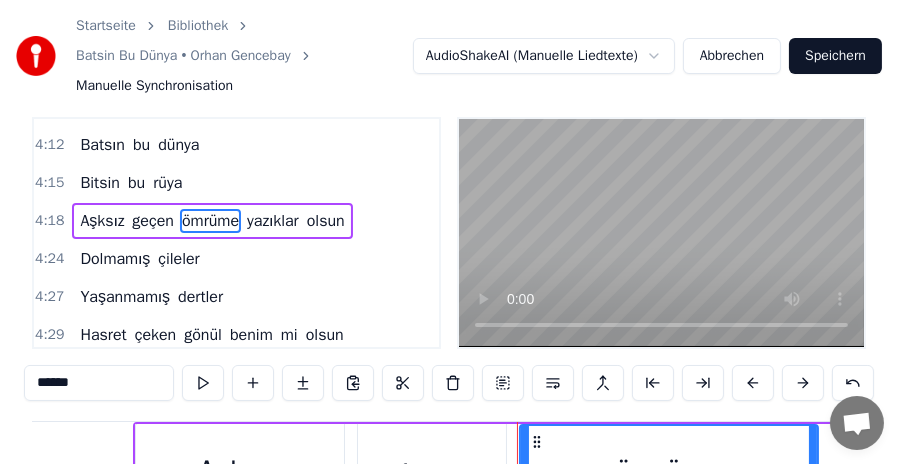 click on "yazıklar" at bounding box center [273, 221] 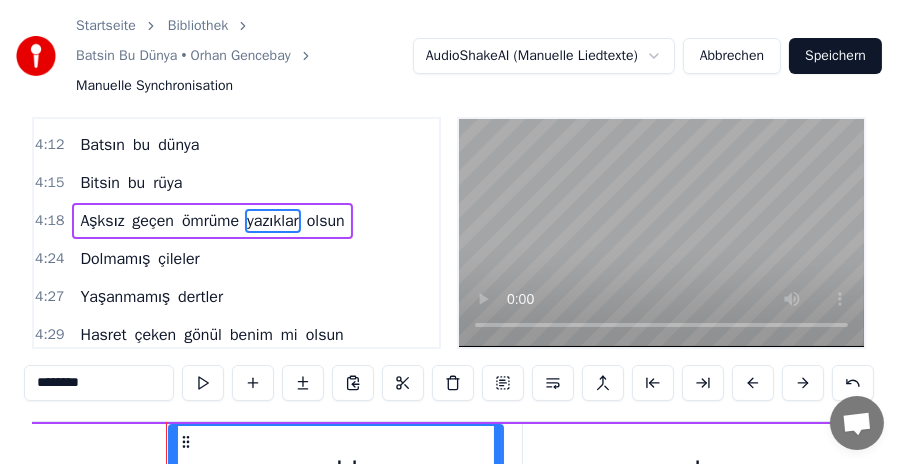 scroll, scrollTop: 0, scrollLeft: 78285, axis: horizontal 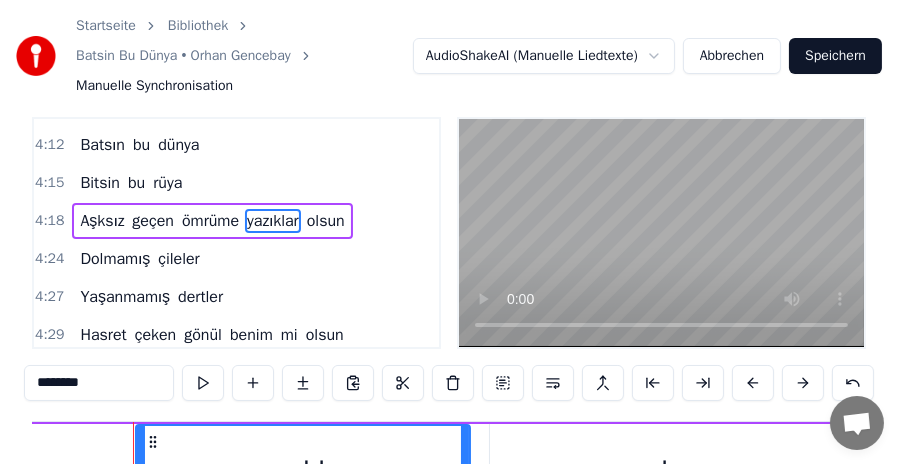 click on "********" at bounding box center [99, 383] 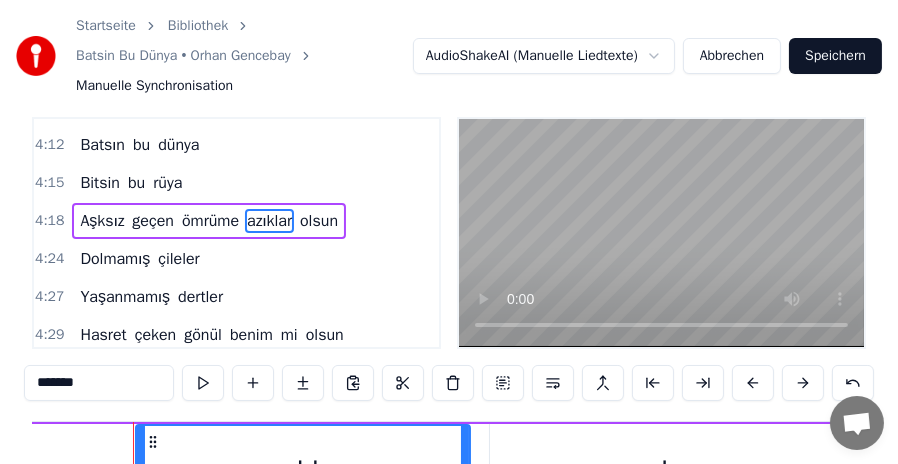 click on "*******" at bounding box center (99, 383) 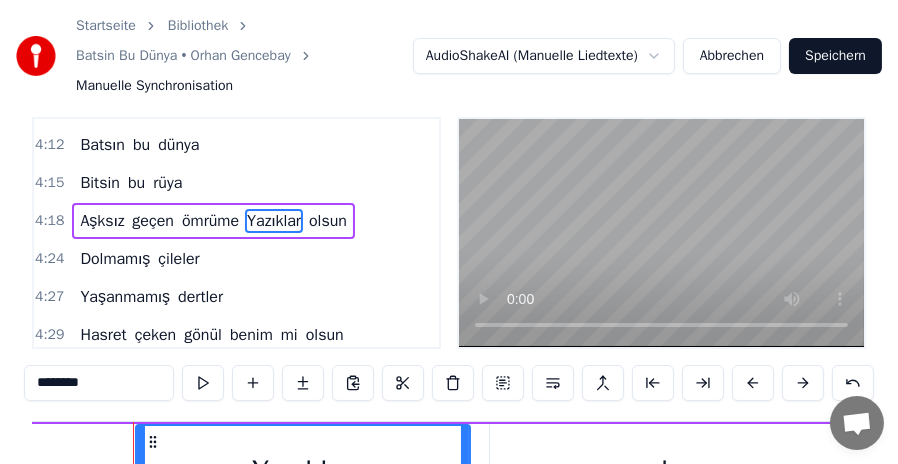 click on "olsun" at bounding box center [328, 221] 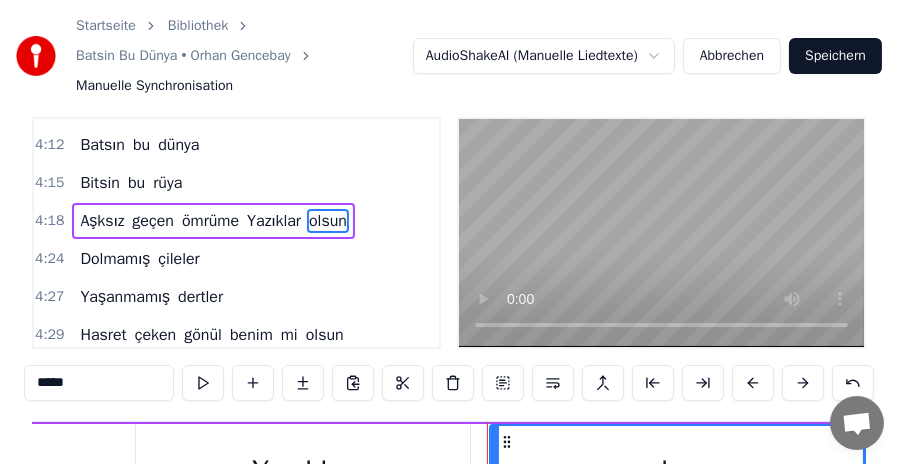 click on "Hasret" at bounding box center (103, 335) 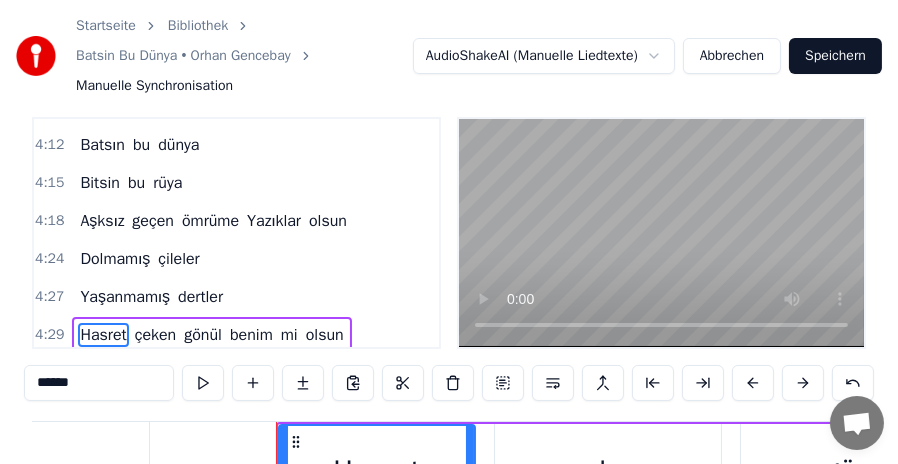 scroll, scrollTop: 0, scrollLeft: 80829, axis: horizontal 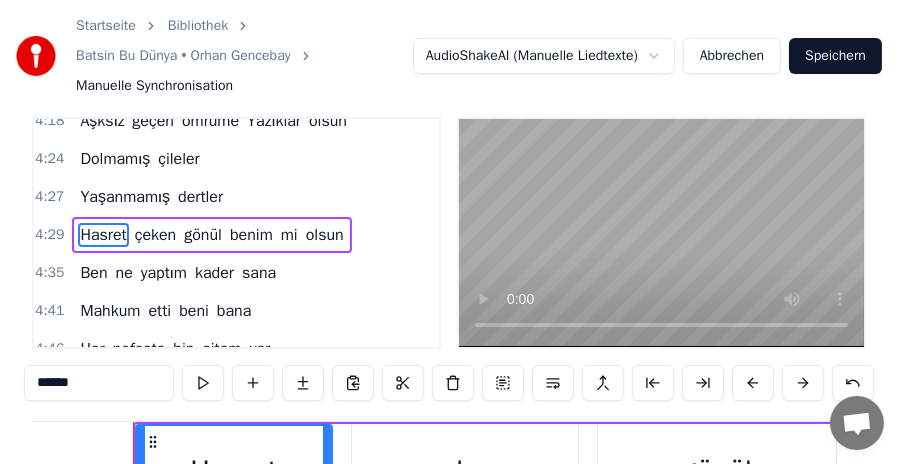 click on "benim" at bounding box center [251, 235] 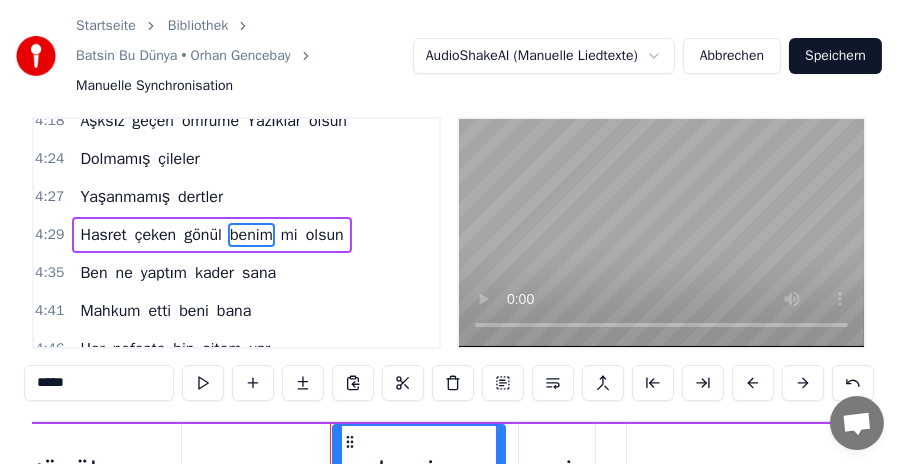 scroll, scrollTop: 0, scrollLeft: 81681, axis: horizontal 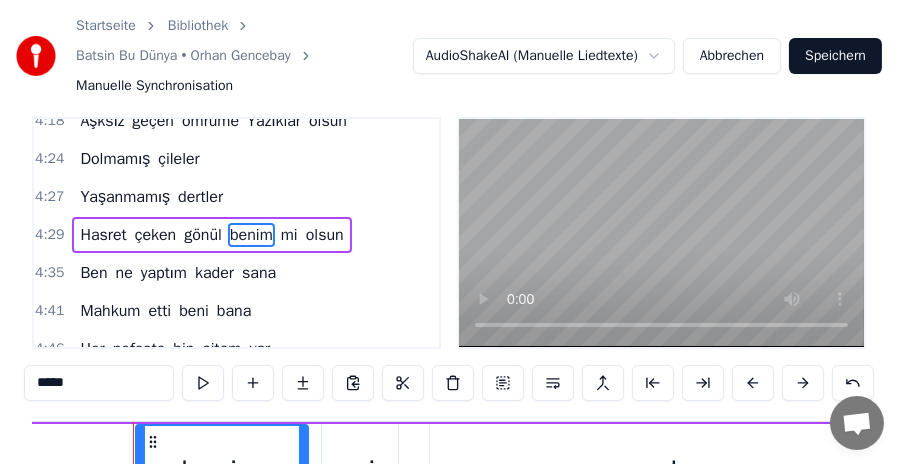 click on "gönül" at bounding box center [203, 235] 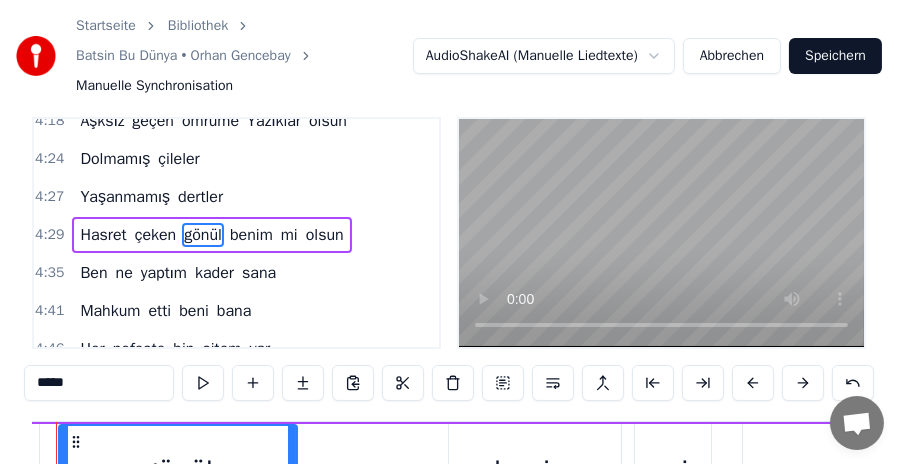 scroll, scrollTop: 0, scrollLeft: 81291, axis: horizontal 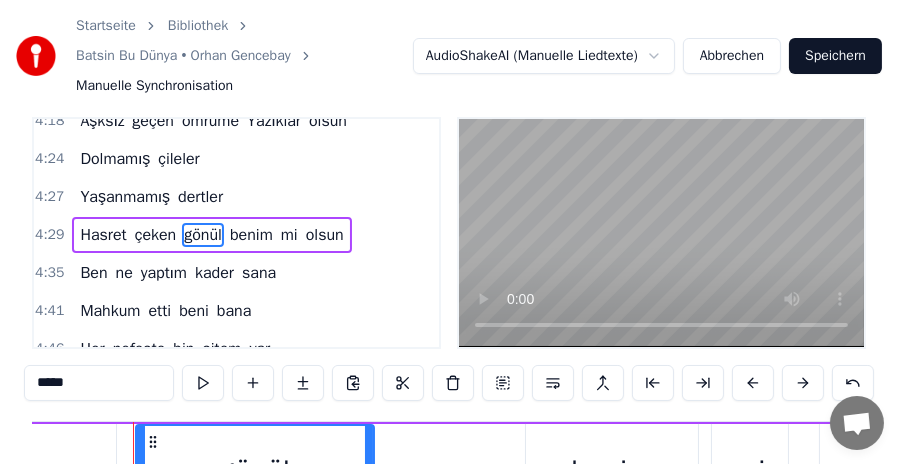 click on "benim" at bounding box center (251, 235) 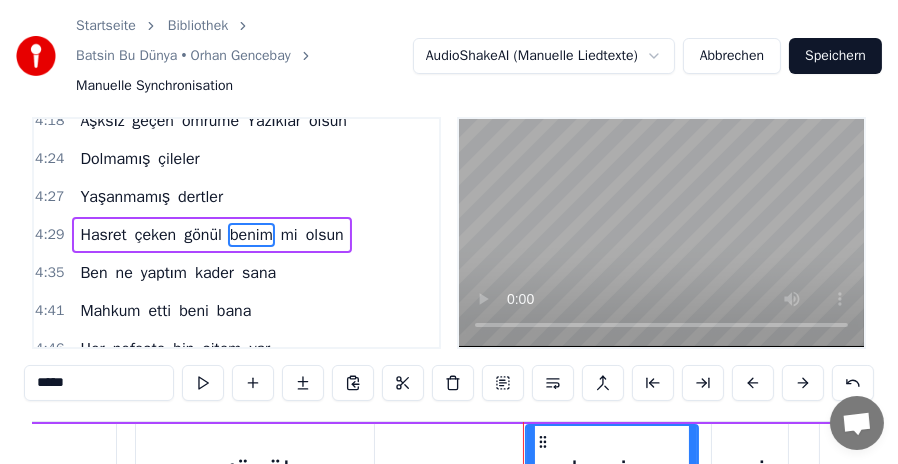 click on "*****" at bounding box center (99, 383) 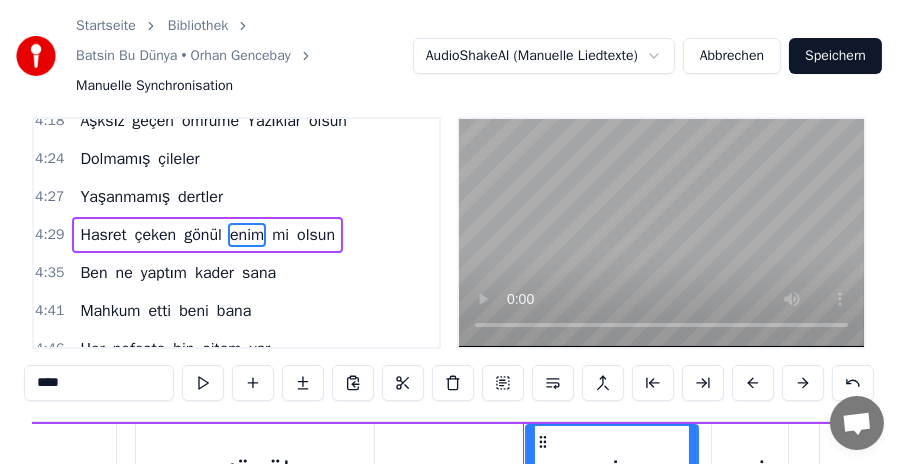 click on "****" at bounding box center [99, 383] 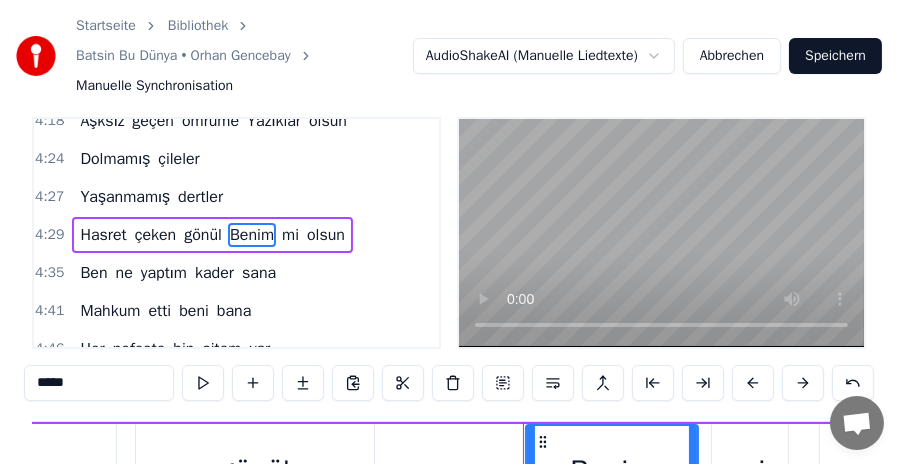 click on "Ben" at bounding box center [93, 273] 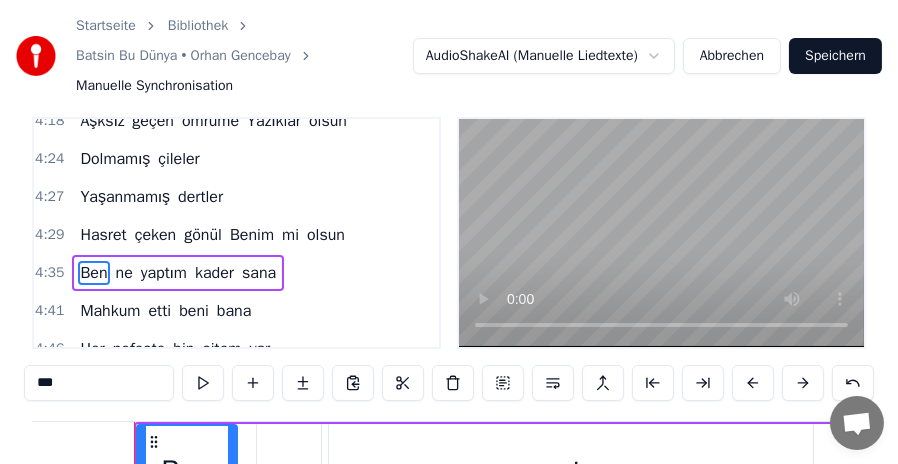 scroll, scrollTop: 0, scrollLeft: 82659, axis: horizontal 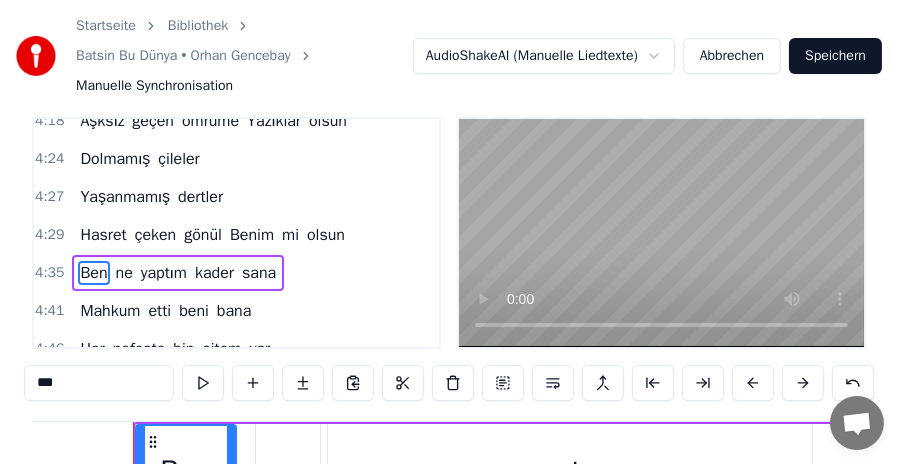 click on "kader" at bounding box center [214, 273] 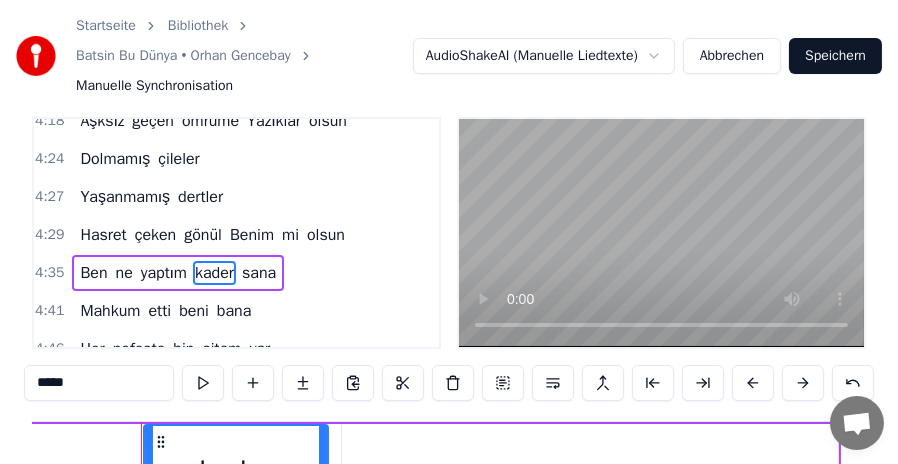 scroll, scrollTop: 0, scrollLeft: 83469, axis: horizontal 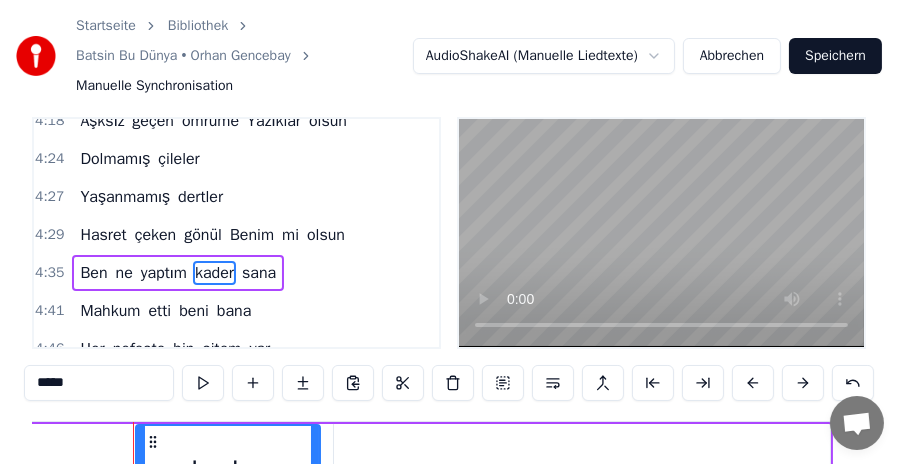 click on "*****" at bounding box center [99, 383] 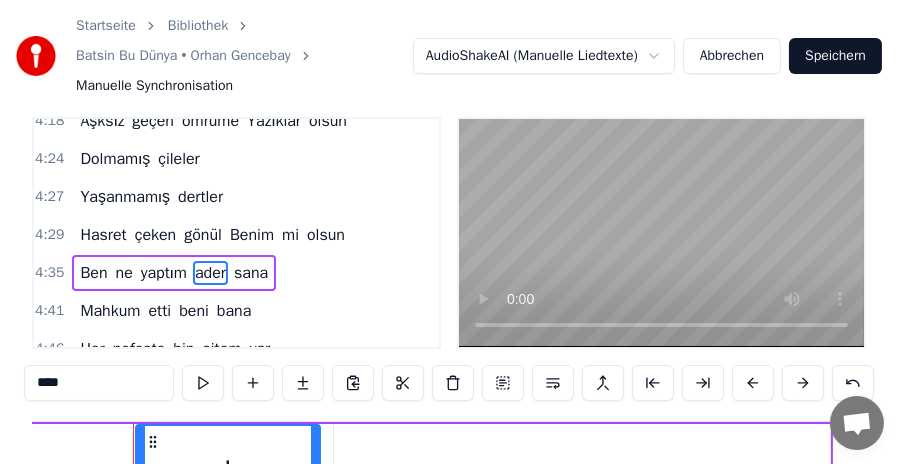click on "****" at bounding box center [99, 383] 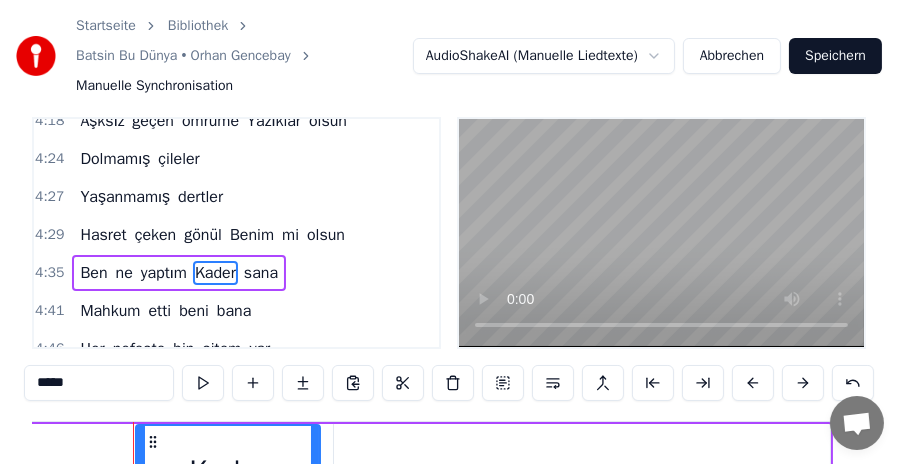 click on "Mahkum" at bounding box center (110, 311) 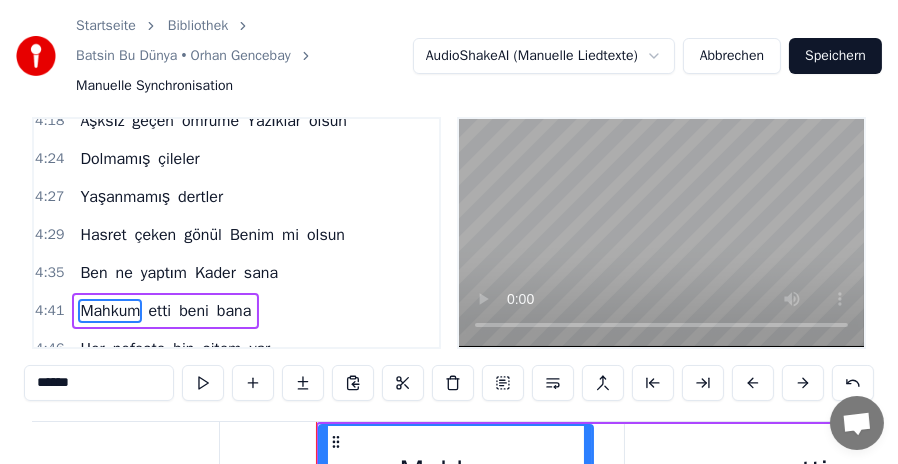scroll, scrollTop: 0, scrollLeft: 84261, axis: horizontal 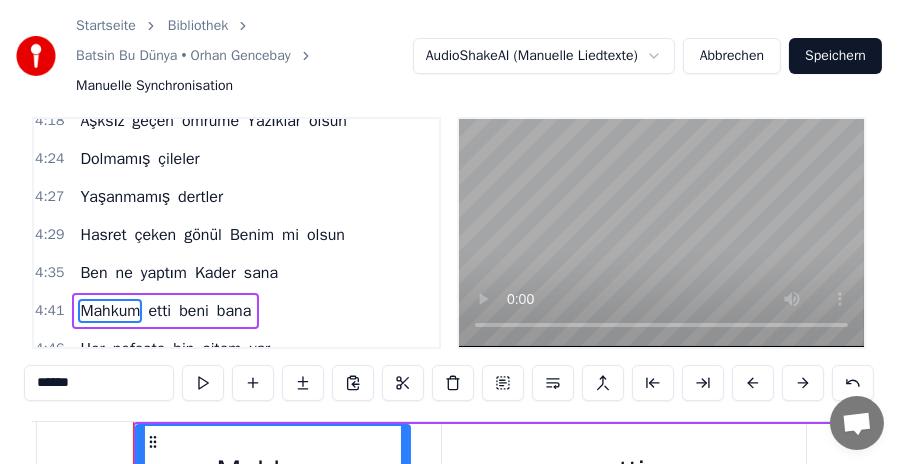 click on "beni" at bounding box center [194, 311] 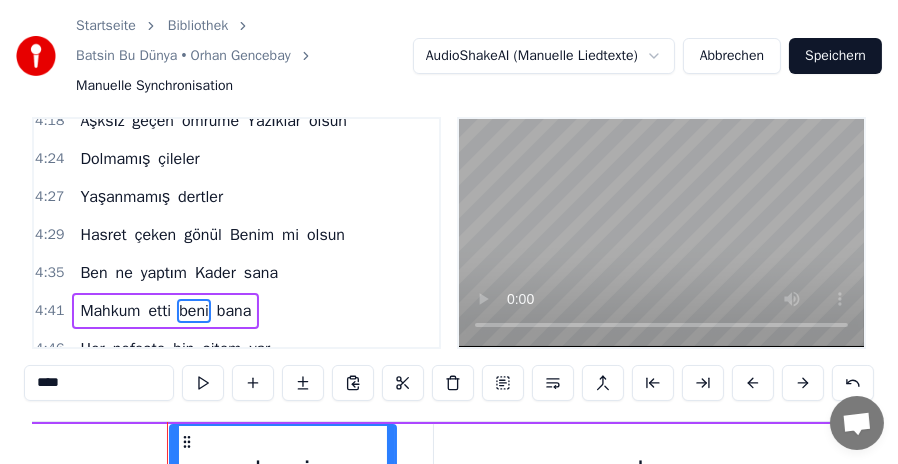 scroll, scrollTop: 0, scrollLeft: 85095, axis: horizontal 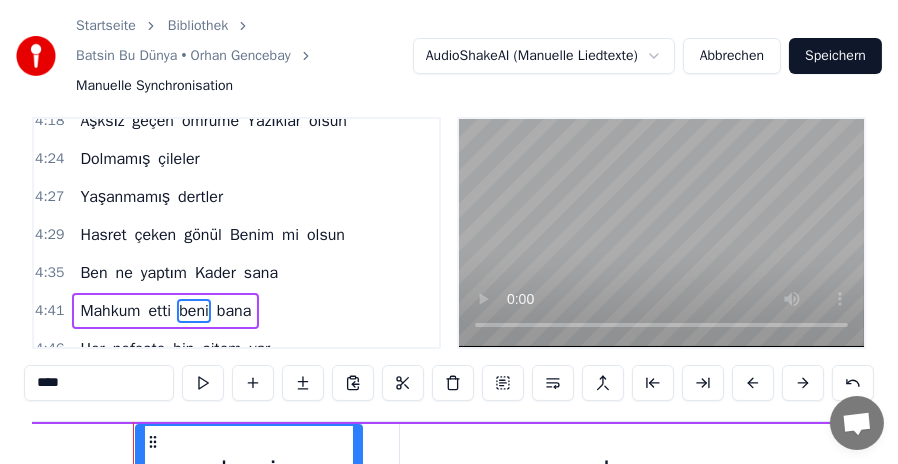 click on "Her" at bounding box center [92, 349] 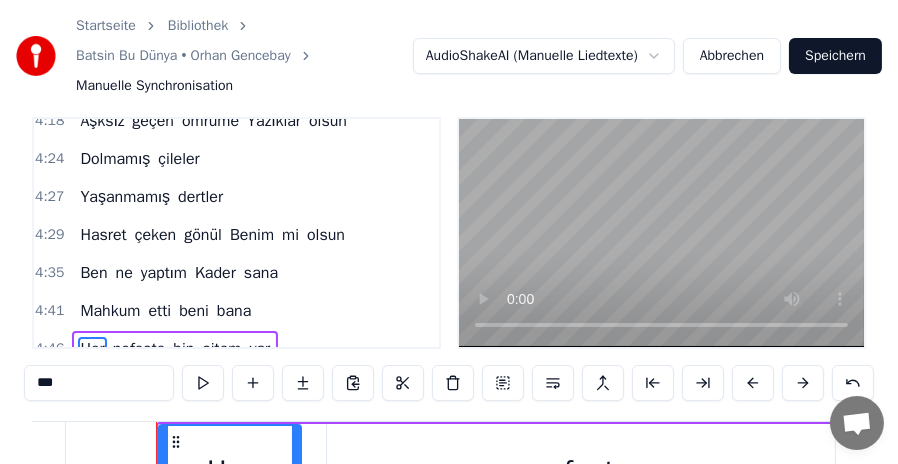scroll, scrollTop: 0, scrollLeft: 85923, axis: horizontal 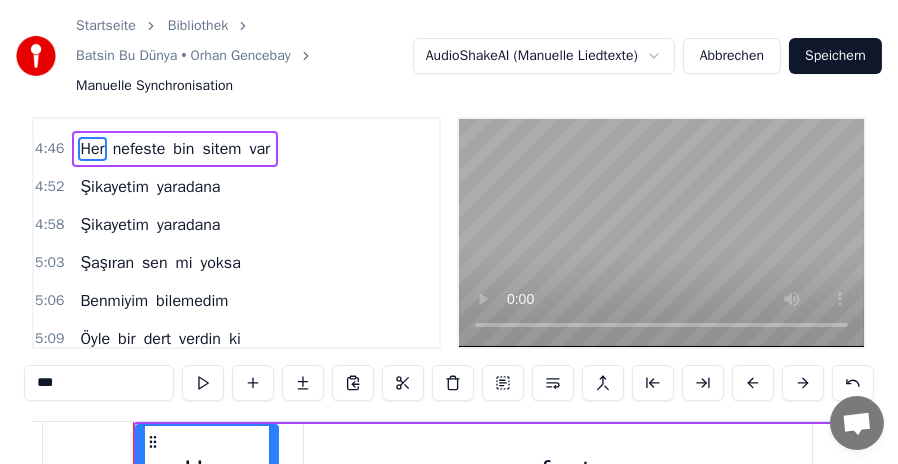 click on "bin" at bounding box center (183, 149) 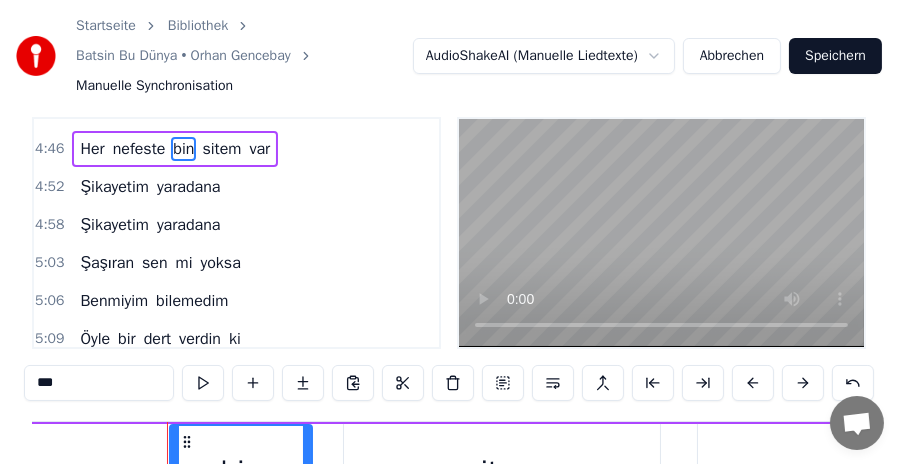 scroll, scrollTop: 0, scrollLeft: 86769, axis: horizontal 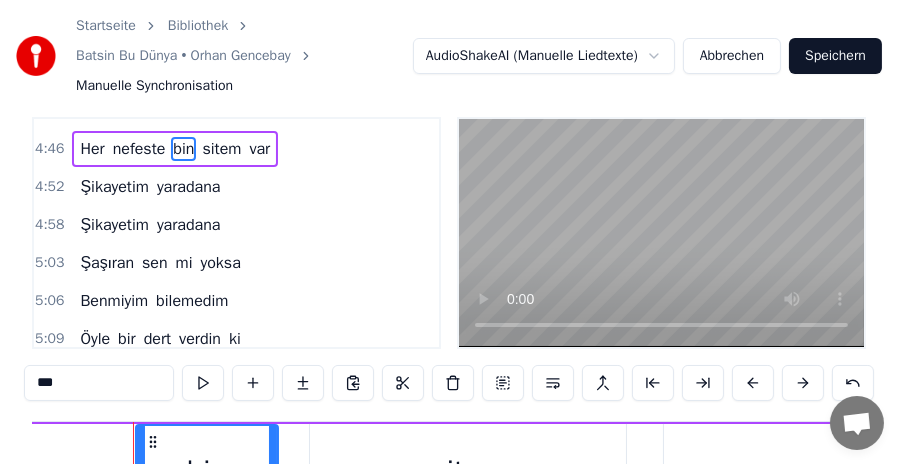 click on "***" at bounding box center (99, 383) 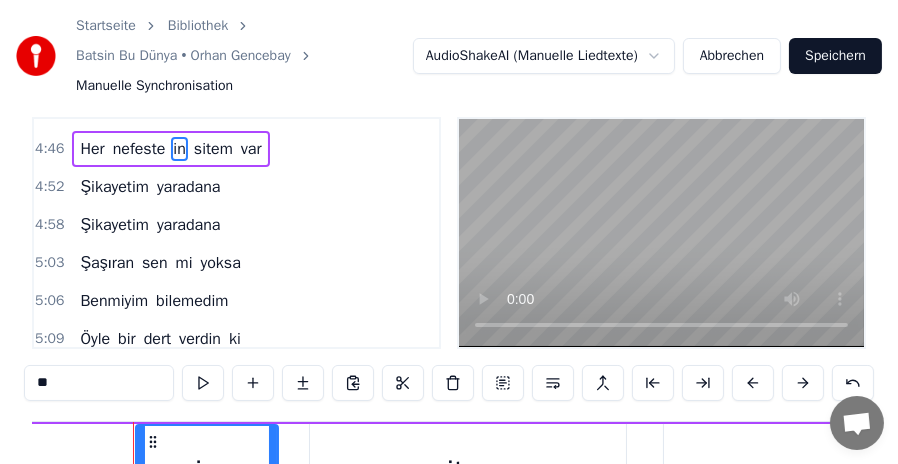 click on "**" at bounding box center (99, 383) 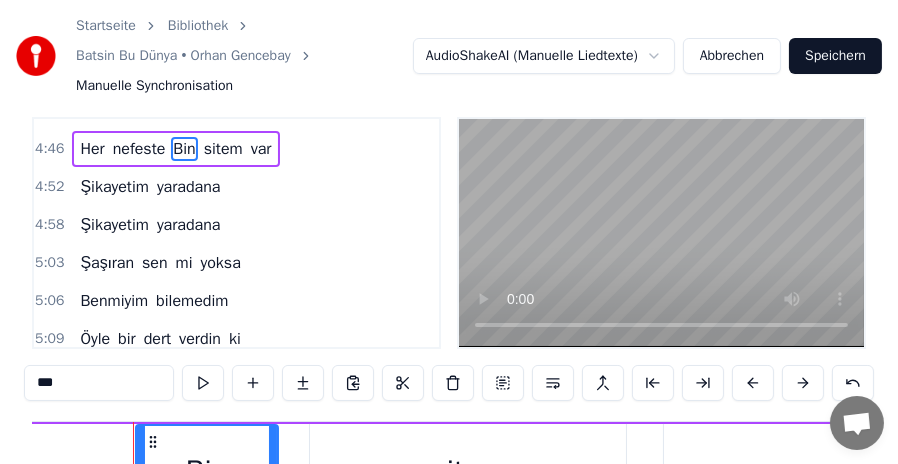 click on "sitem" at bounding box center [223, 149] 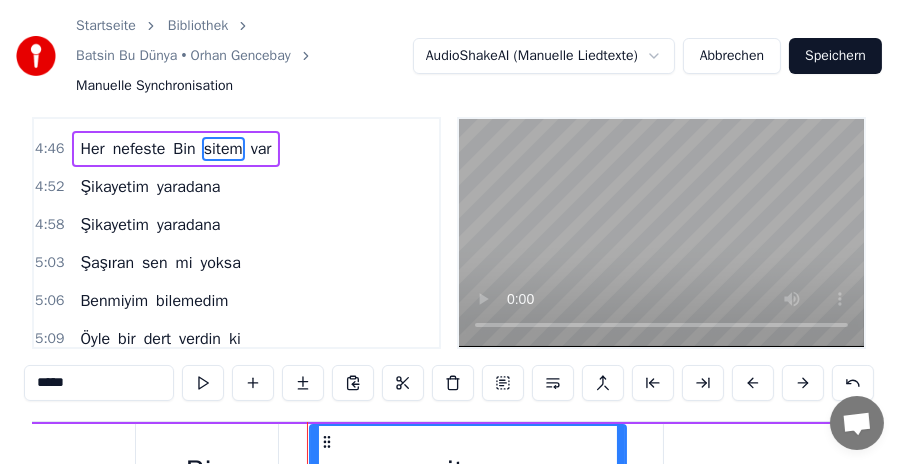 click on "Şaşıran" at bounding box center [107, 263] 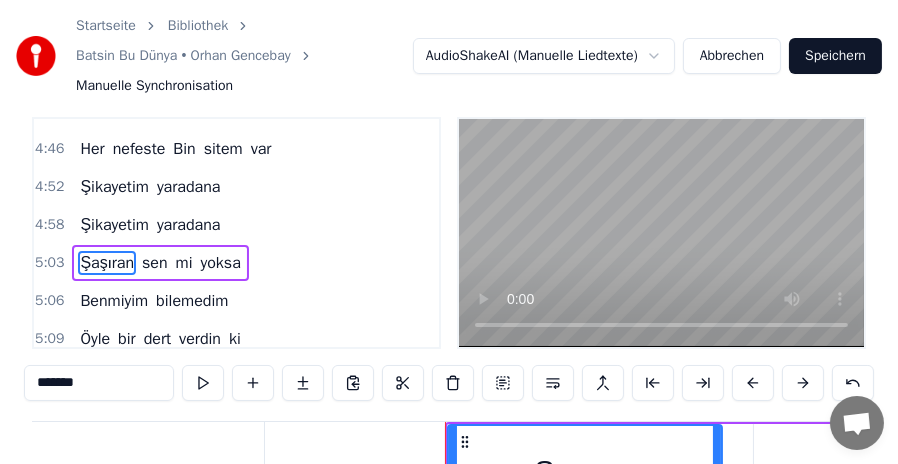 scroll, scrollTop: 0, scrollLeft: 90993, axis: horizontal 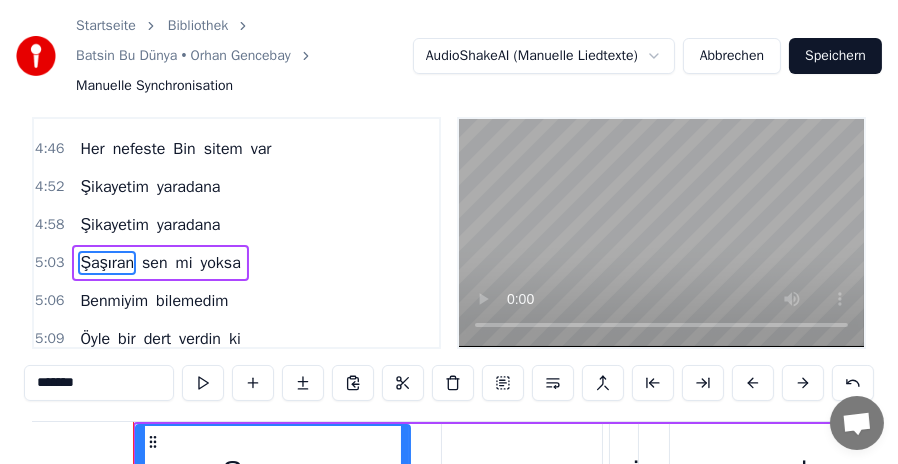click on "Benmiyim" at bounding box center (114, 301) 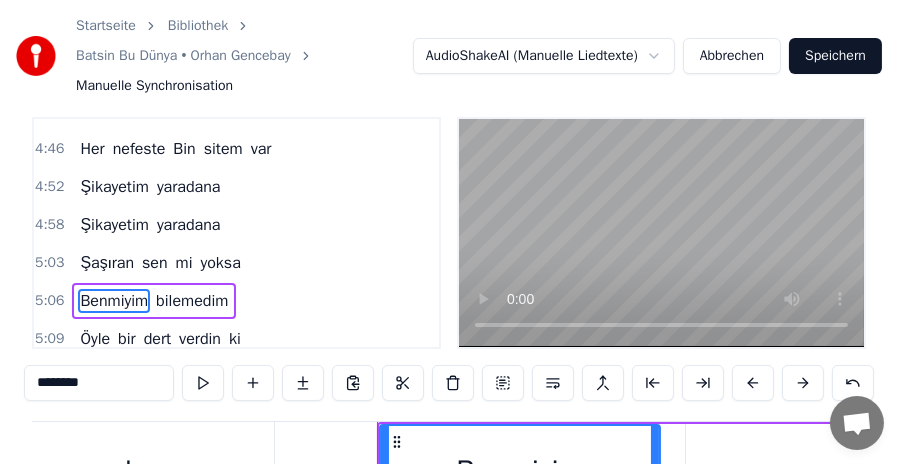 scroll, scrollTop: 0, scrollLeft: 91911, axis: horizontal 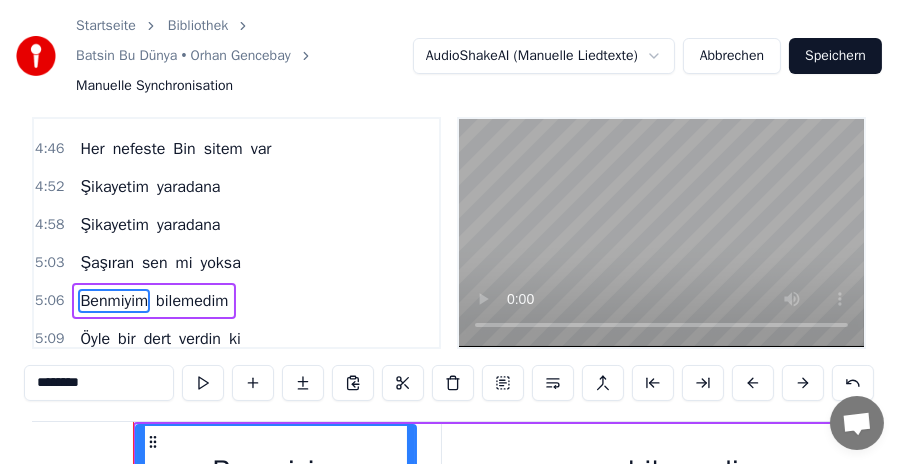 click on "Öyle" at bounding box center [95, 339] 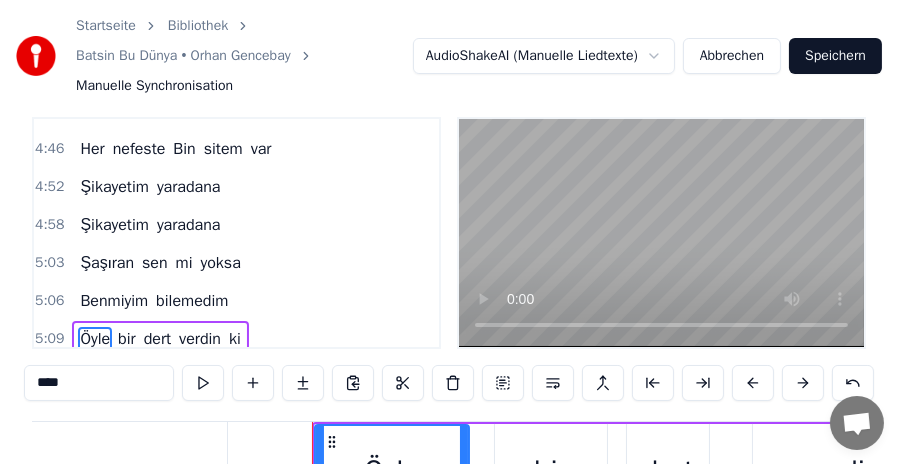 scroll, scrollTop: 0, scrollLeft: 92811, axis: horizontal 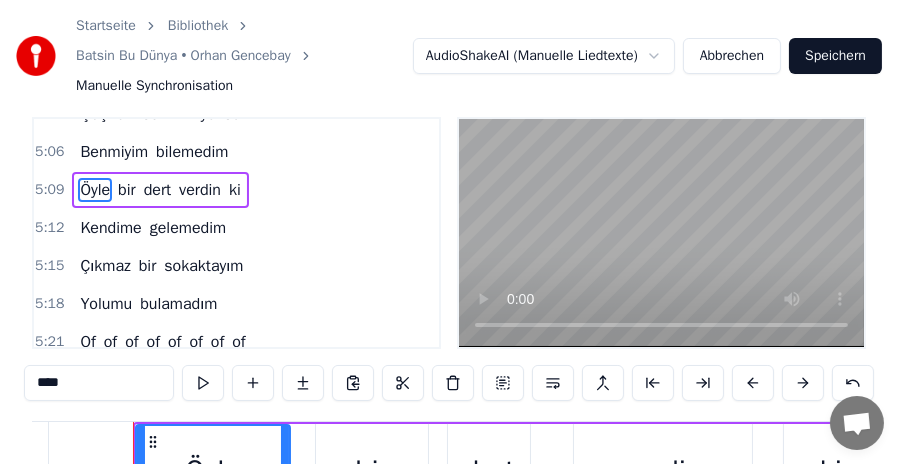 click on "Kendime" at bounding box center [110, 228] 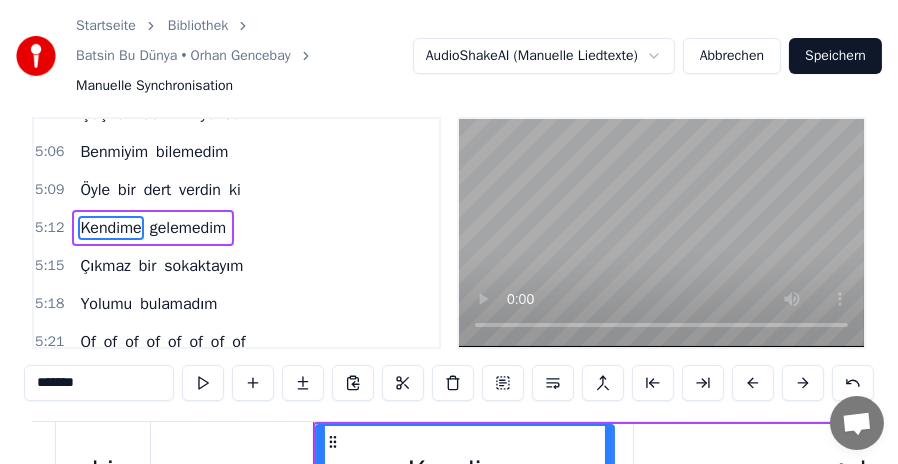 scroll, scrollTop: 0, scrollLeft: 93717, axis: horizontal 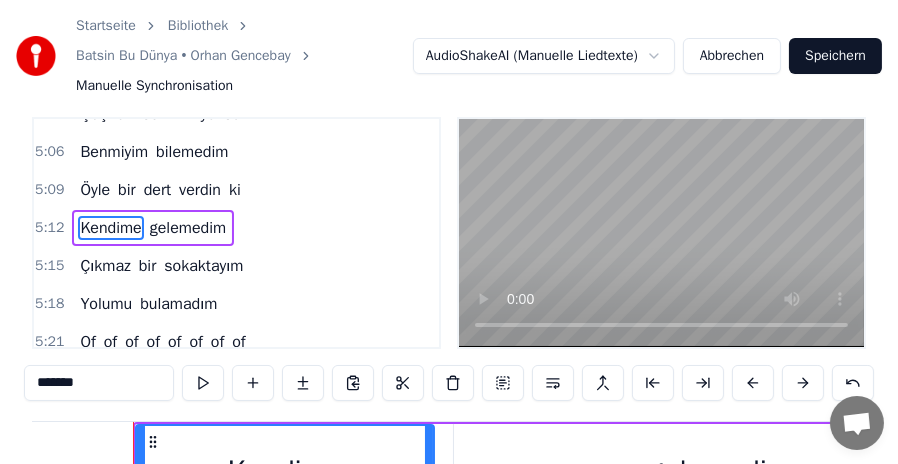 click on "gelemedim" at bounding box center (188, 228) 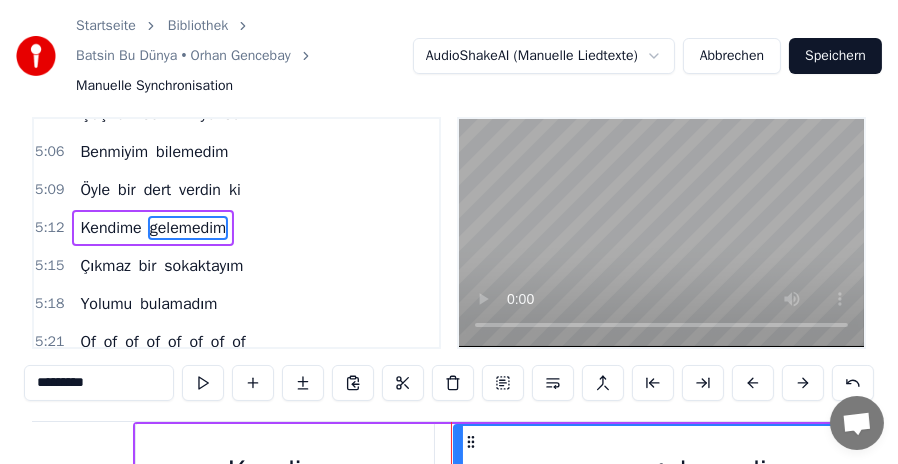 click on "bulamadım" at bounding box center (178, 304) 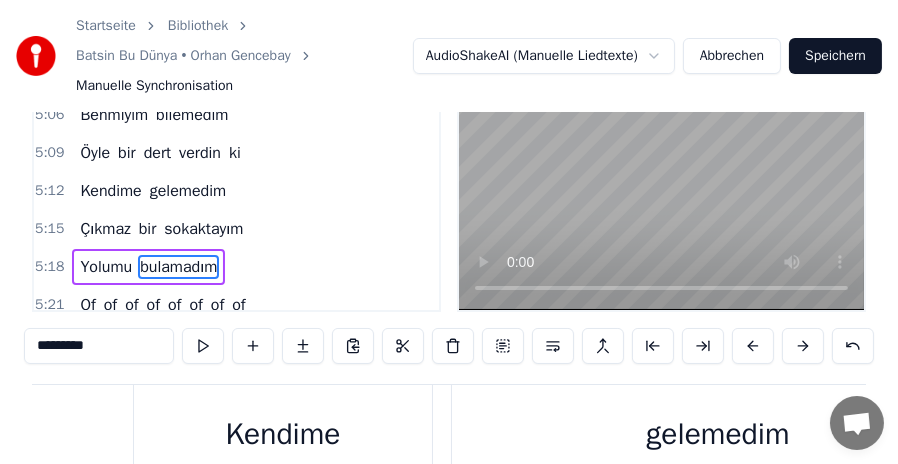 scroll, scrollTop: 85, scrollLeft: 0, axis: vertical 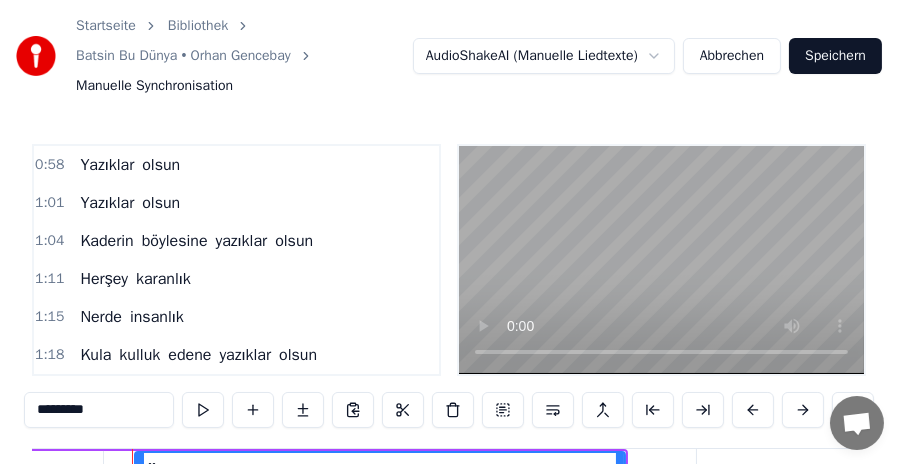 click on "Yazıklar" at bounding box center [107, 165] 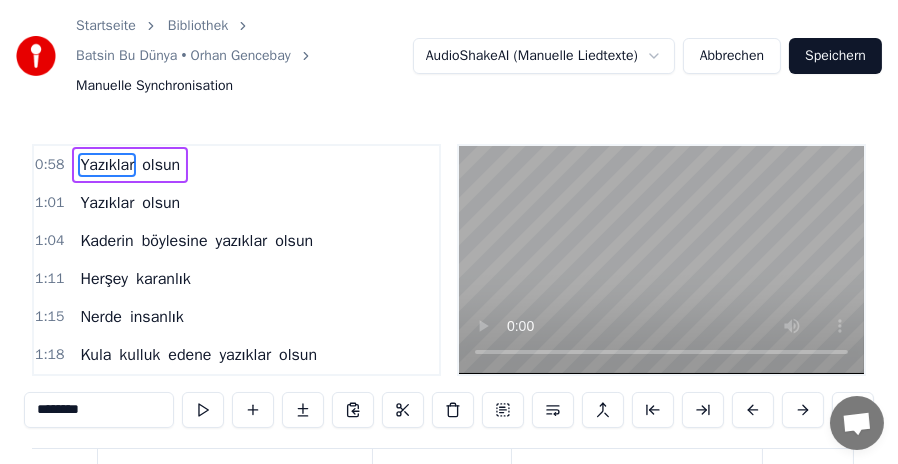 scroll, scrollTop: 0, scrollLeft: 17402, axis: horizontal 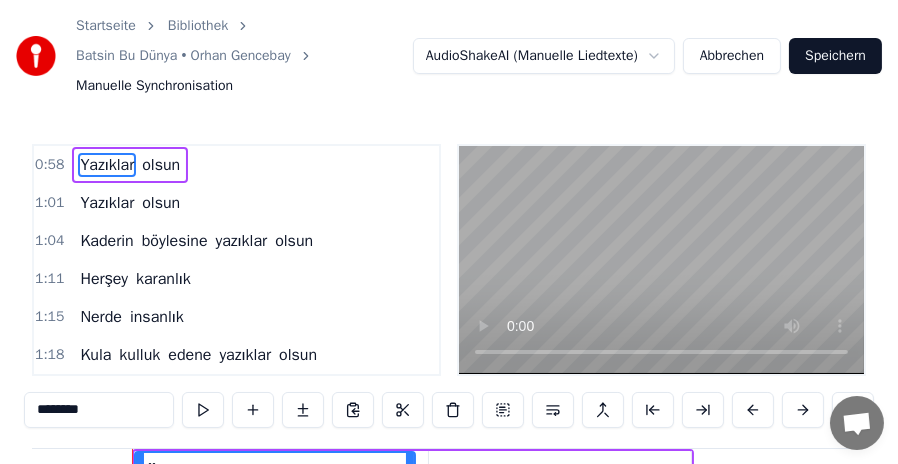 click on "olsun" at bounding box center (161, 165) 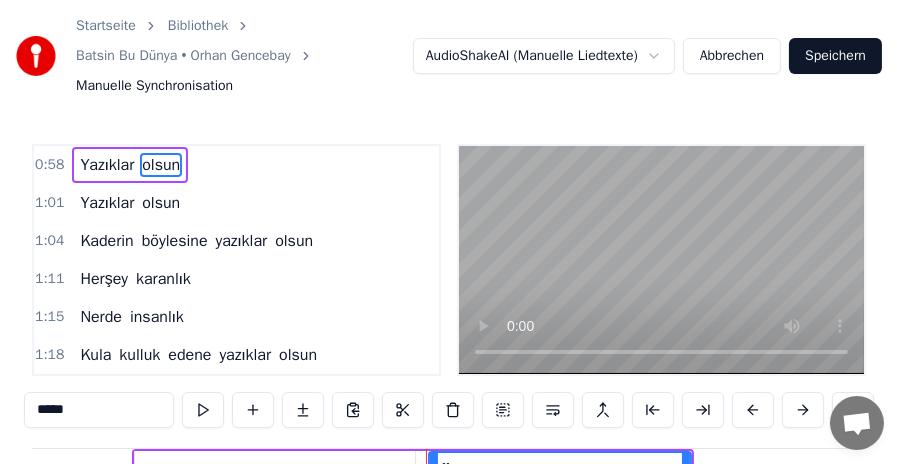 click on "olsun" at bounding box center (161, 203) 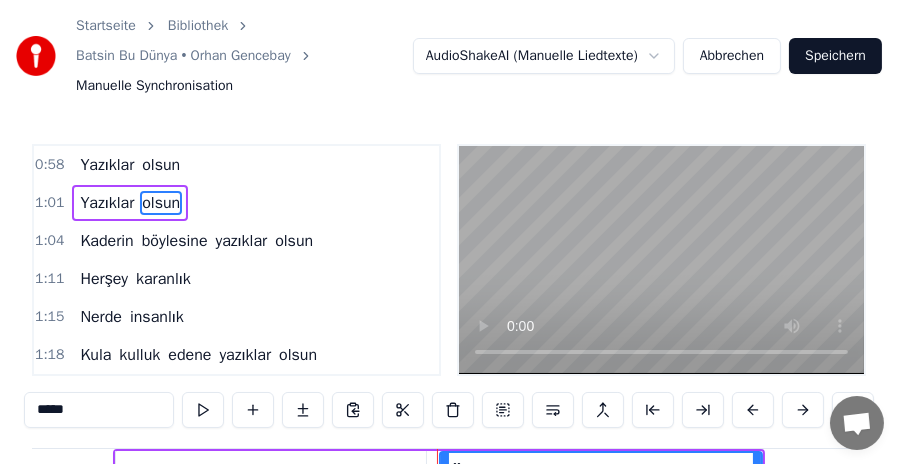 scroll, scrollTop: 0, scrollLeft: 18716, axis: horizontal 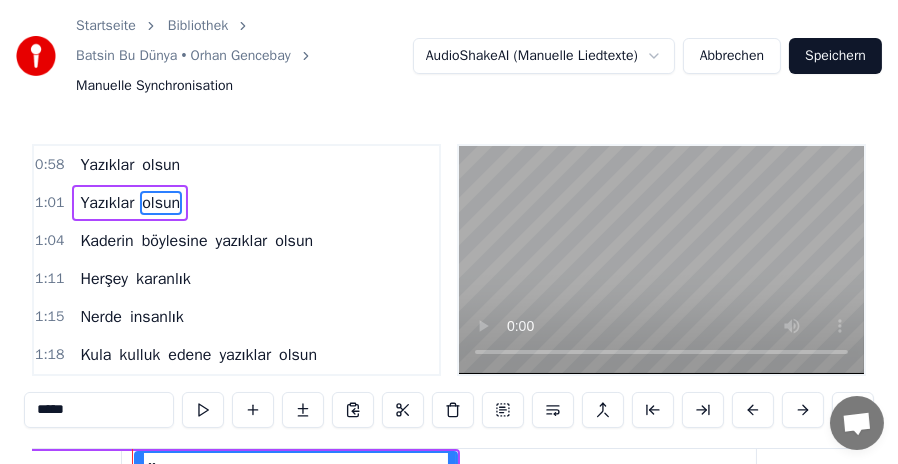 click on "olsun" at bounding box center [294, 241] 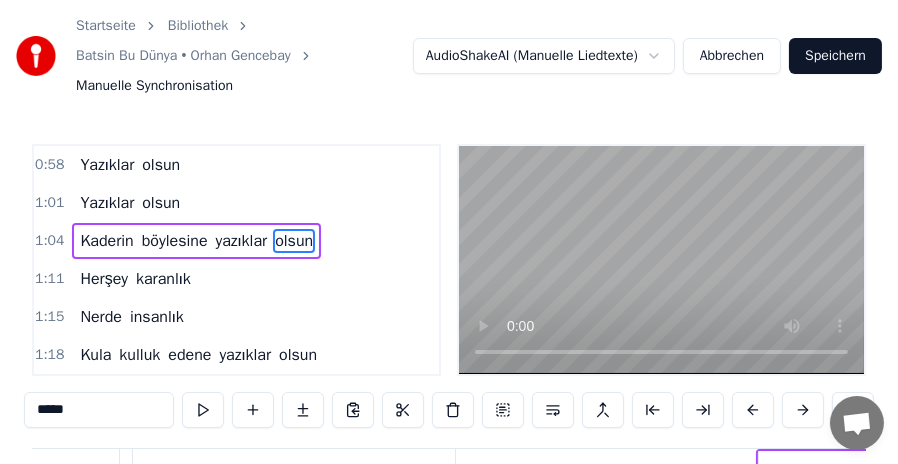 scroll, scrollTop: 7, scrollLeft: 0, axis: vertical 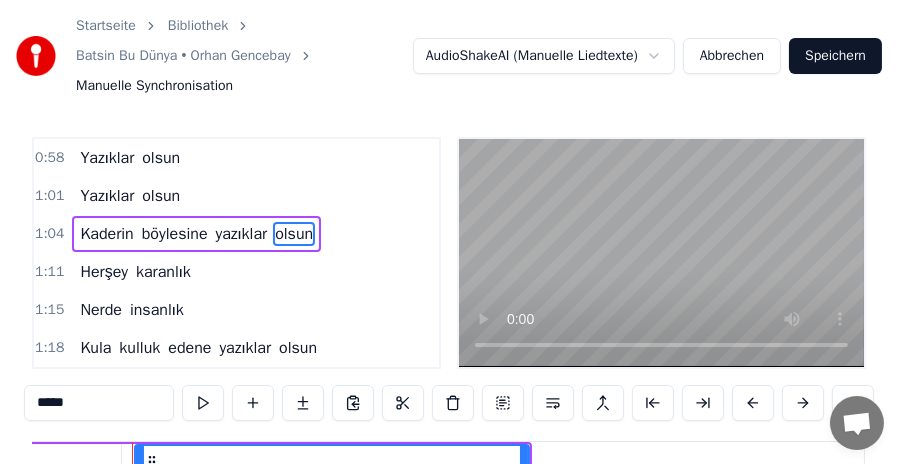 click on "karanlık" at bounding box center (163, 272) 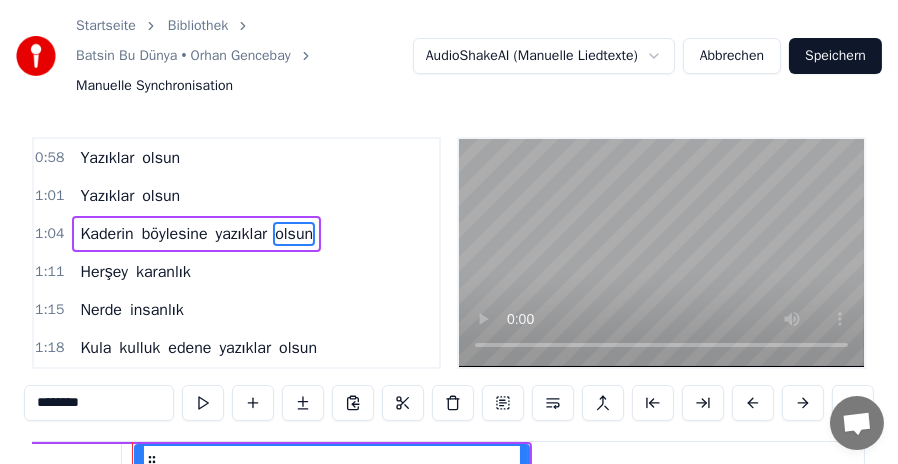 scroll, scrollTop: 27, scrollLeft: 0, axis: vertical 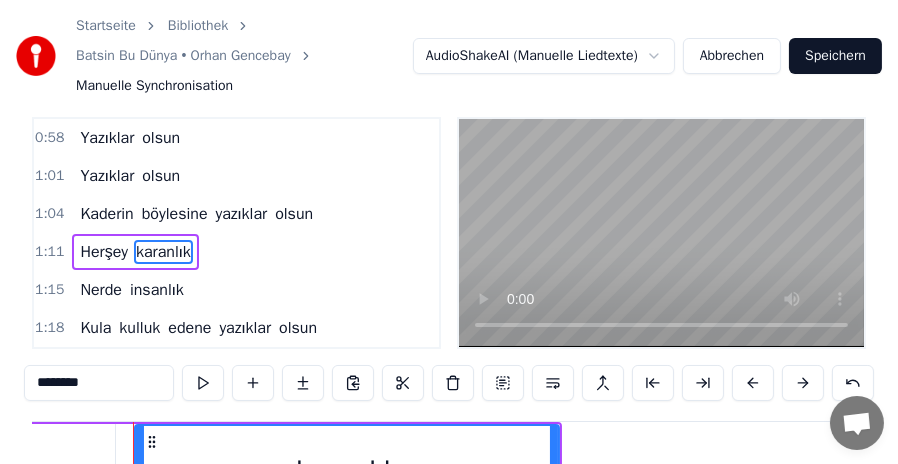 click on "insanlık" at bounding box center (157, 290) 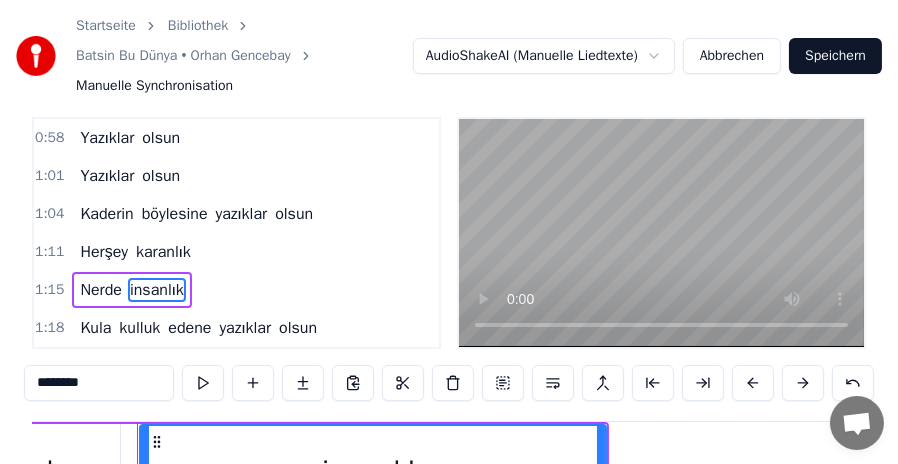 scroll, scrollTop: 0, scrollLeft: 22670, axis: horizontal 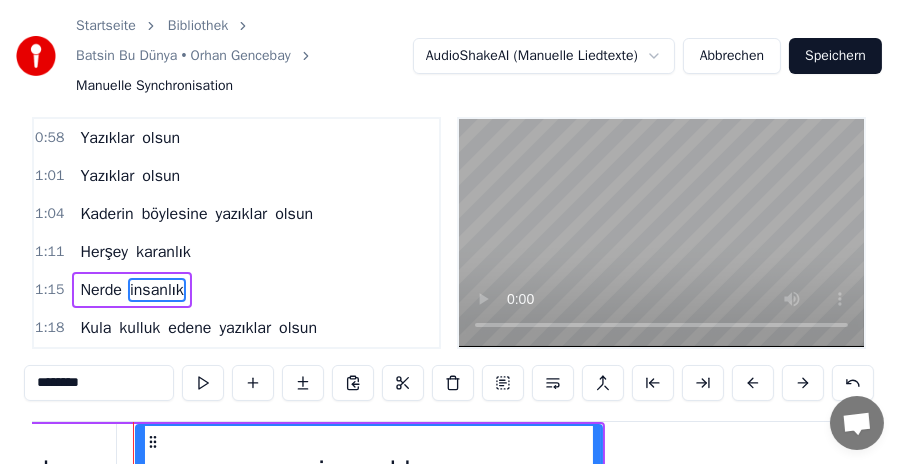 click on "edene" at bounding box center [189, 328] 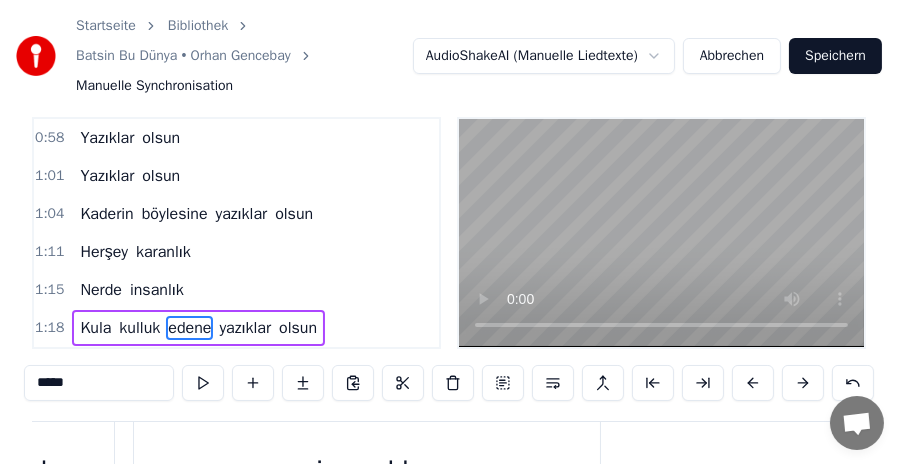 scroll, scrollTop: 27, scrollLeft: 0, axis: vertical 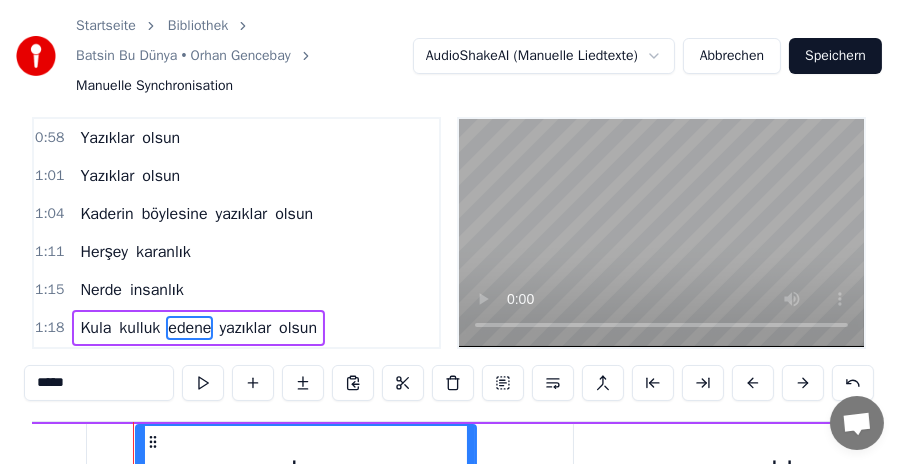 click on "olsun" at bounding box center (298, 328) 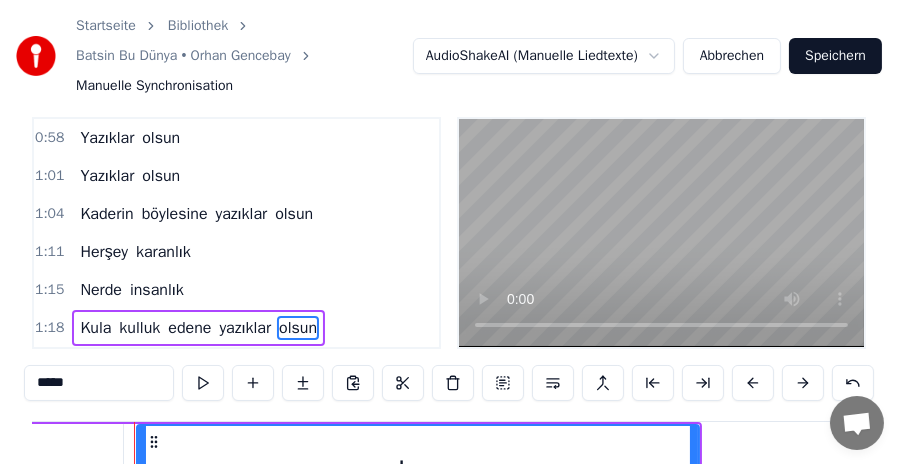 scroll, scrollTop: 0, scrollLeft: 24746, axis: horizontal 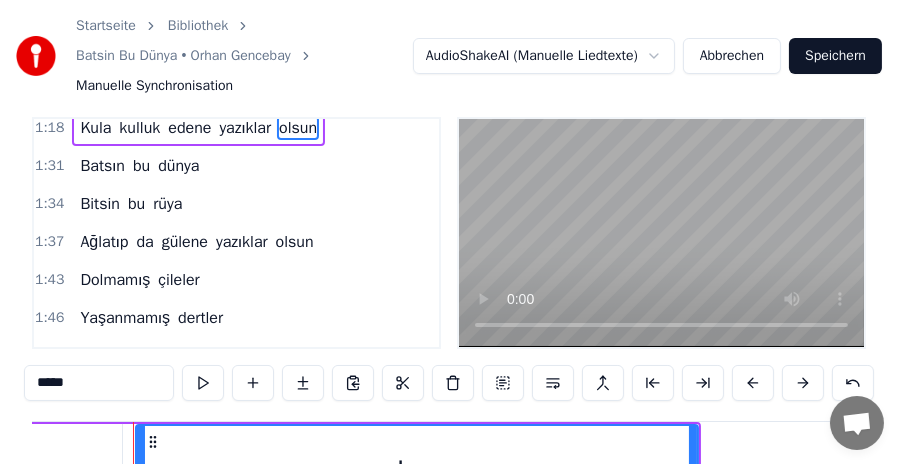 click on "Batsın" at bounding box center [102, 166] 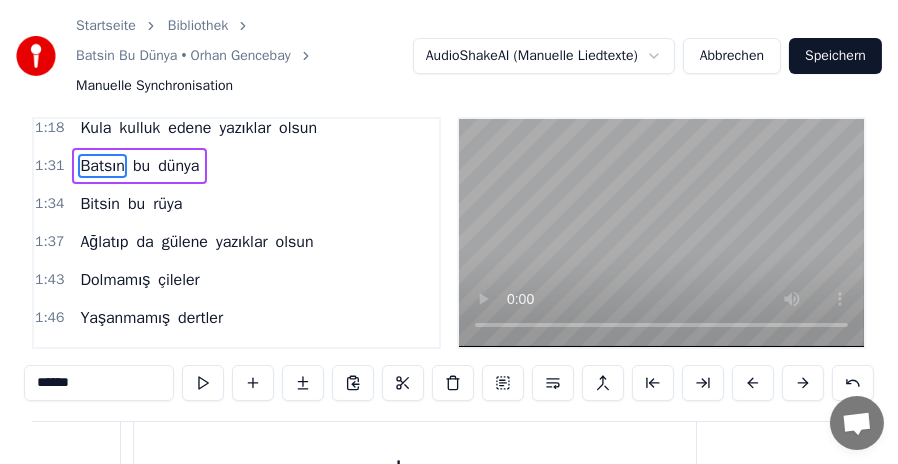 scroll, scrollTop: 27, scrollLeft: 0, axis: vertical 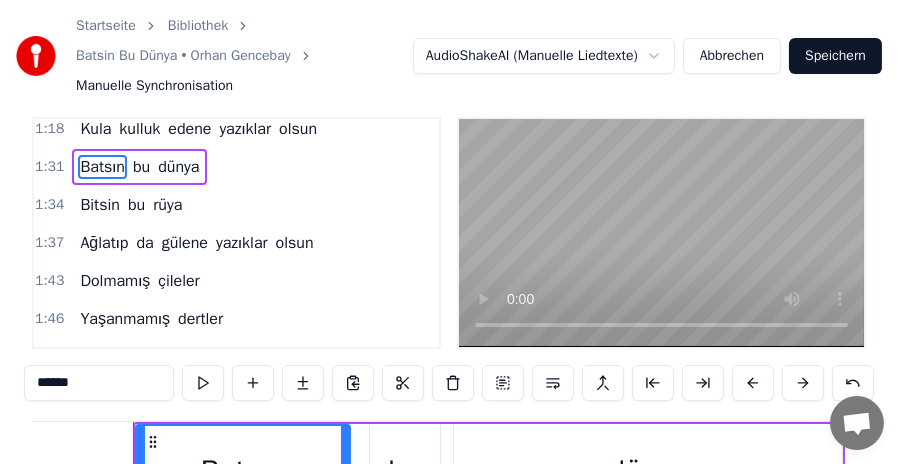 click on "dünya" at bounding box center [178, 167] 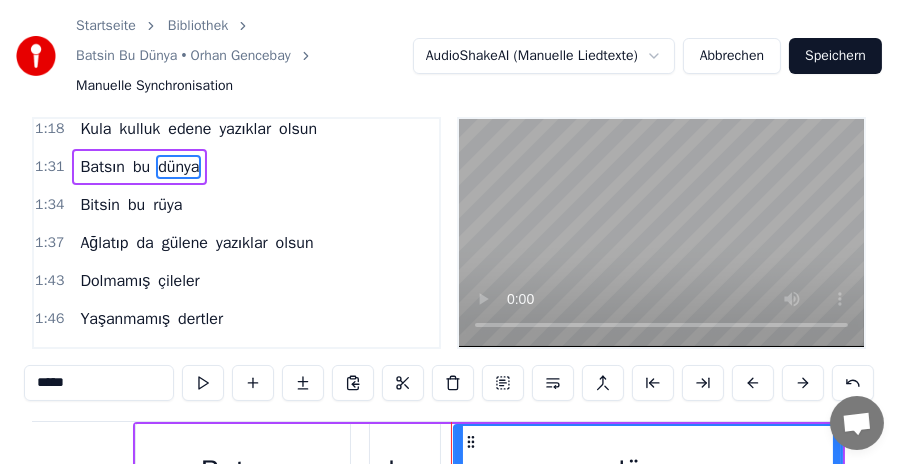 click on "rüya" at bounding box center (167, 205) 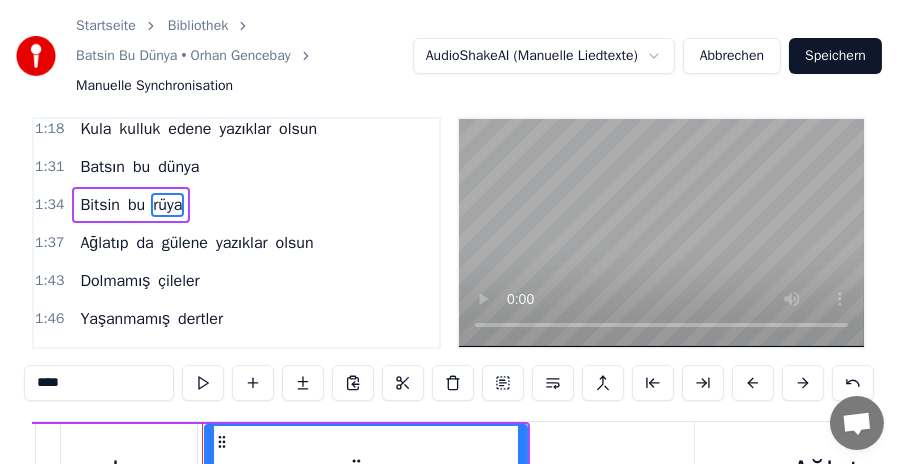 scroll, scrollTop: 0, scrollLeft: 28646, axis: horizontal 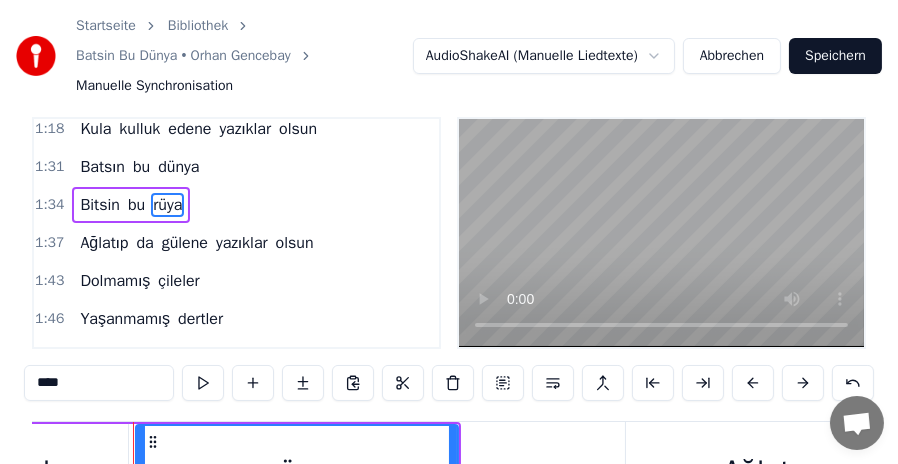 click on "olsun" at bounding box center (295, 243) 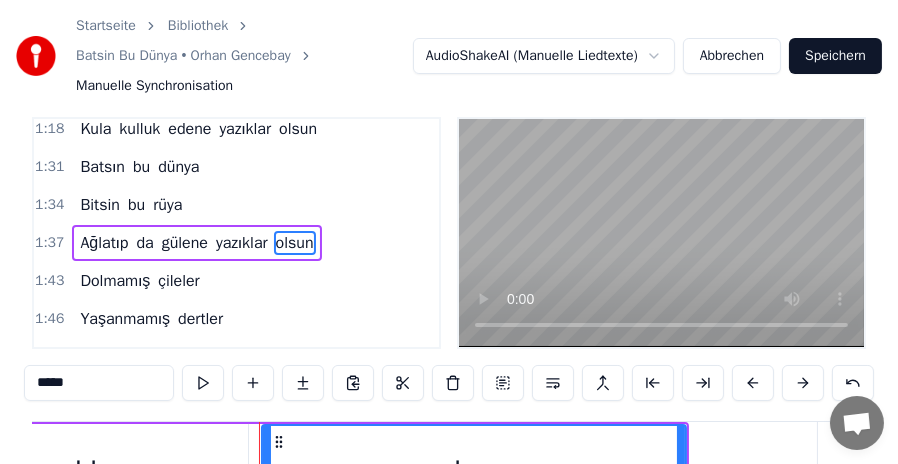 scroll, scrollTop: 0, scrollLeft: 30356, axis: horizontal 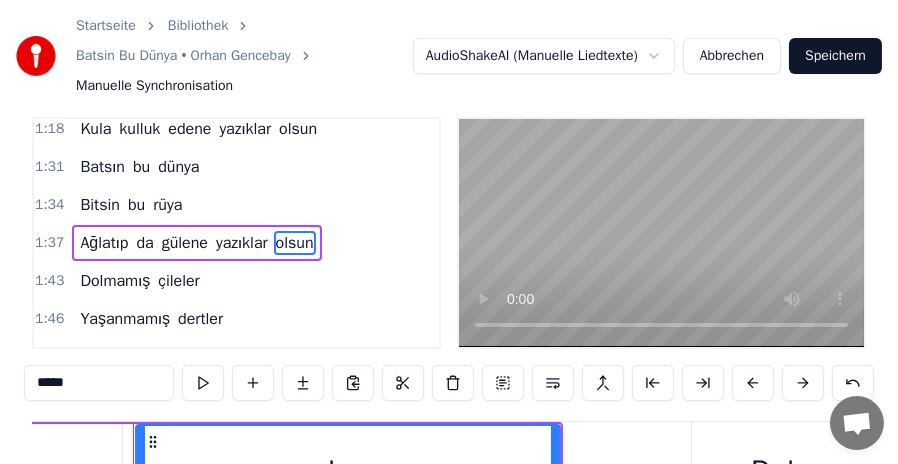 click on "Ağlatıp" at bounding box center [104, 243] 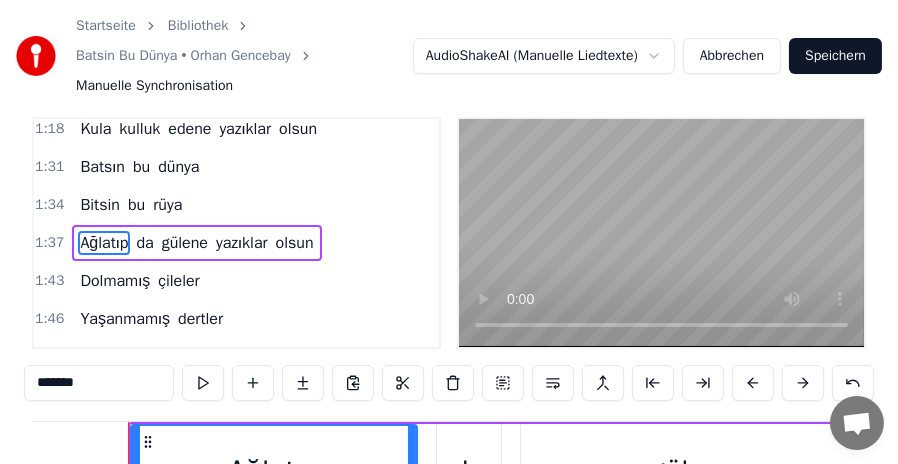 scroll, scrollTop: 0, scrollLeft: 29138, axis: horizontal 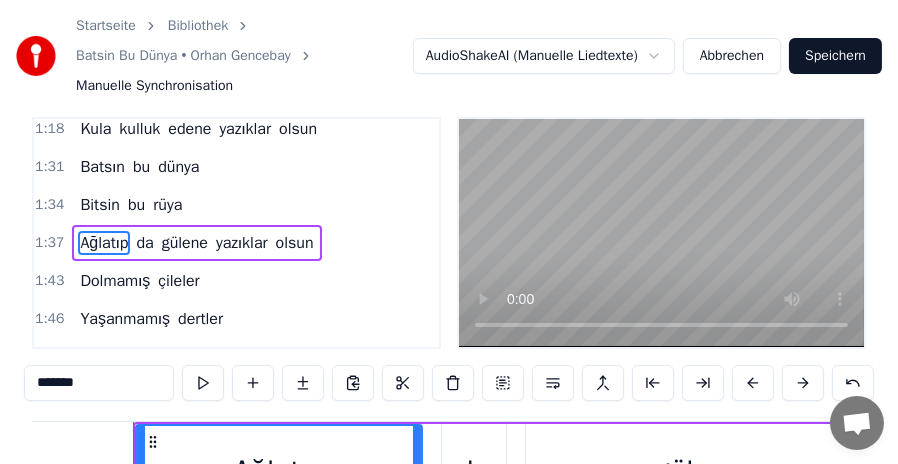 click on "çileler" at bounding box center [179, 281] 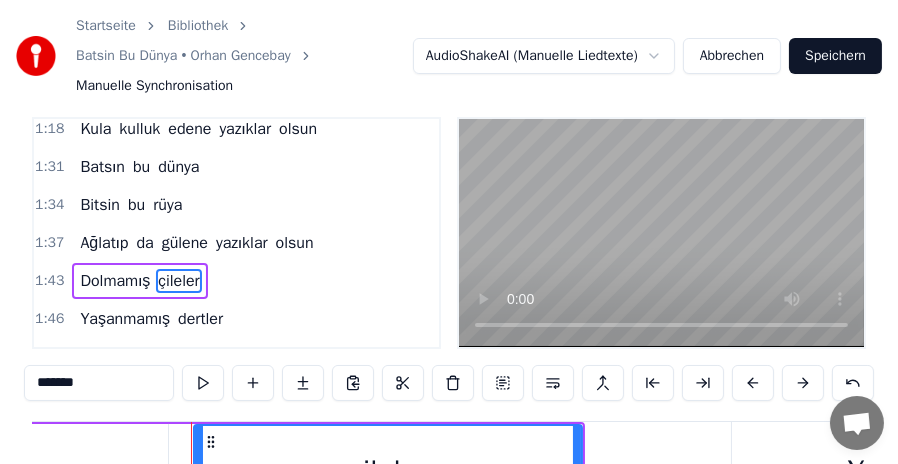 scroll, scrollTop: 0, scrollLeft: 31190, axis: horizontal 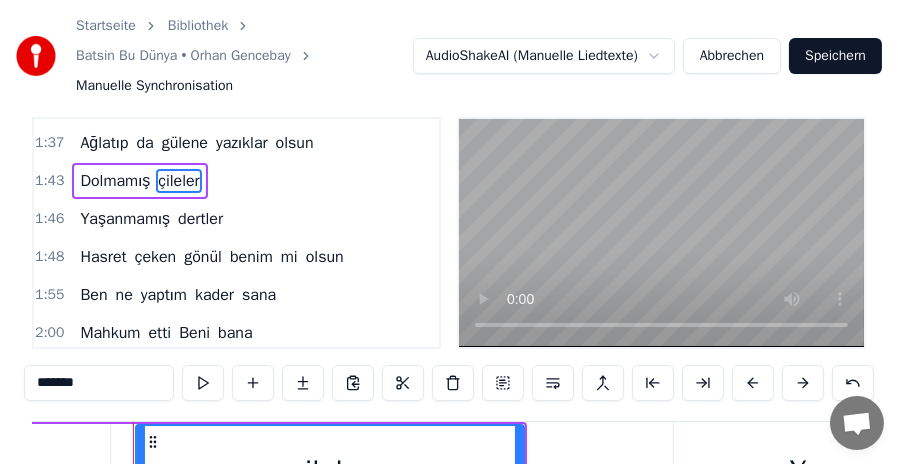 click on "dertler" at bounding box center [200, 219] 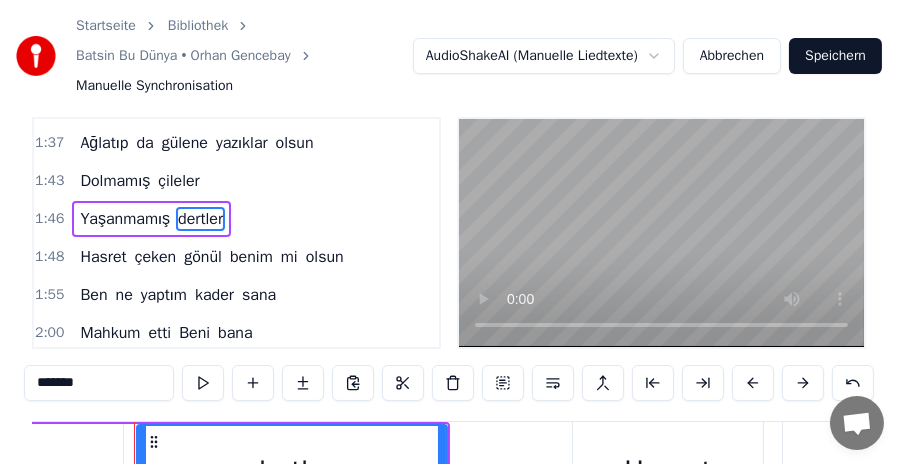 scroll, scrollTop: 0, scrollLeft: 32144, axis: horizontal 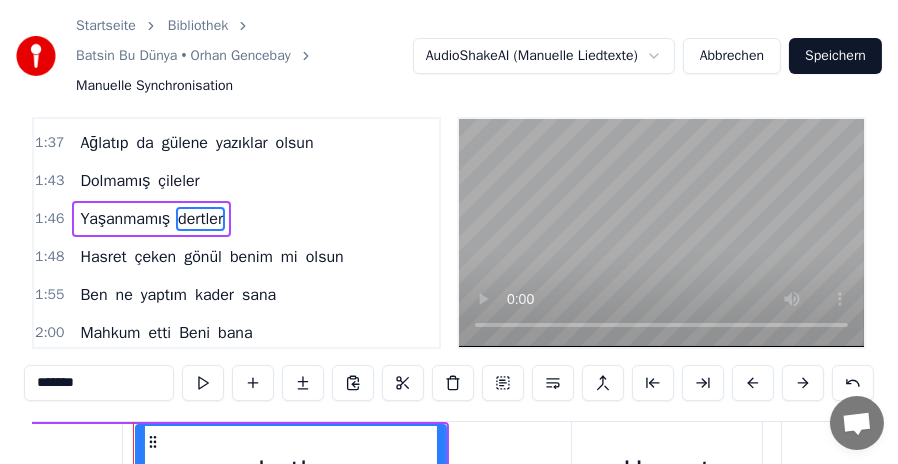 click on "Hasret" at bounding box center [103, 257] 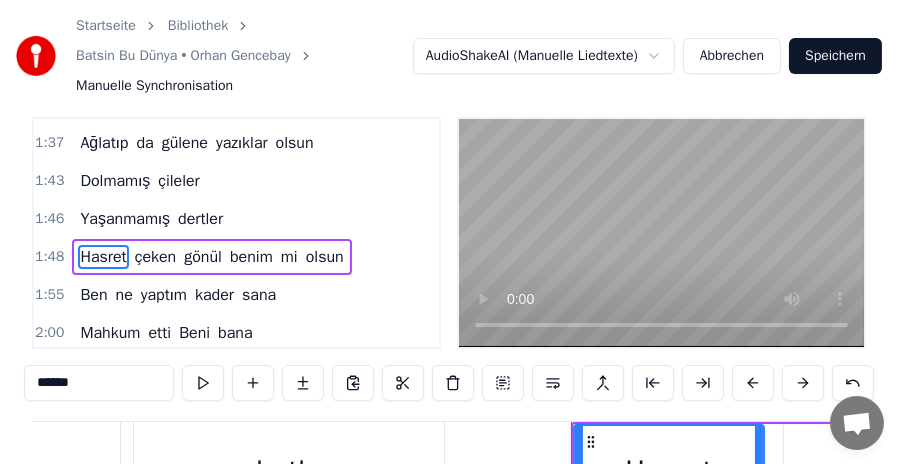 click on "çeken" at bounding box center (156, 257) 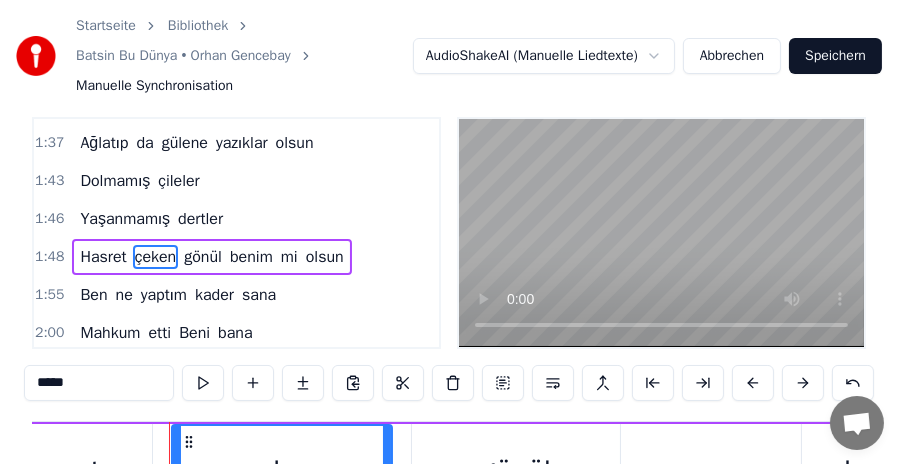 scroll, scrollTop: 0, scrollLeft: 32792, axis: horizontal 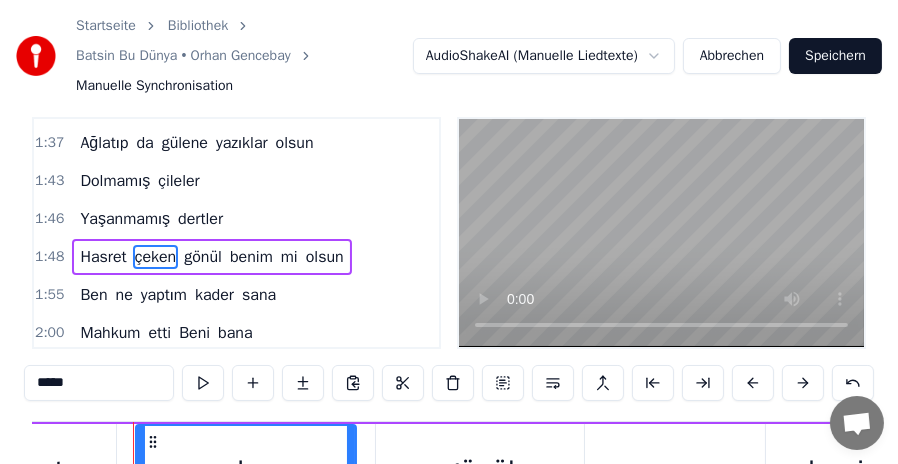 click on "gönül" at bounding box center [203, 257] 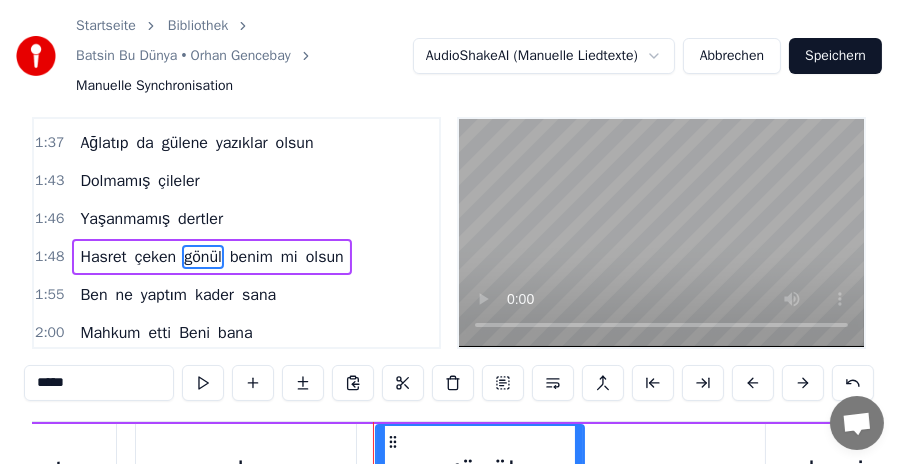 click on "benim" at bounding box center [251, 257] 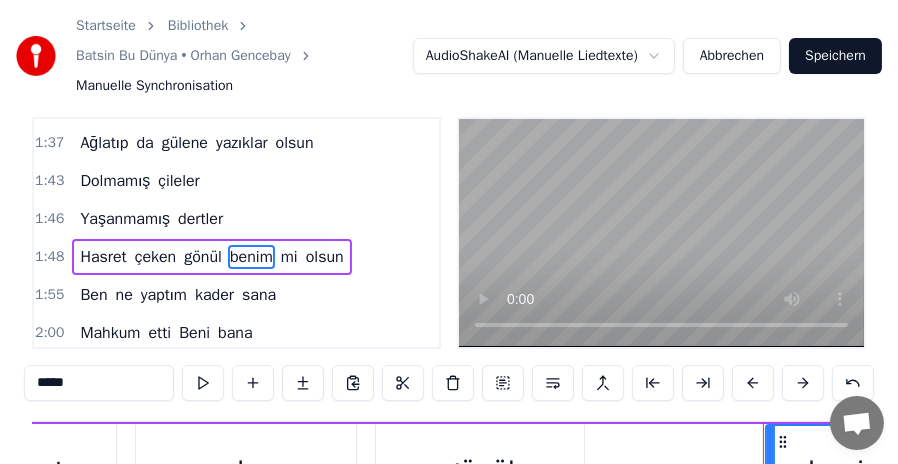scroll, scrollTop: 399, scrollLeft: 0, axis: vertical 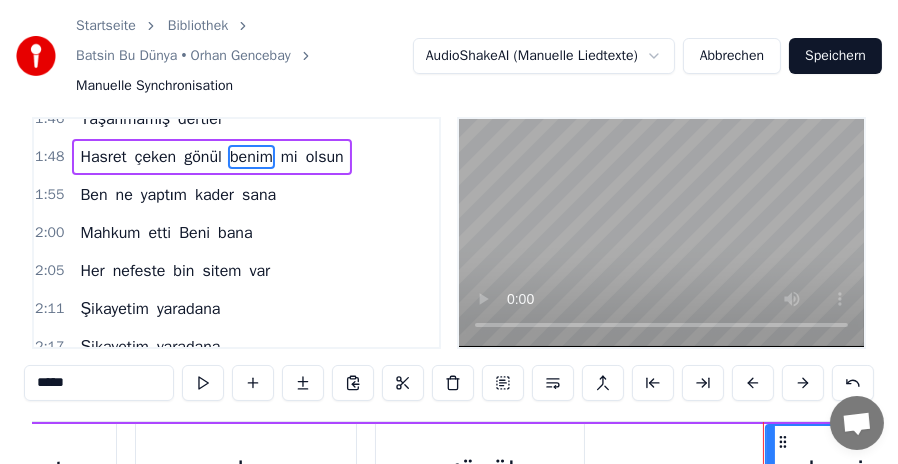 click on "*****" at bounding box center [99, 383] 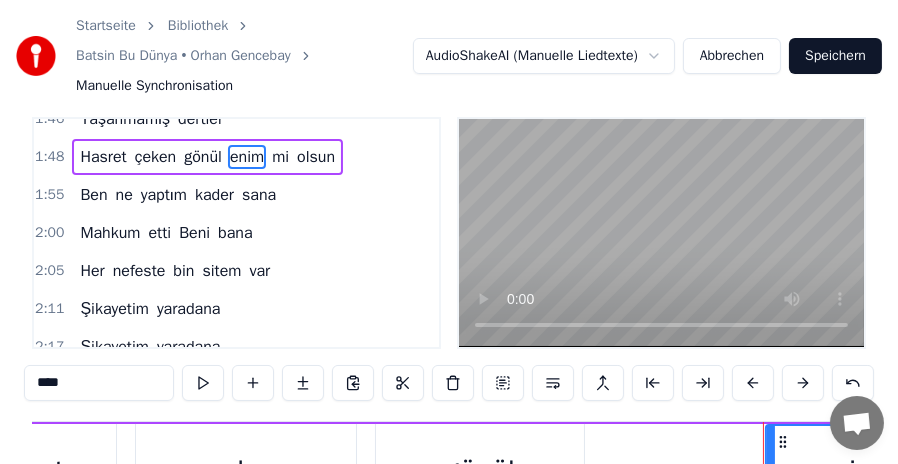 click on "****" at bounding box center [99, 383] 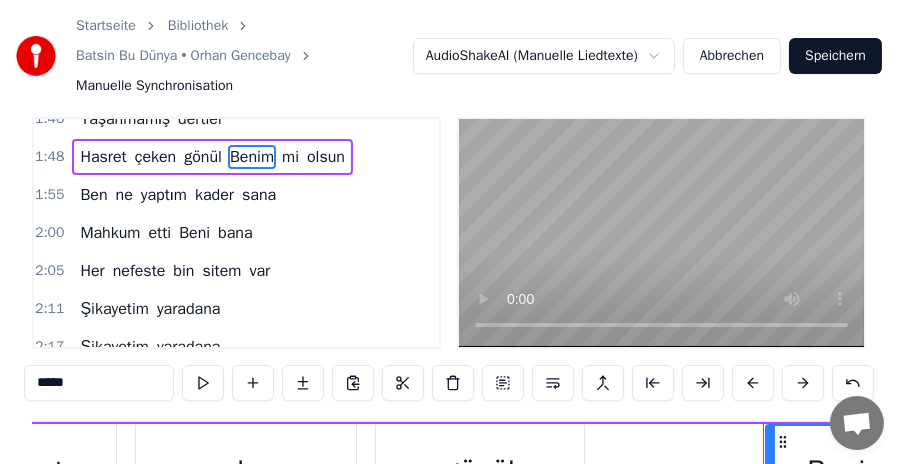 click on "Benim" at bounding box center (252, 157) 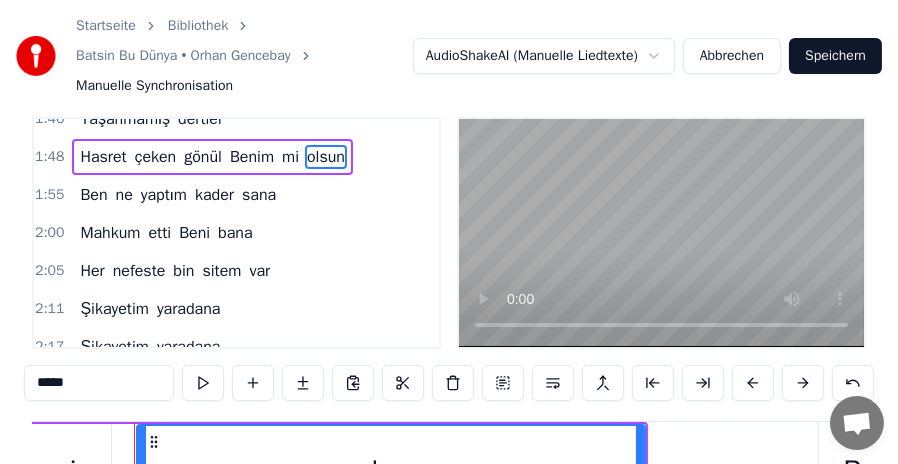 scroll, scrollTop: 0, scrollLeft: 33740, axis: horizontal 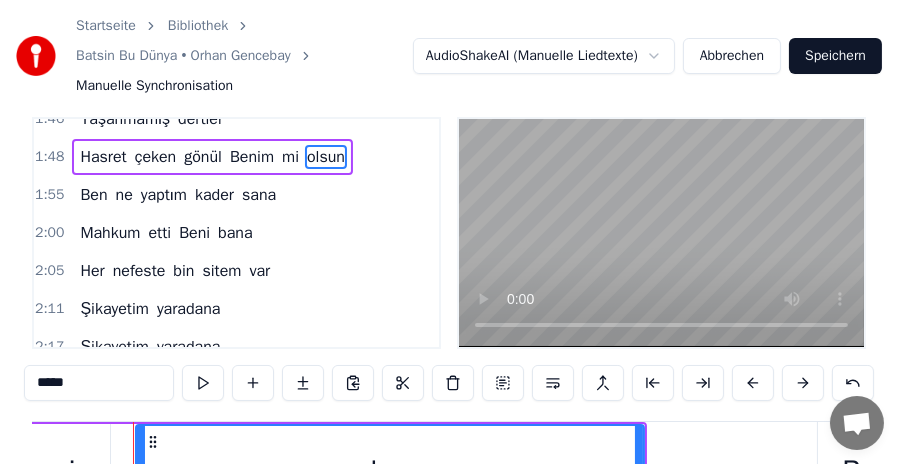click on "sana" at bounding box center (259, 195) 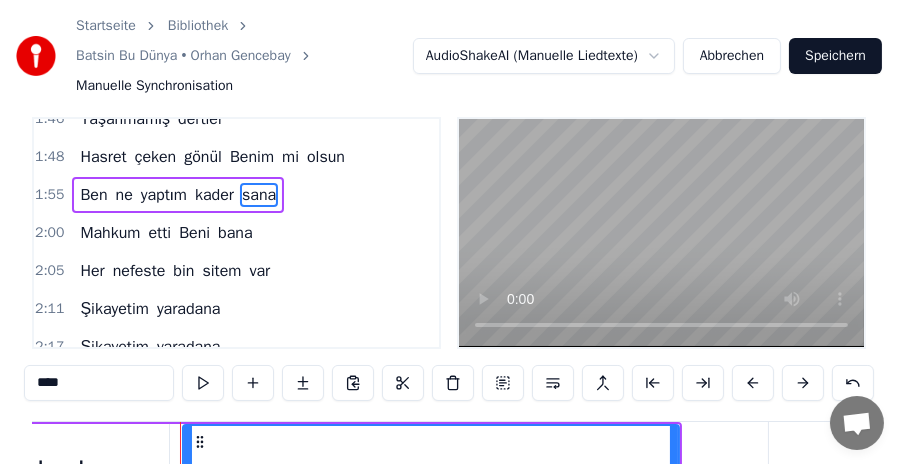 scroll, scrollTop: 0, scrollLeft: 35438, axis: horizontal 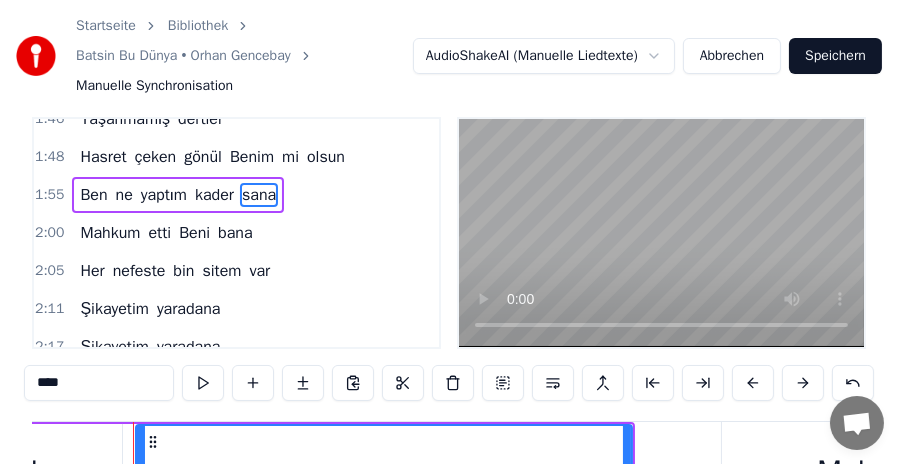 click on "bana" at bounding box center [235, 233] 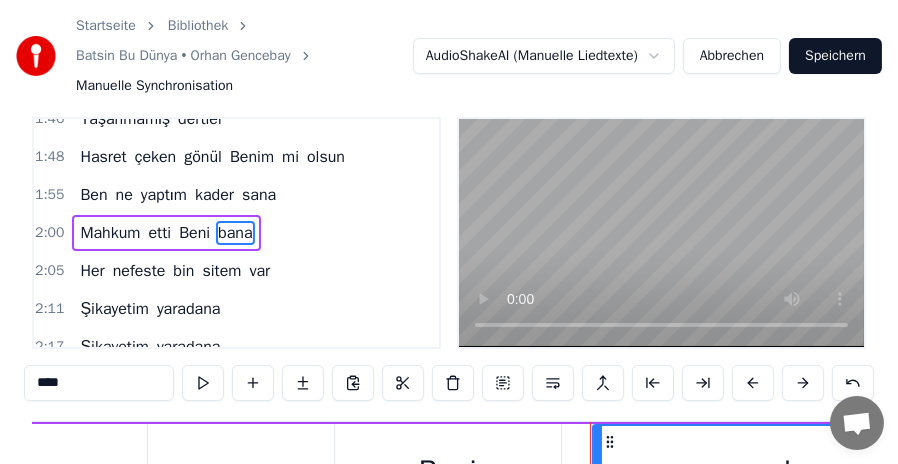 scroll, scrollTop: 0, scrollLeft: 37160, axis: horizontal 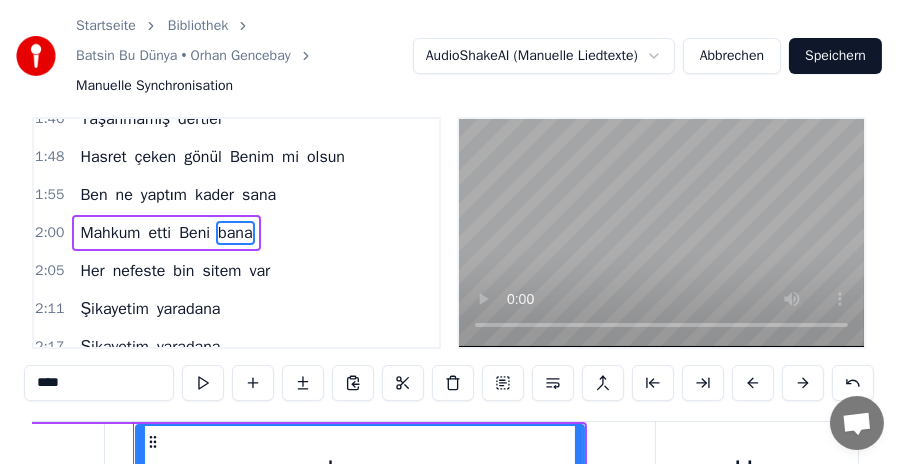 click on "var" at bounding box center (259, 271) 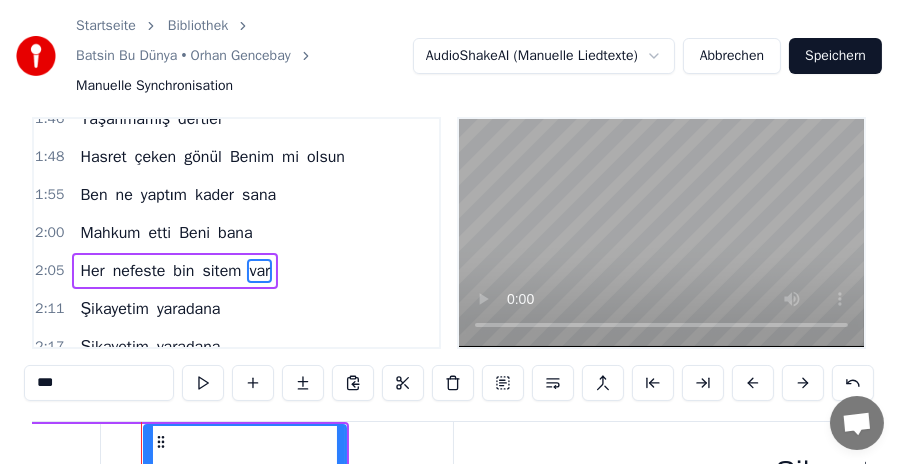 scroll, scrollTop: 0, scrollLeft: 39110, axis: horizontal 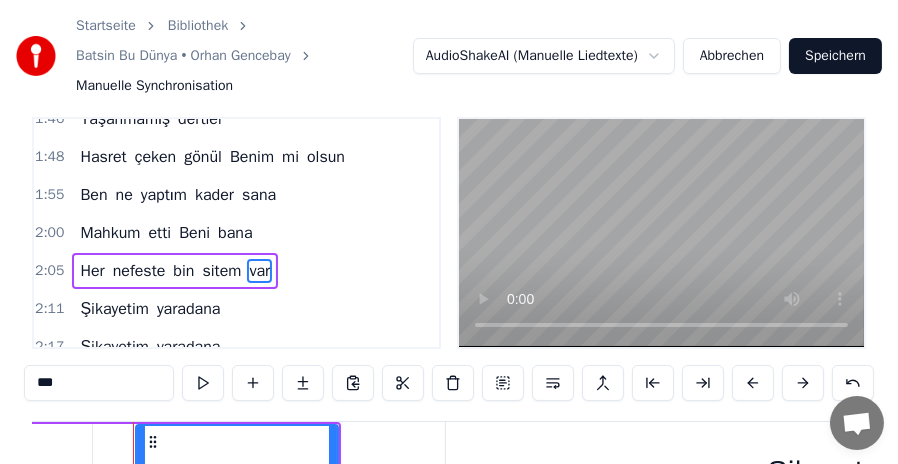 click on "sitem" at bounding box center (221, 271) 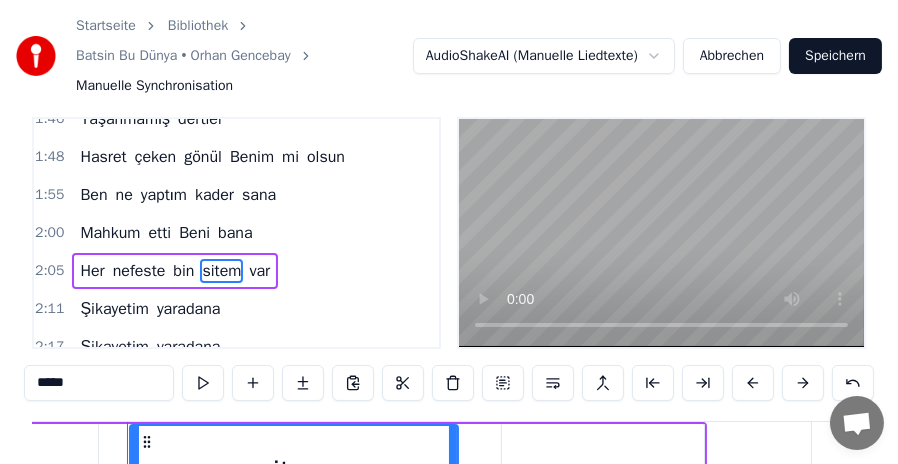 scroll, scrollTop: 0, scrollLeft: 38738, axis: horizontal 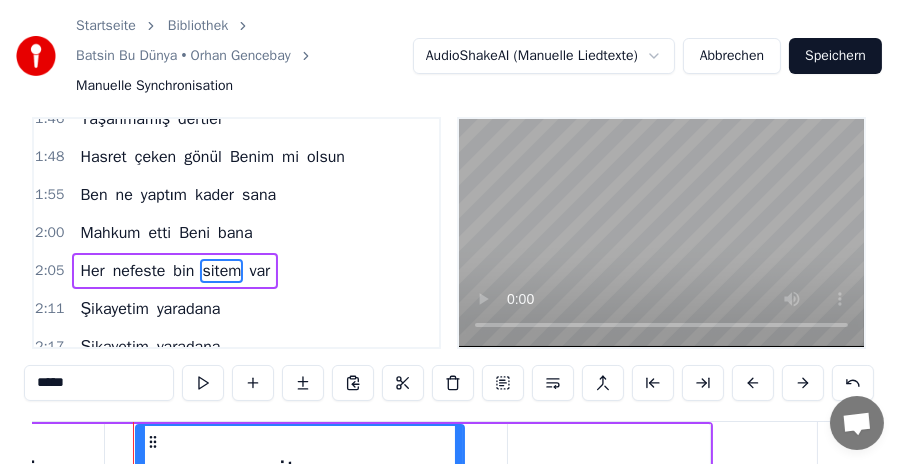click on "bin" at bounding box center (183, 271) 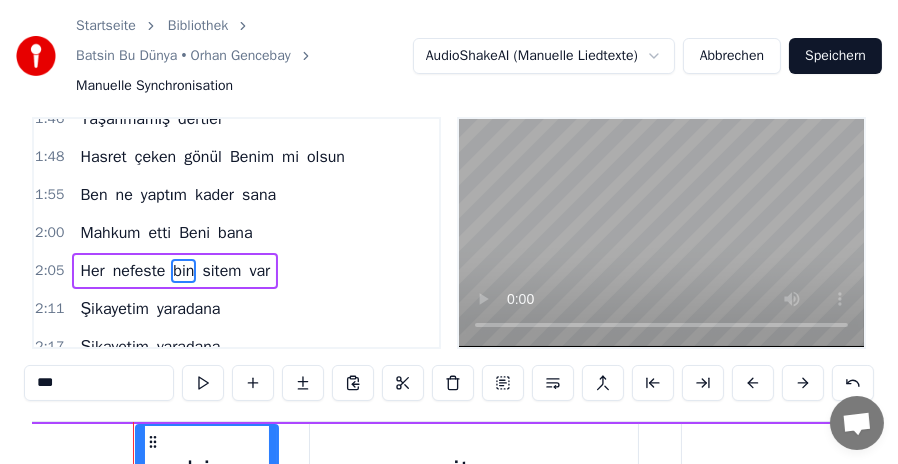 click on "Her" at bounding box center (92, 271) 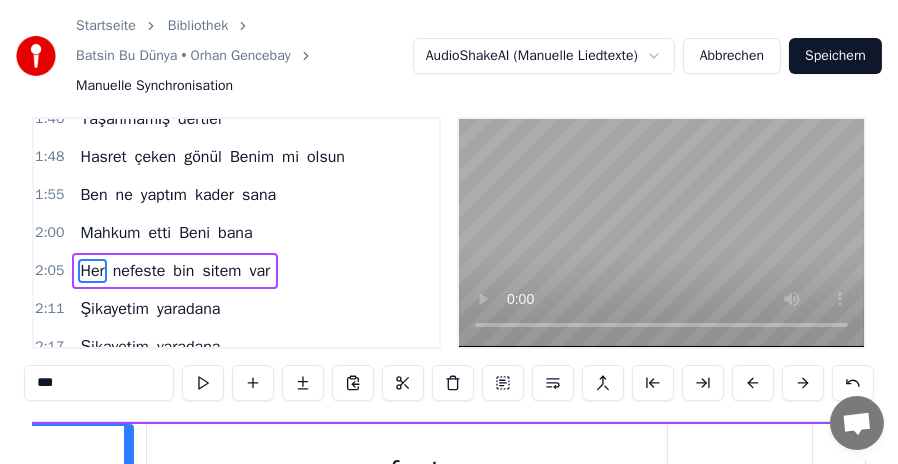 scroll, scrollTop: 0, scrollLeft: 37682, axis: horizontal 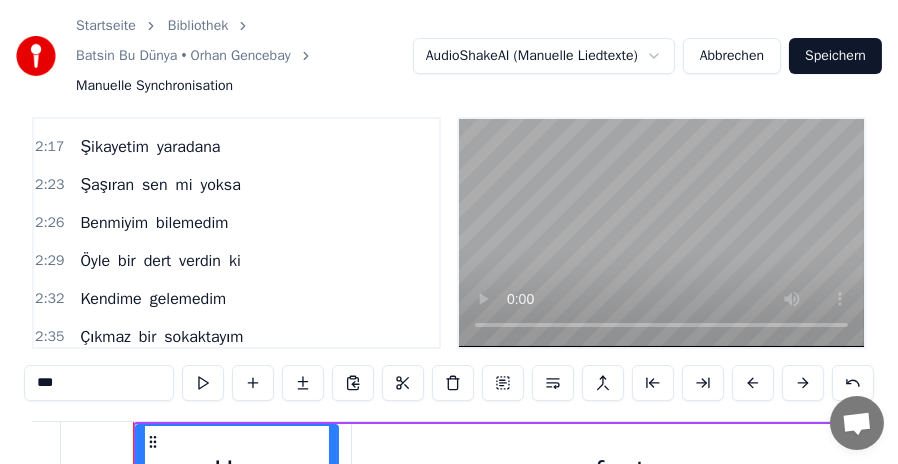 click on "yoksa" at bounding box center (221, 185) 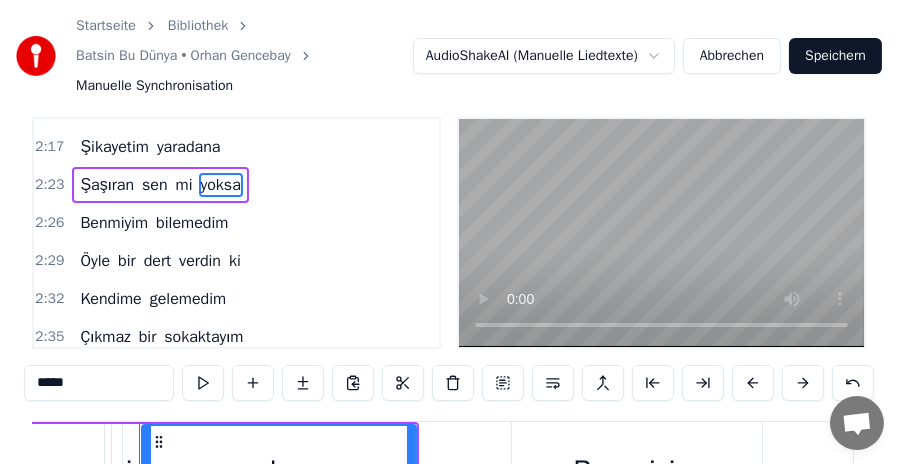 scroll, scrollTop: 0, scrollLeft: 43382, axis: horizontal 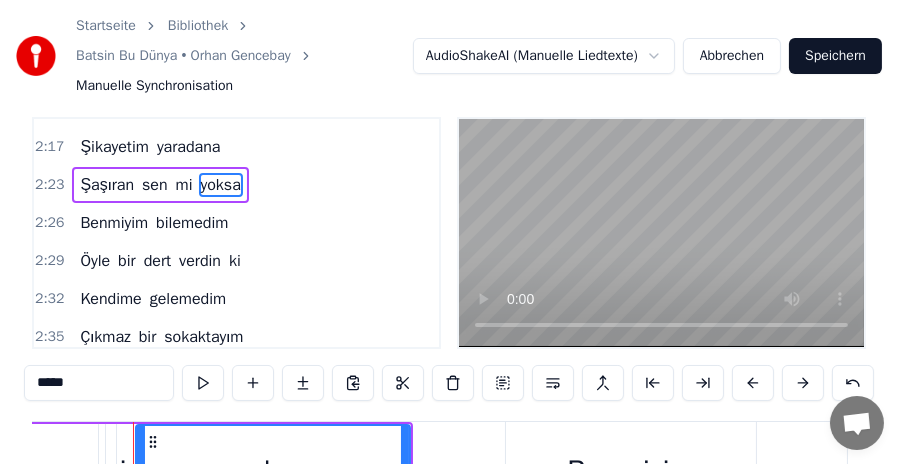 click on "verdin" at bounding box center (200, 261) 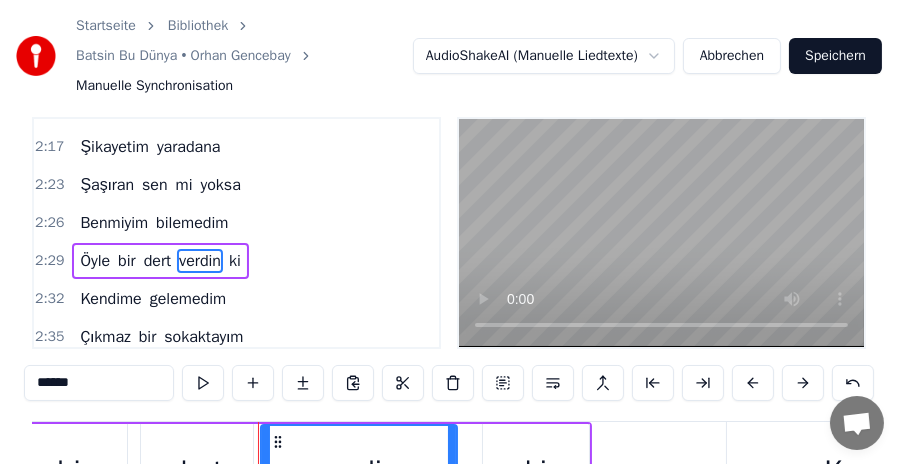 scroll, scrollTop: 0, scrollLeft: 45092, axis: horizontal 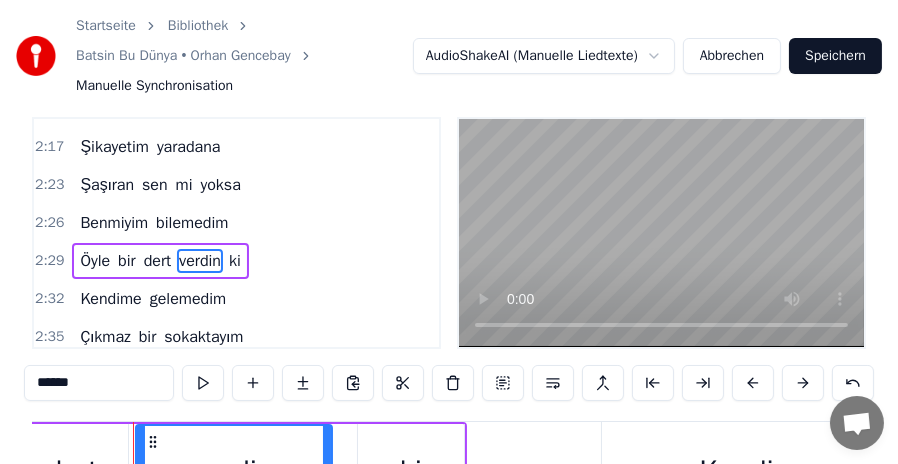 click on "Kendime" at bounding box center [110, 299] 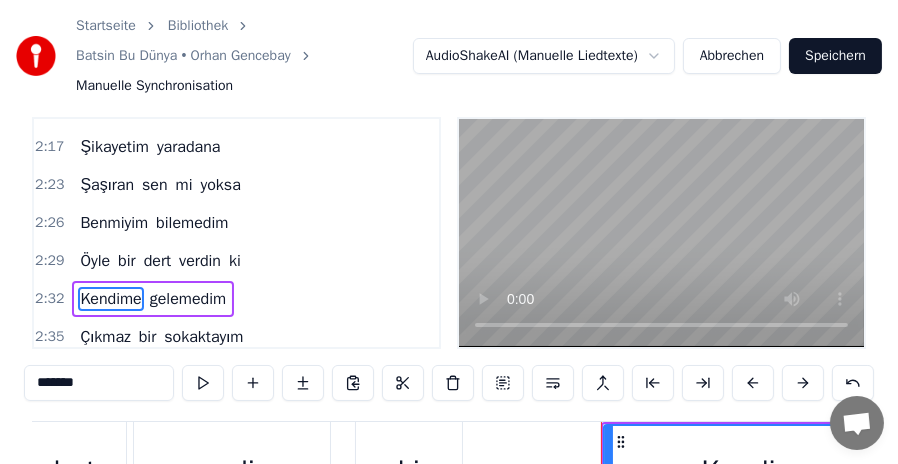 click on "gelemedim" at bounding box center [188, 299] 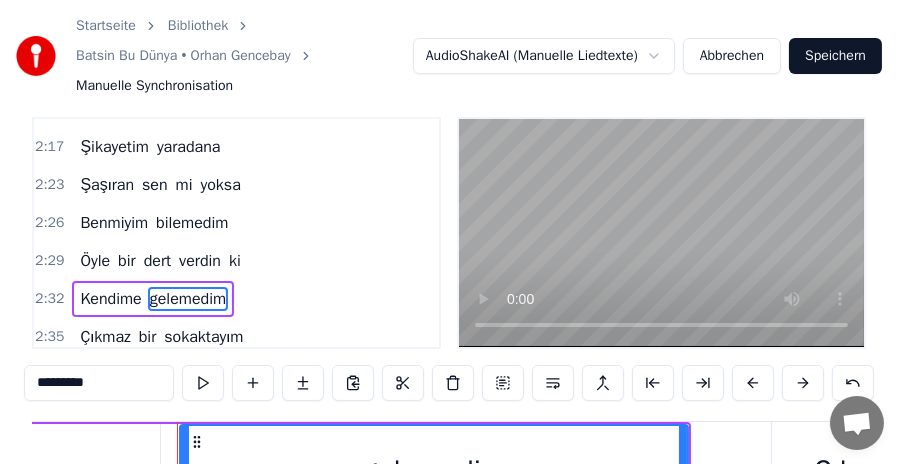 scroll, scrollTop: 0, scrollLeft: 45890, axis: horizontal 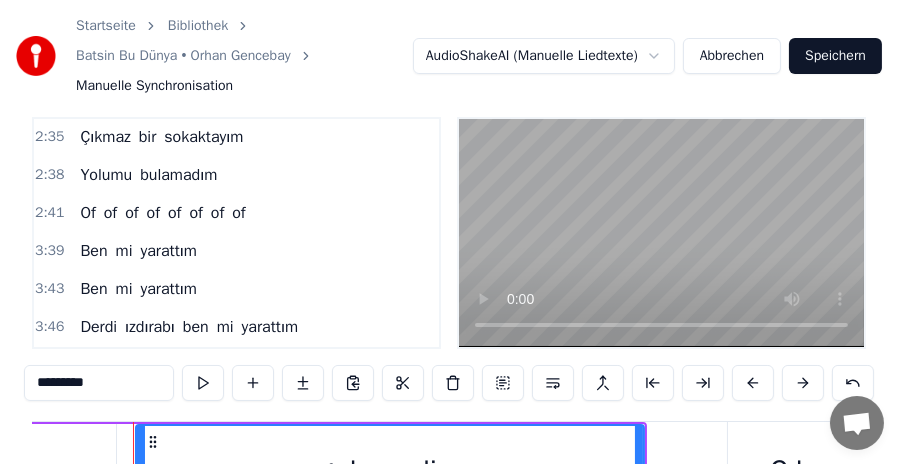click on "bulamadım" at bounding box center (178, 175) 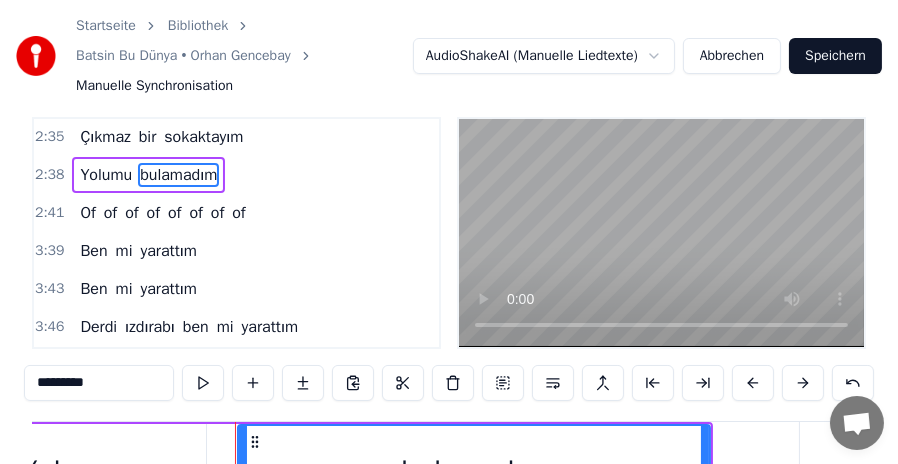 scroll, scrollTop: 0, scrollLeft: 47720, axis: horizontal 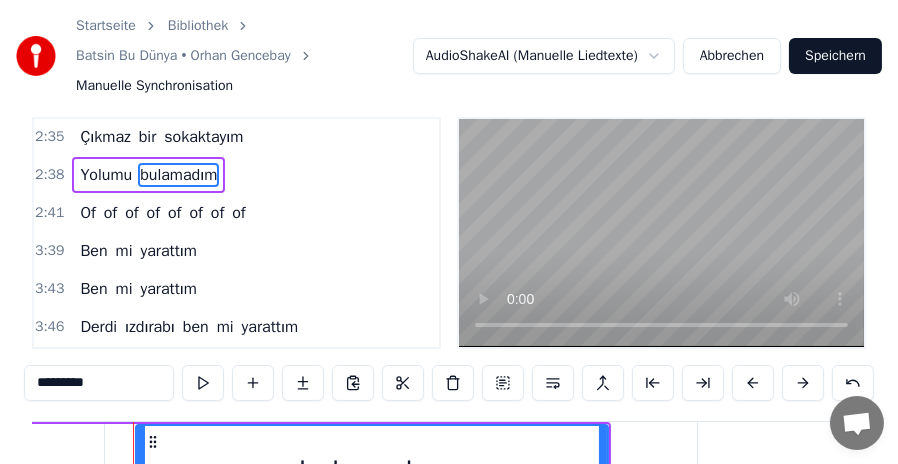 click on "yarattım" at bounding box center [168, 251] 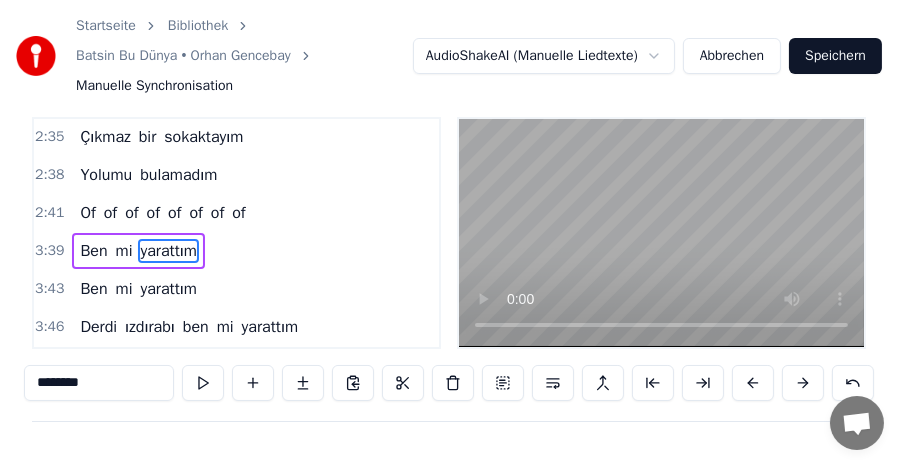 scroll, scrollTop: 0, scrollLeft: 66117, axis: horizontal 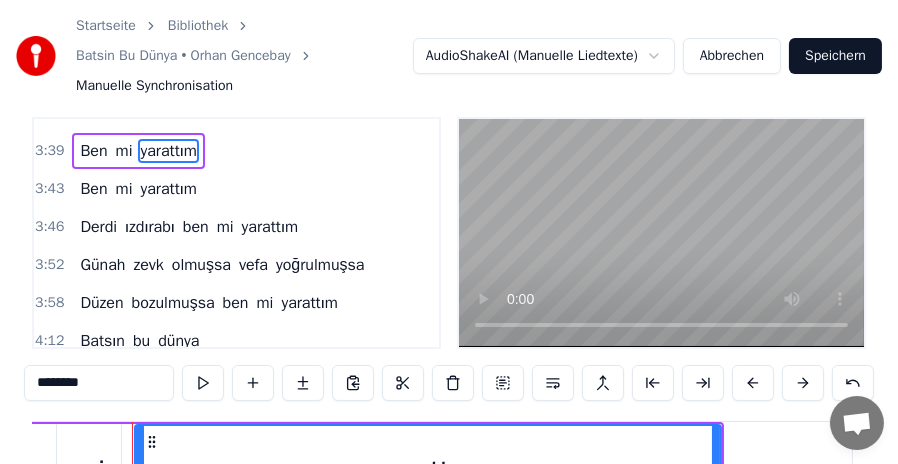 click on "ızdırabı" at bounding box center [150, 227] 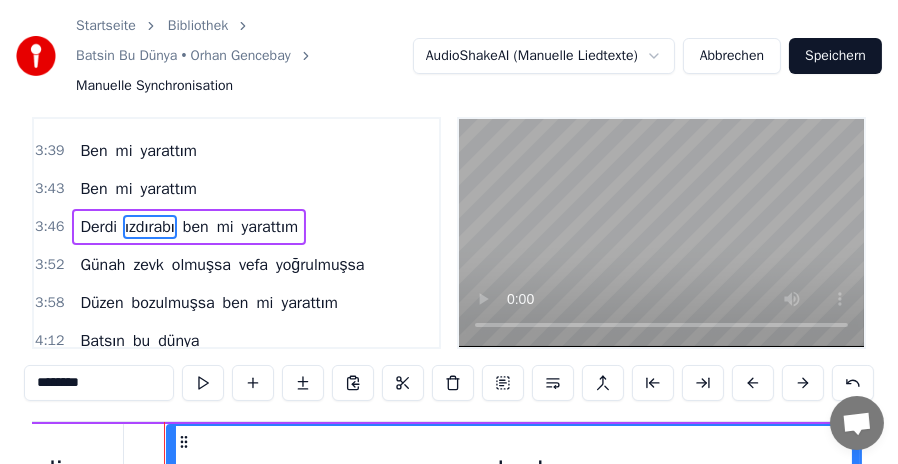 scroll, scrollTop: 0, scrollLeft: 67935, axis: horizontal 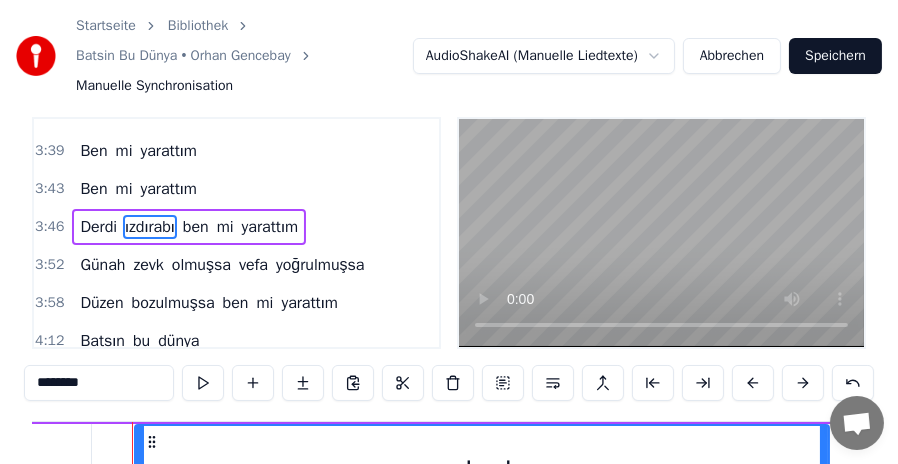 click on "ben" at bounding box center [196, 227] 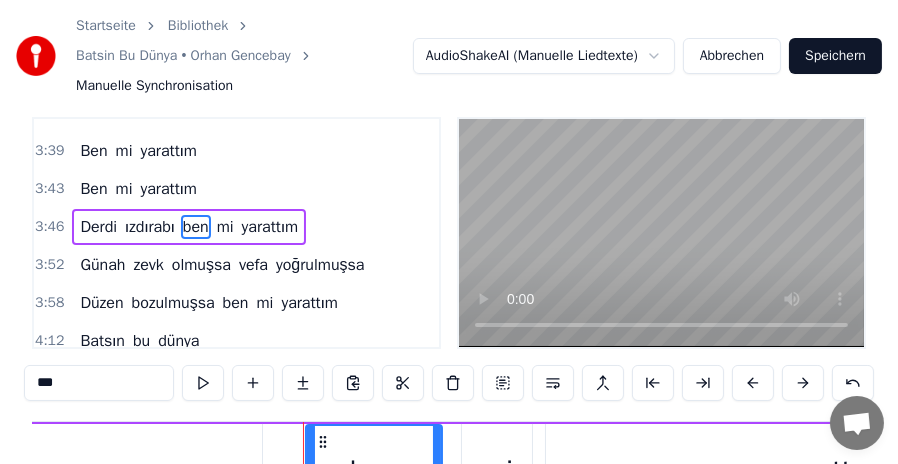 scroll, scrollTop: 0, scrollLeft: 68673, axis: horizontal 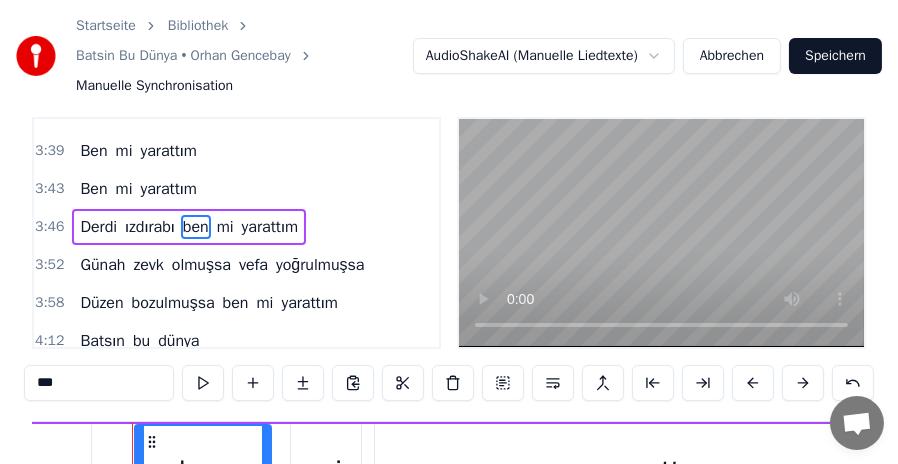 click on "yarattım" at bounding box center [270, 227] 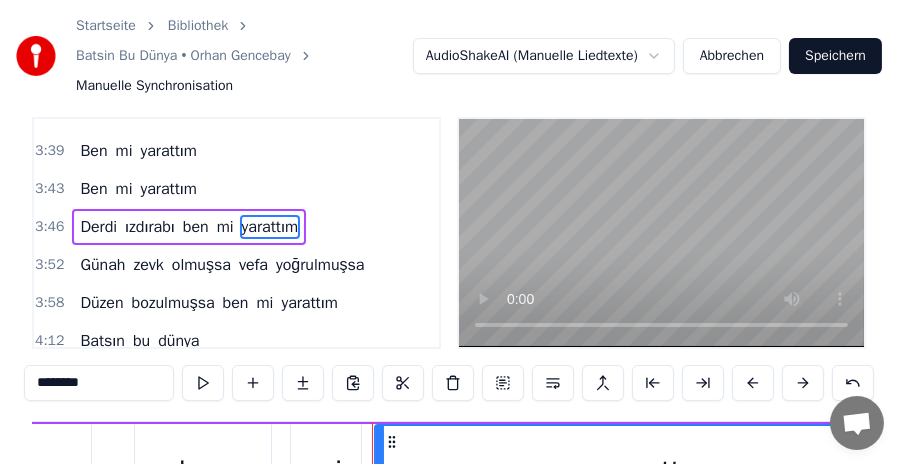 click on "olmuşsa" at bounding box center (201, 265) 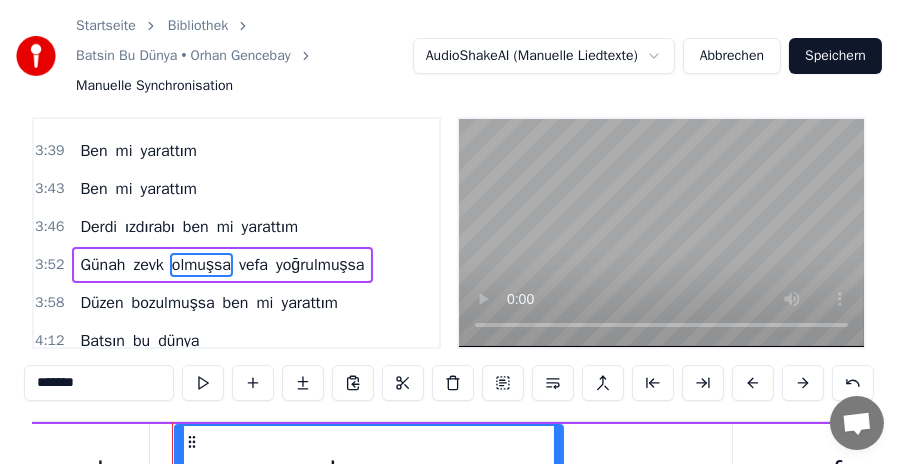 scroll, scrollTop: 0, scrollLeft: 70047, axis: horizontal 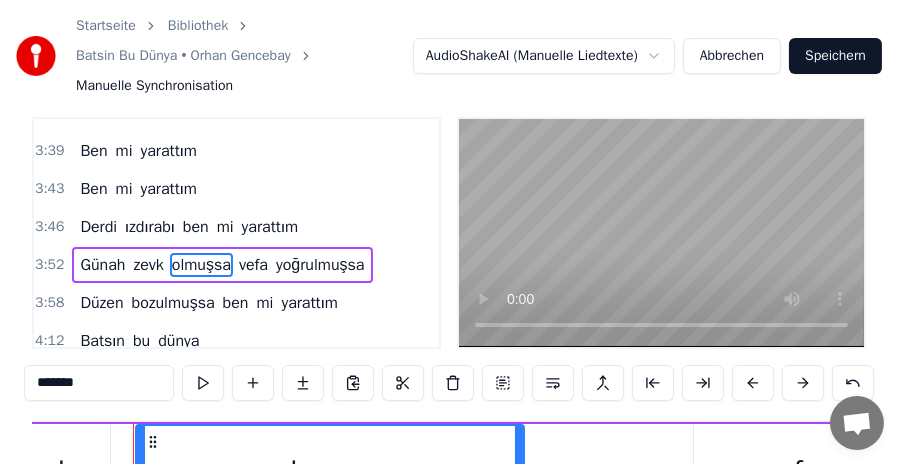 click on "Günah" at bounding box center (102, 265) 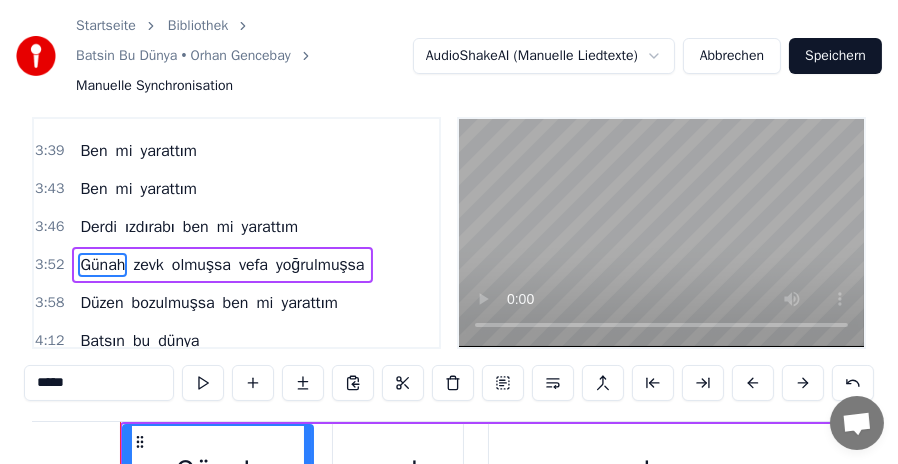scroll, scrollTop: 0, scrollLeft: 69681, axis: horizontal 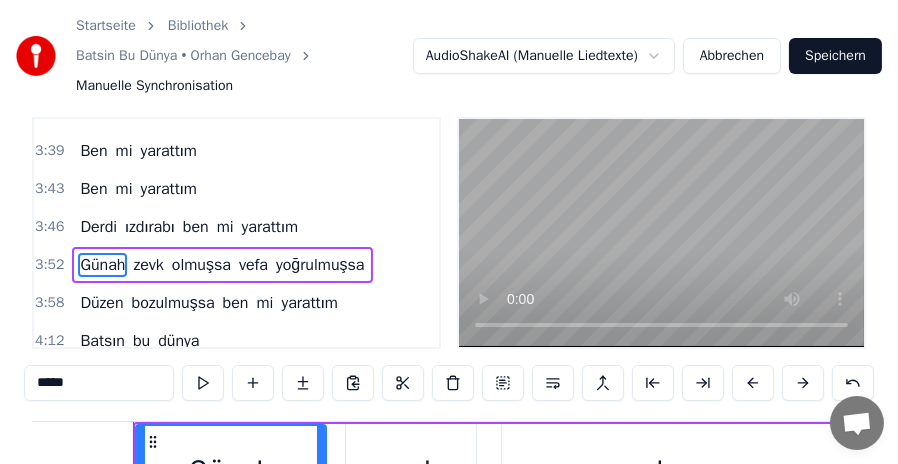 click on "olmuşsa" at bounding box center [201, 265] 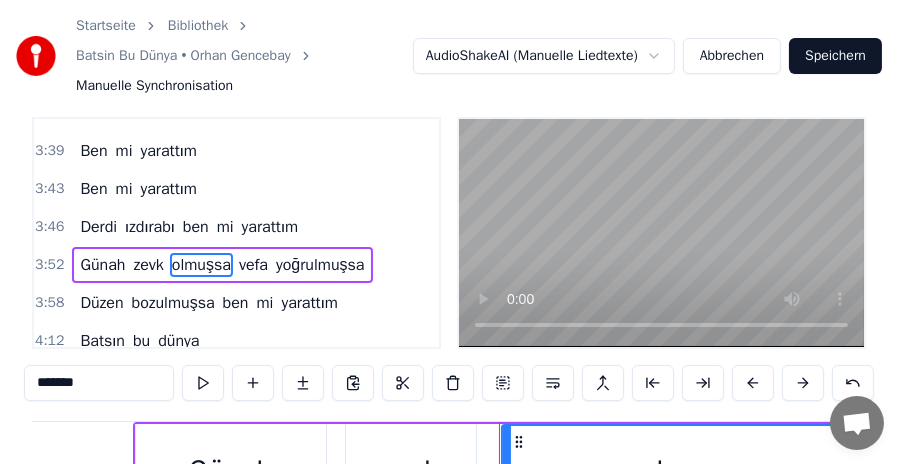 click on "vefa" at bounding box center [253, 265] 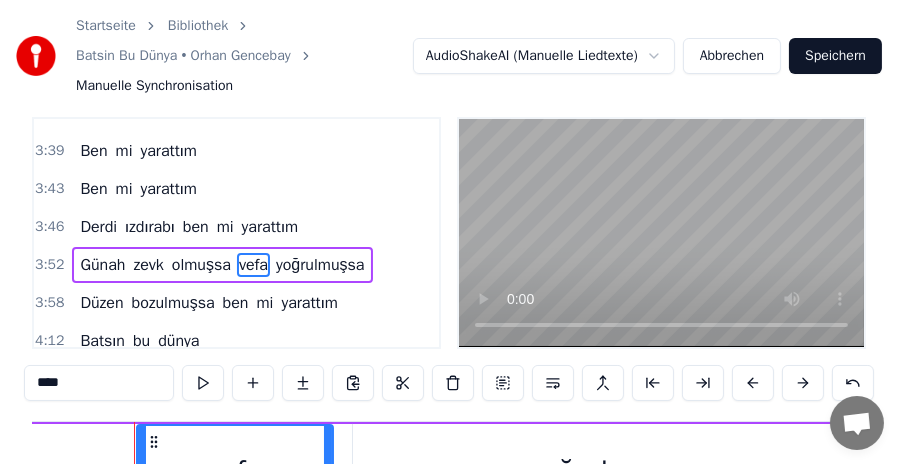 scroll, scrollTop: 0, scrollLeft: 70605, axis: horizontal 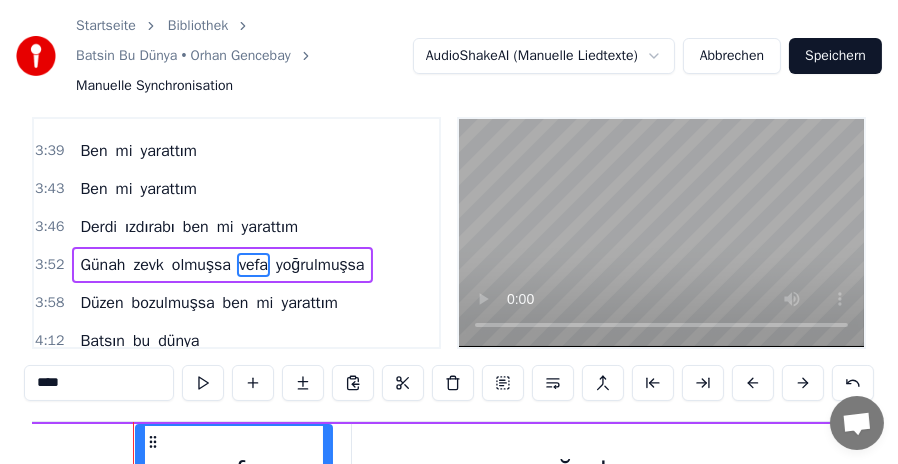click on "****" at bounding box center [99, 383] 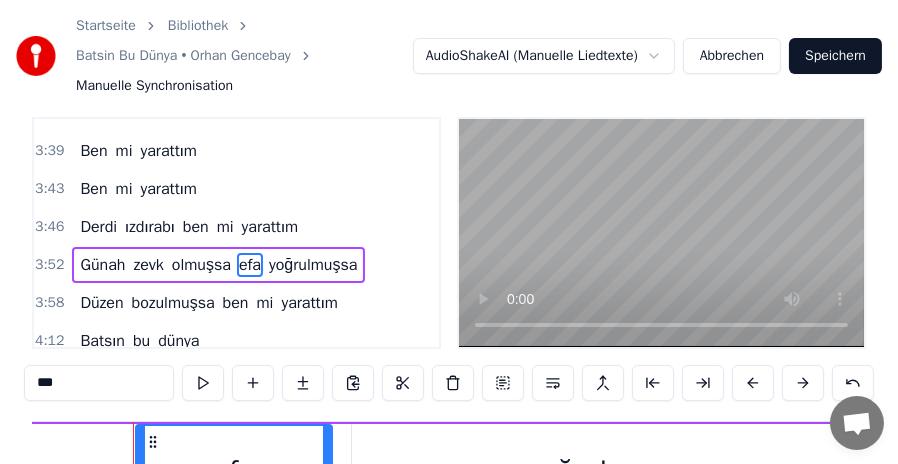 click on "***" at bounding box center [99, 383] 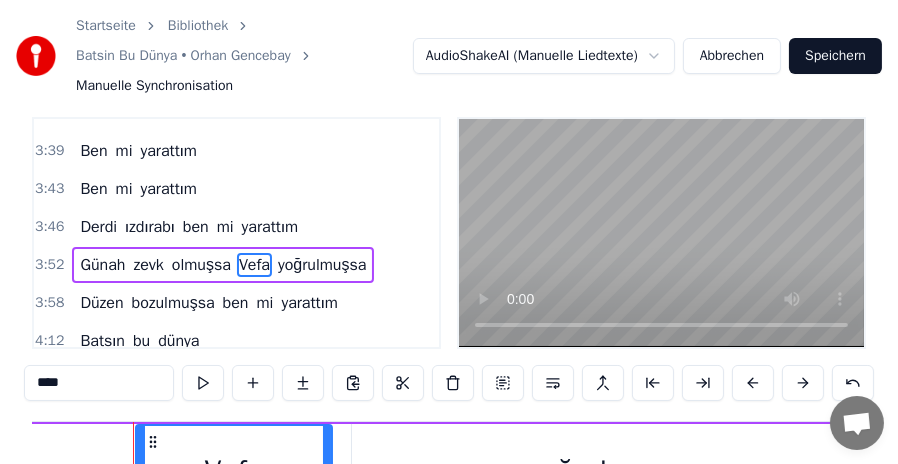 click on "yoğrulmuşsa" at bounding box center (322, 265) 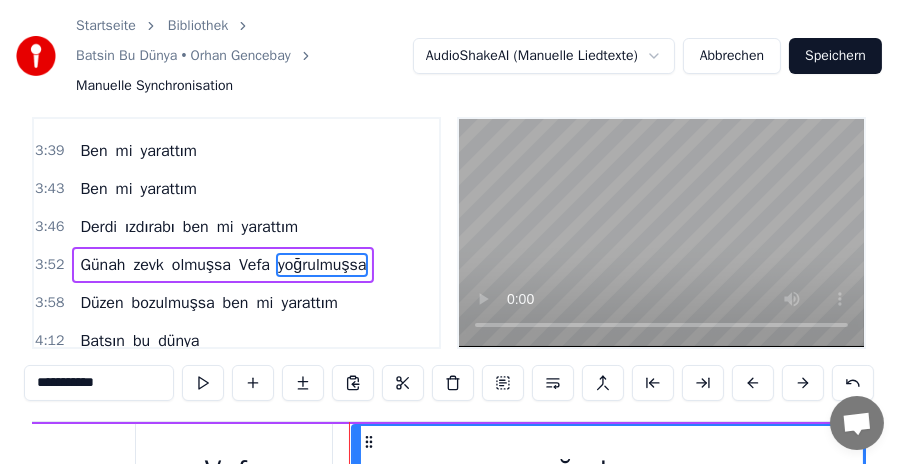 click on "Düzen" at bounding box center (101, 303) 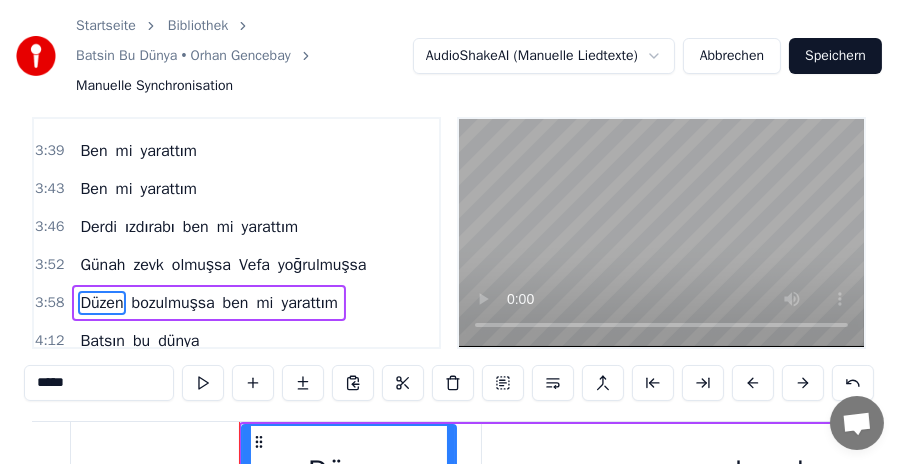 scroll, scrollTop: 0, scrollLeft: 71511, axis: horizontal 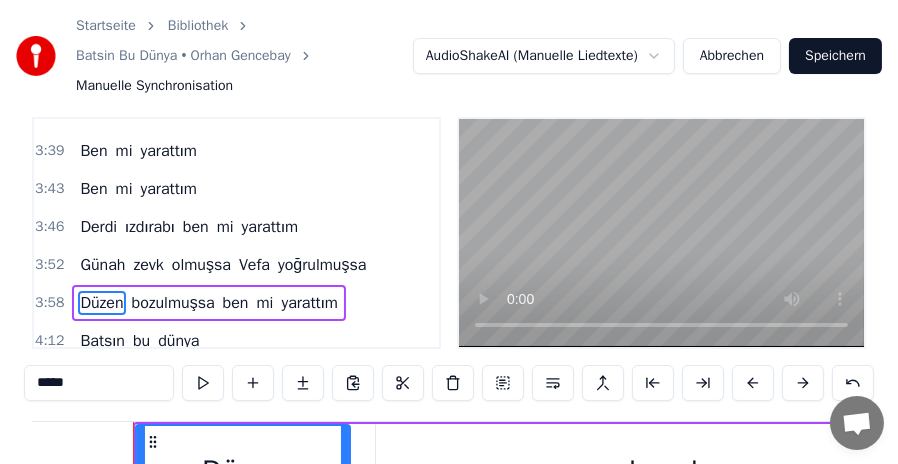 click on "ben" at bounding box center [236, 303] 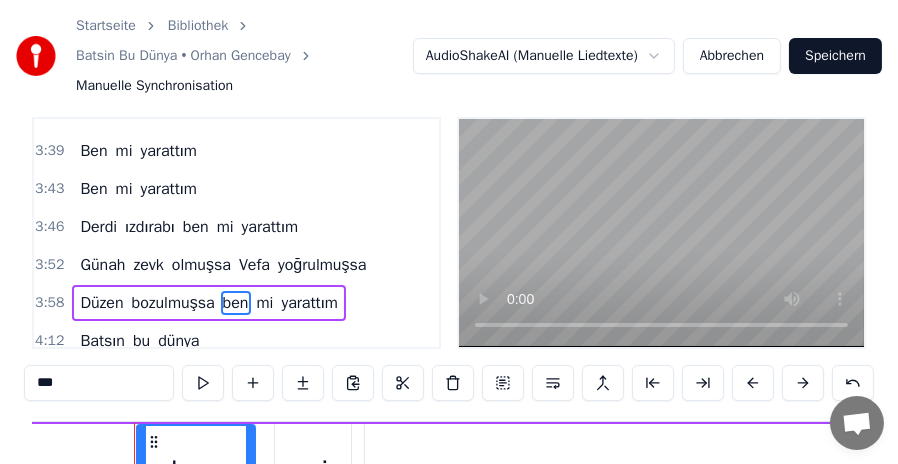 scroll, scrollTop: 0, scrollLeft: 72537, axis: horizontal 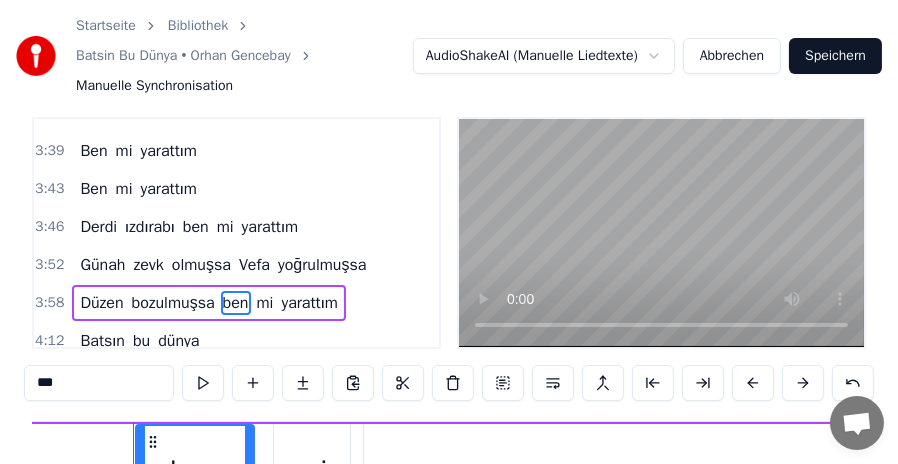 click on "yarattım" at bounding box center (309, 303) 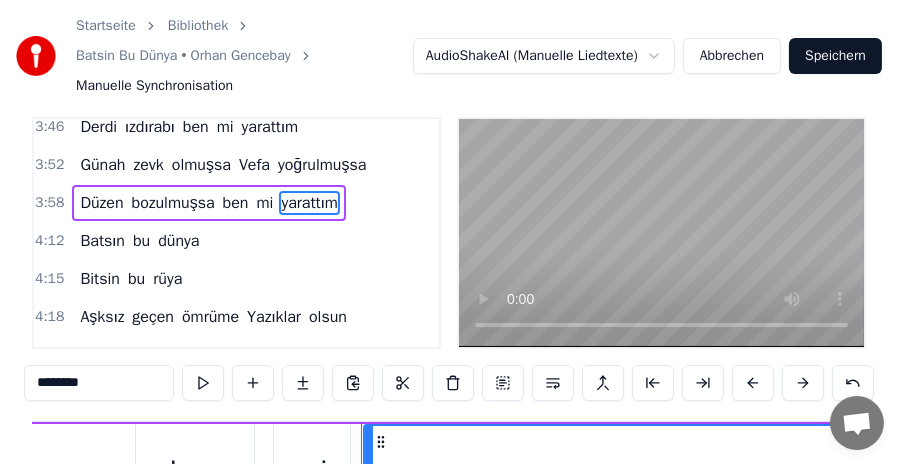 scroll, scrollTop: 1099, scrollLeft: 0, axis: vertical 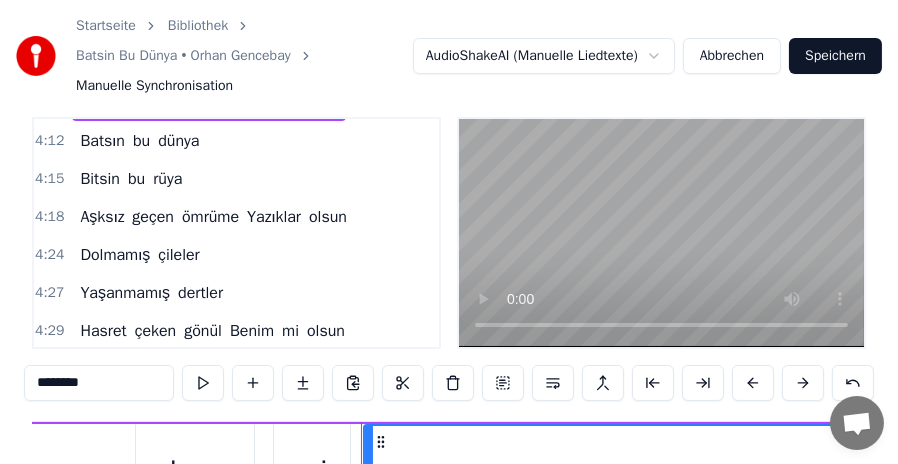 click on "ömrüme" at bounding box center (210, 217) 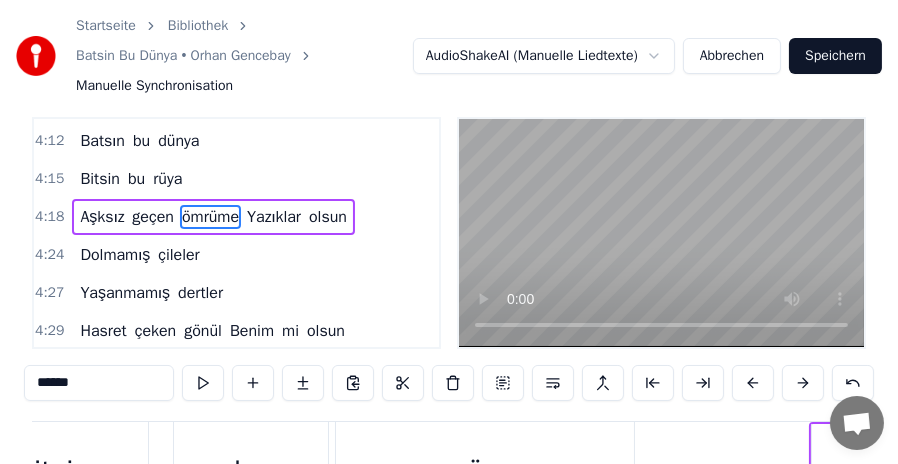scroll, scrollTop: 0, scrollLeft: 77847, axis: horizontal 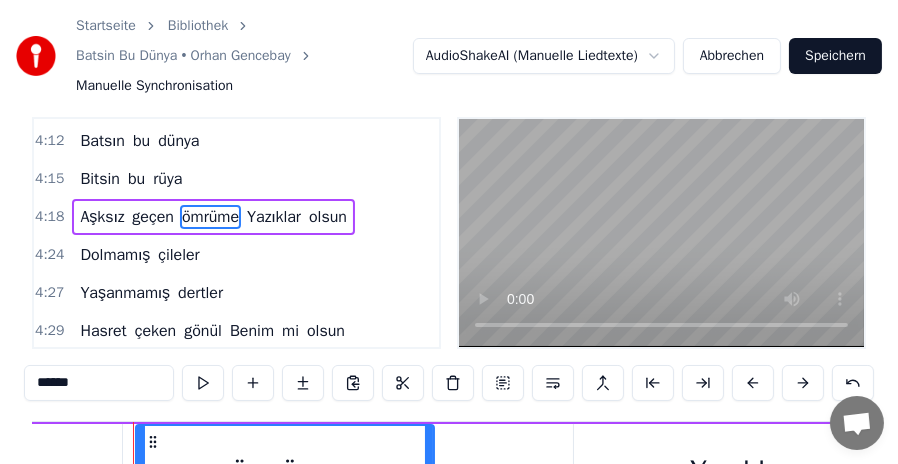 click on "Yazıklar" at bounding box center (274, 217) 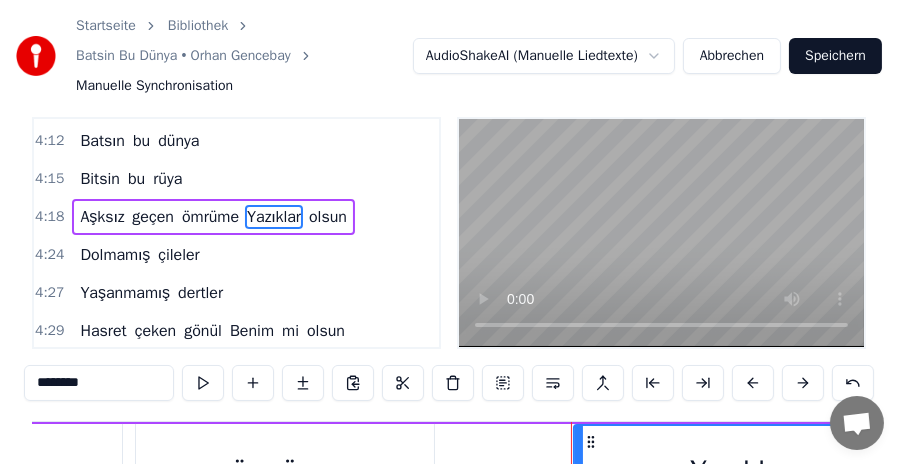 scroll, scrollTop: 1199, scrollLeft: 0, axis: vertical 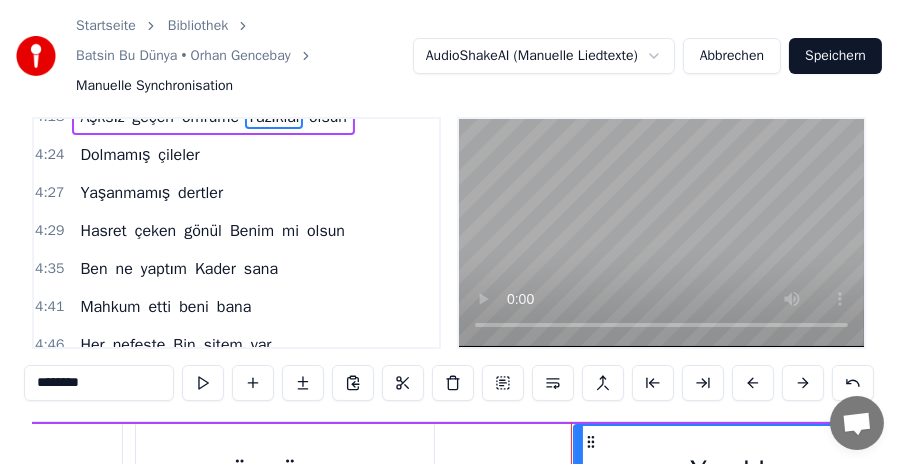 click on "Benim" at bounding box center (252, 231) 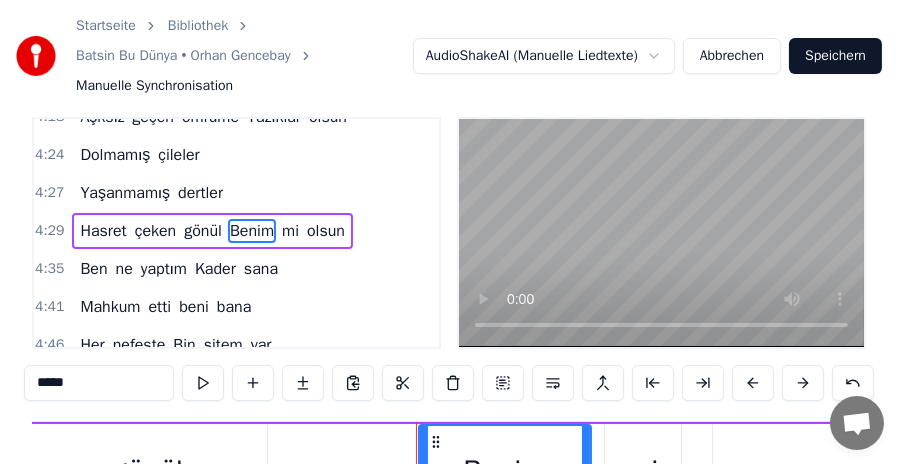 scroll, scrollTop: 0, scrollLeft: 81681, axis: horizontal 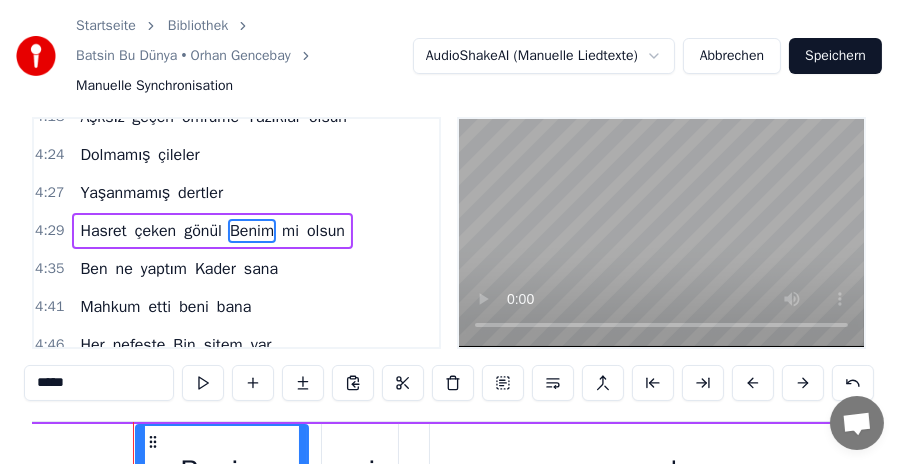 click on "gönül" at bounding box center [203, 231] 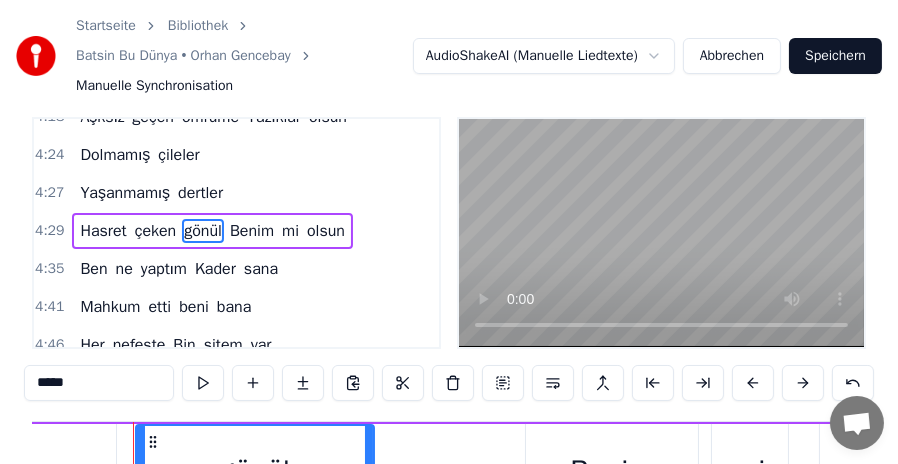 scroll, scrollTop: 0, scrollLeft: 81291, axis: horizontal 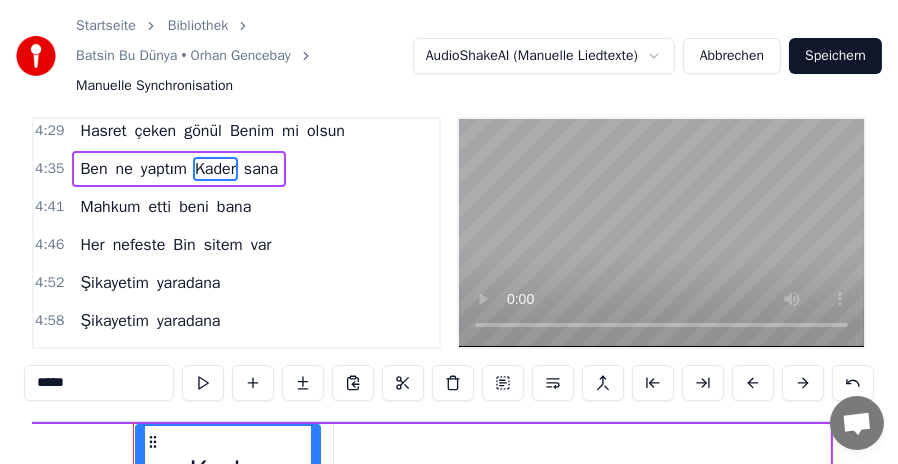 click on "beni" at bounding box center (194, 207) 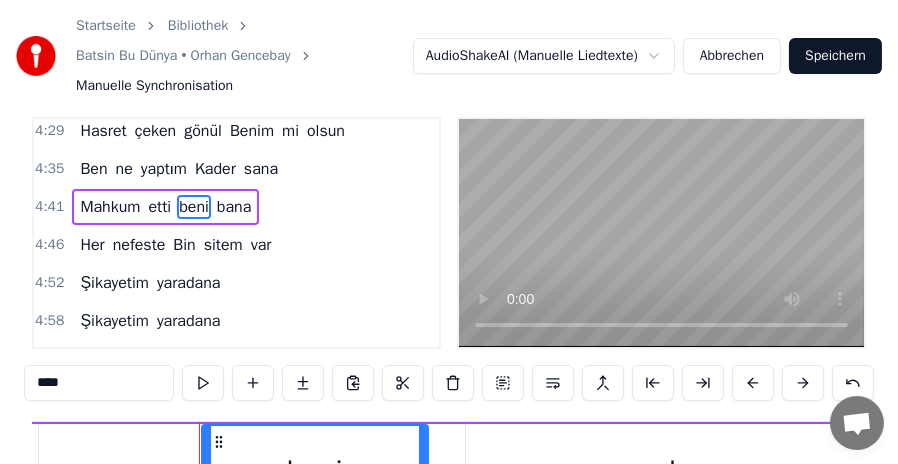 scroll, scrollTop: 0, scrollLeft: 85095, axis: horizontal 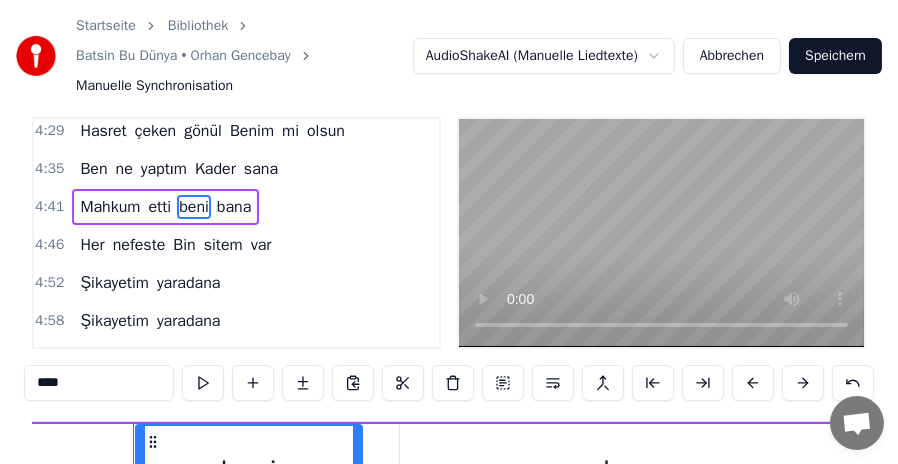 click on "bana" at bounding box center (234, 207) 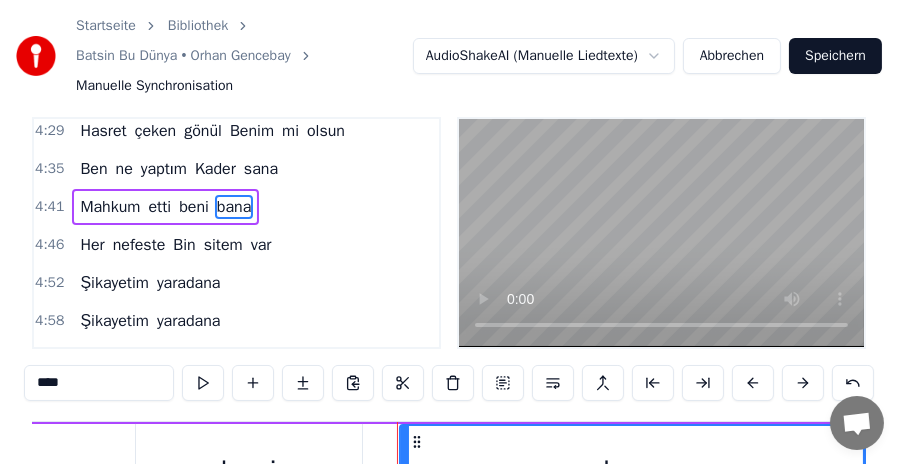 click on "Mahkum" at bounding box center [110, 207] 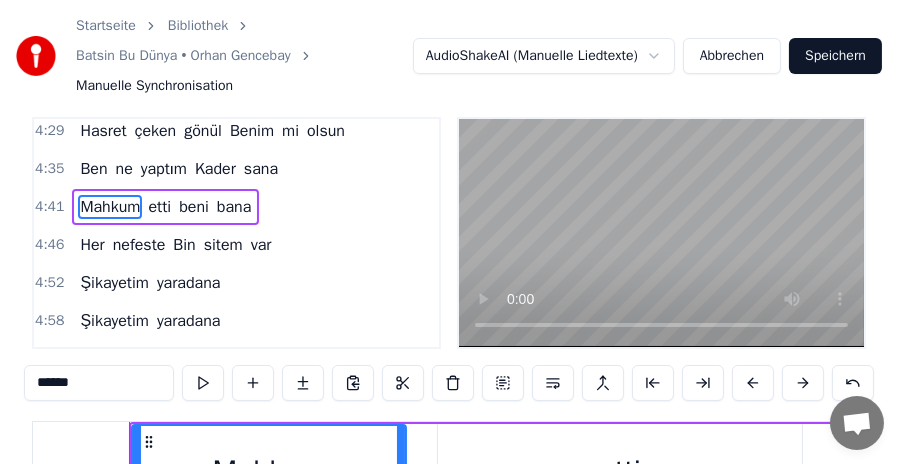 scroll, scrollTop: 0, scrollLeft: 84261, axis: horizontal 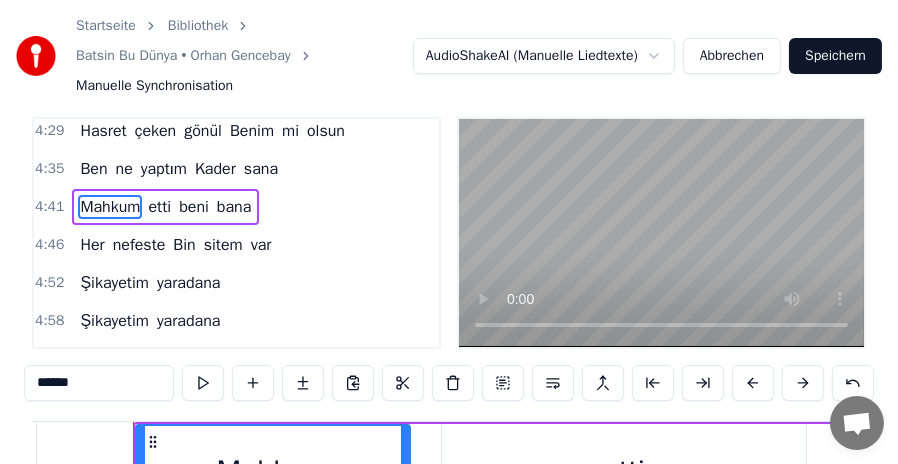 click on "Her" at bounding box center [92, 245] 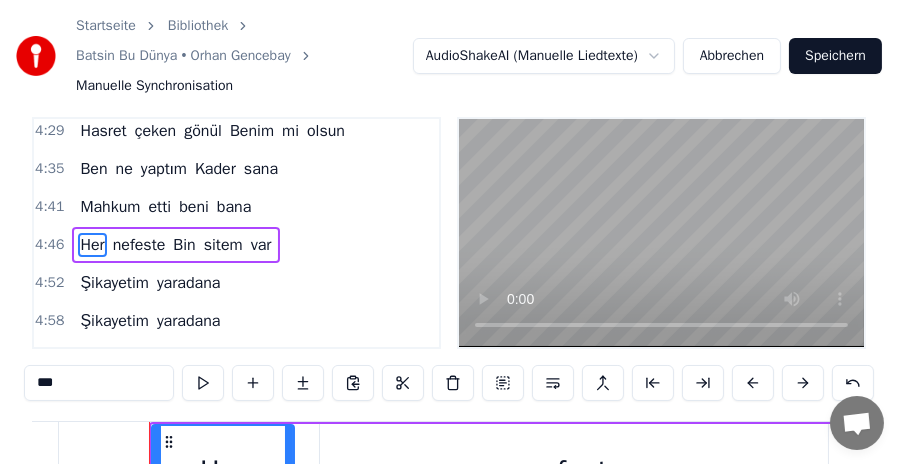 scroll, scrollTop: 0, scrollLeft: 85923, axis: horizontal 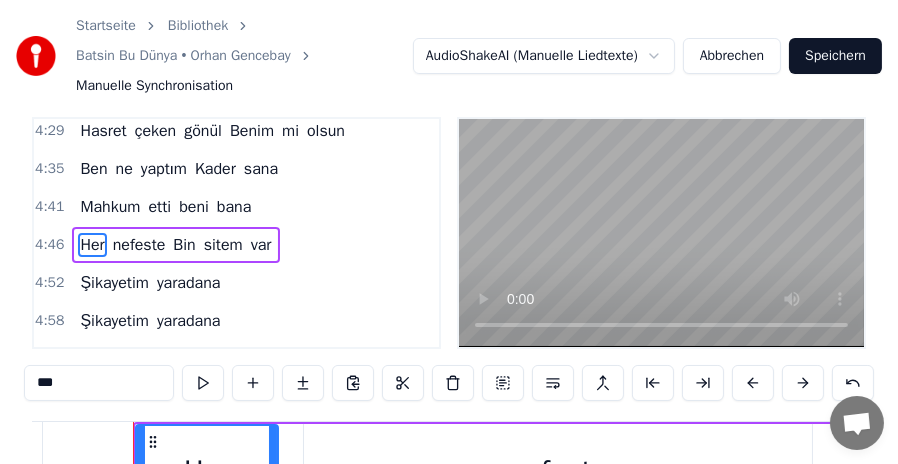 click on "sitem" at bounding box center [223, 245] 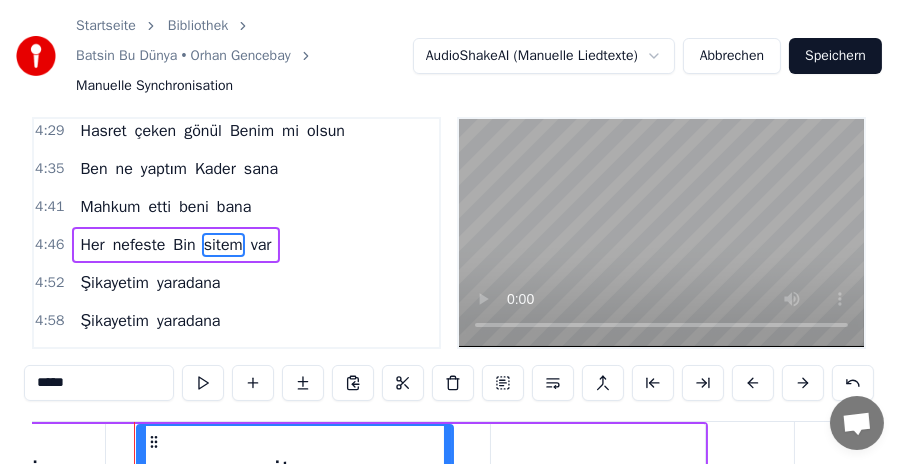scroll, scrollTop: 0, scrollLeft: 86943, axis: horizontal 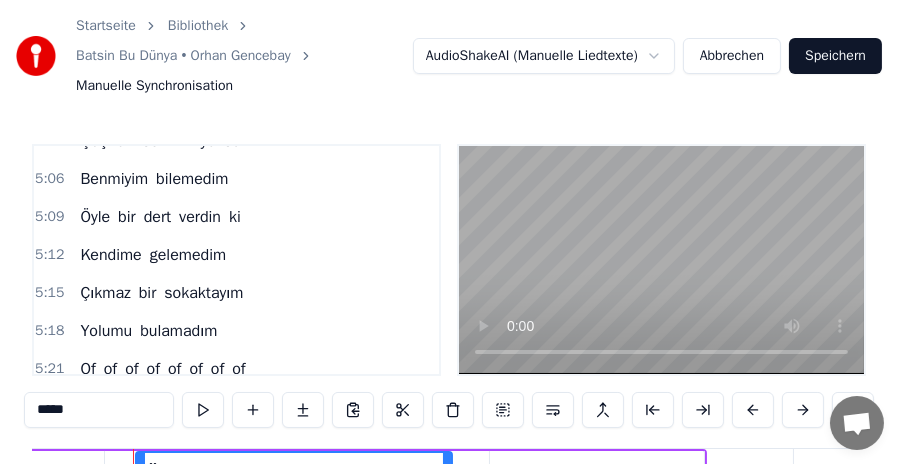 click on "Speichern" at bounding box center [835, 56] 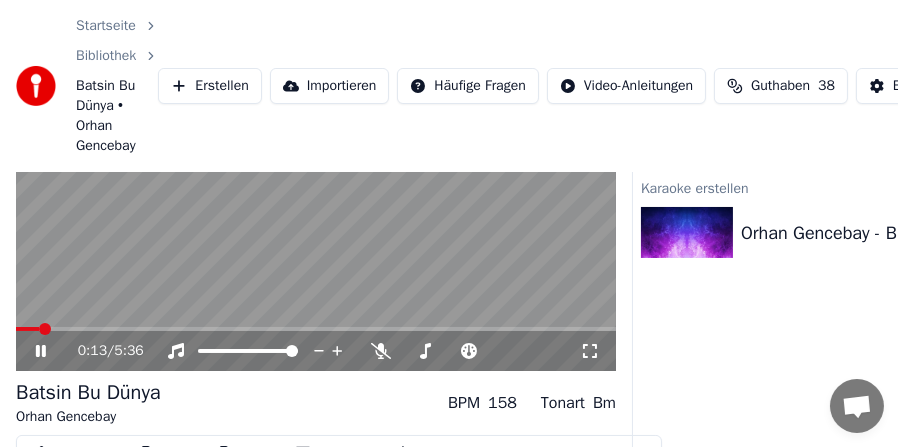 scroll, scrollTop: 38, scrollLeft: 0, axis: vertical 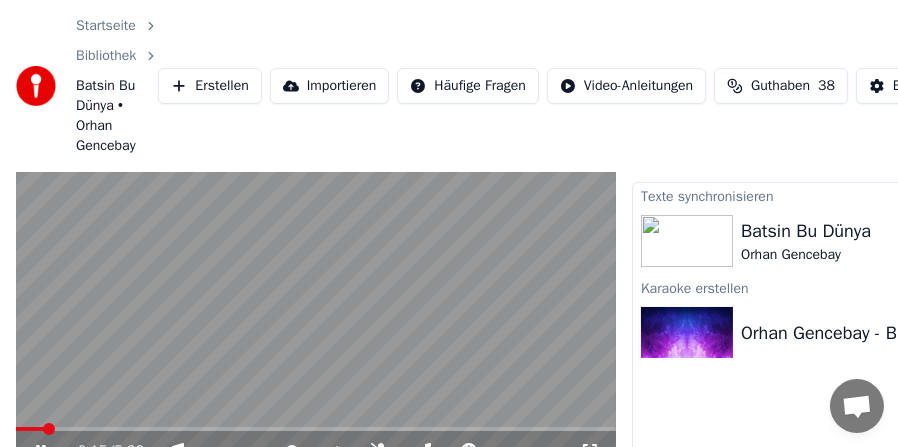 click at bounding box center (316, 429) 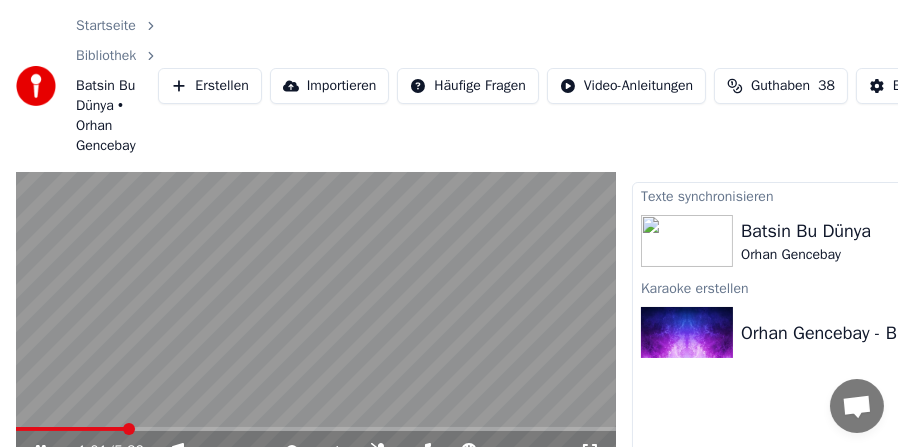 click at bounding box center (316, 429) 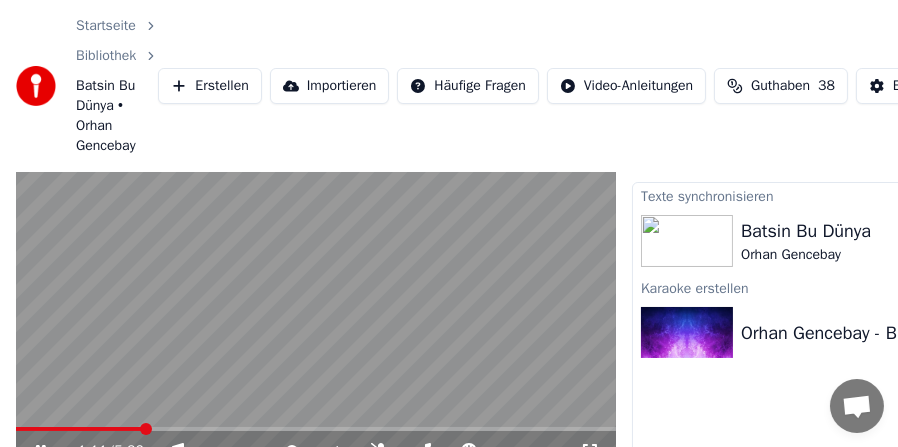 click at bounding box center (316, 303) 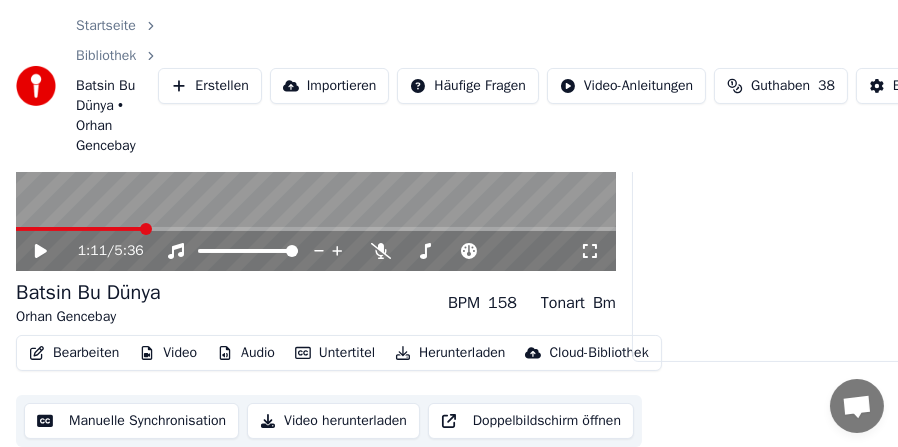 scroll, scrollTop: 238, scrollLeft: 0, axis: vertical 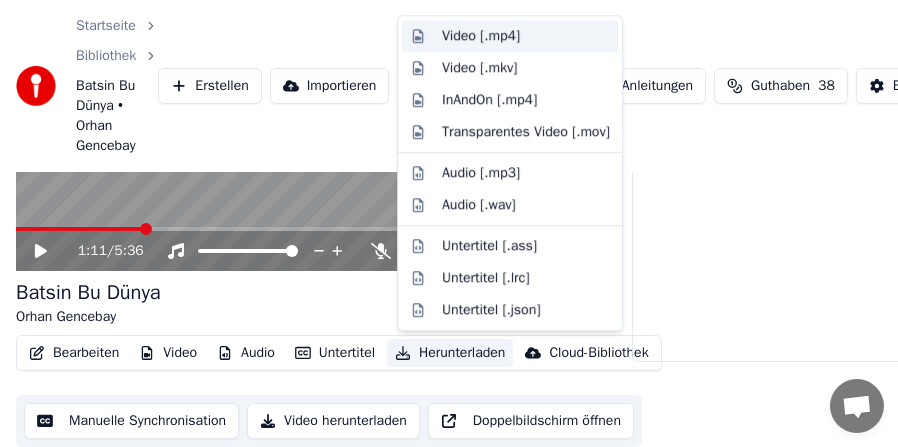 click on "Video [.mp4]" at bounding box center (481, 36) 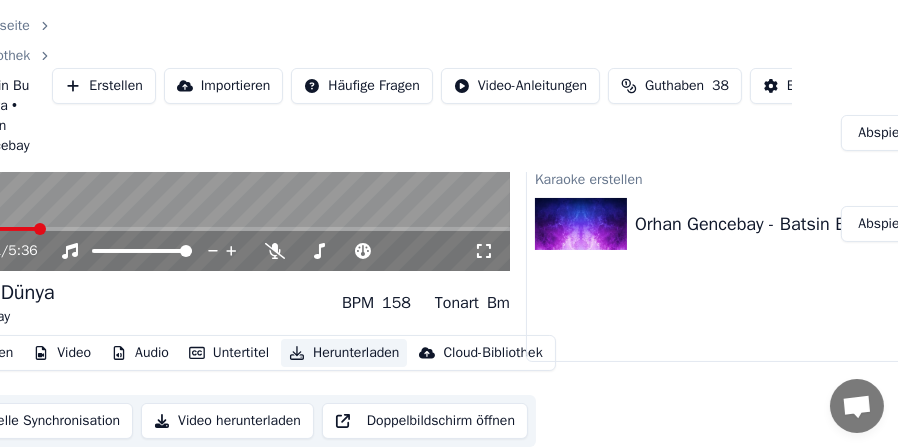 scroll, scrollTop: 238, scrollLeft: 183, axis: both 